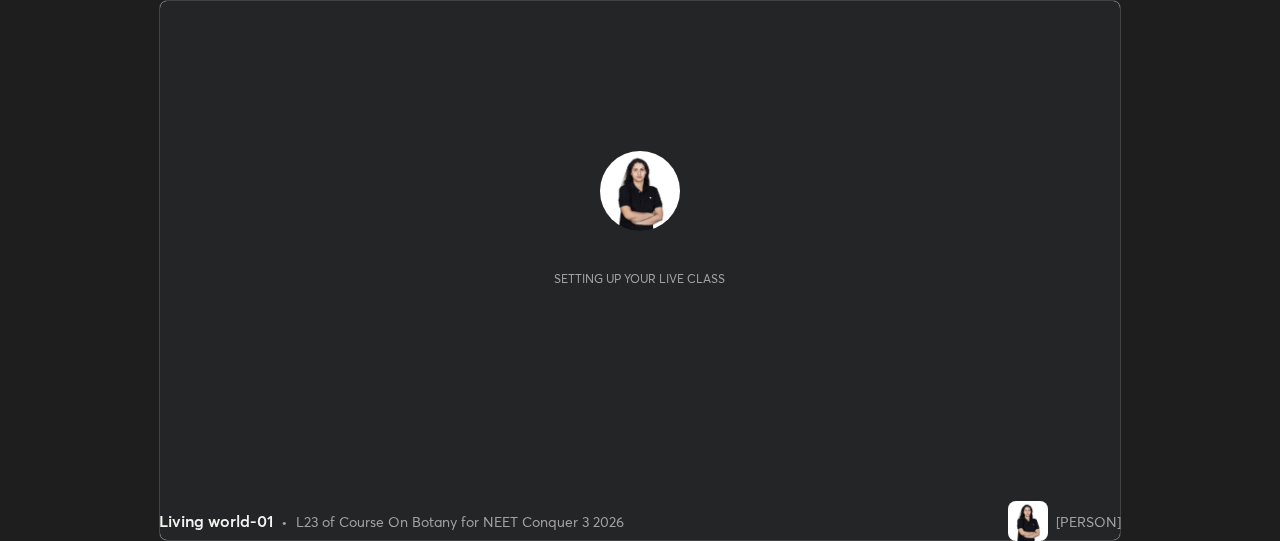 scroll, scrollTop: 0, scrollLeft: 0, axis: both 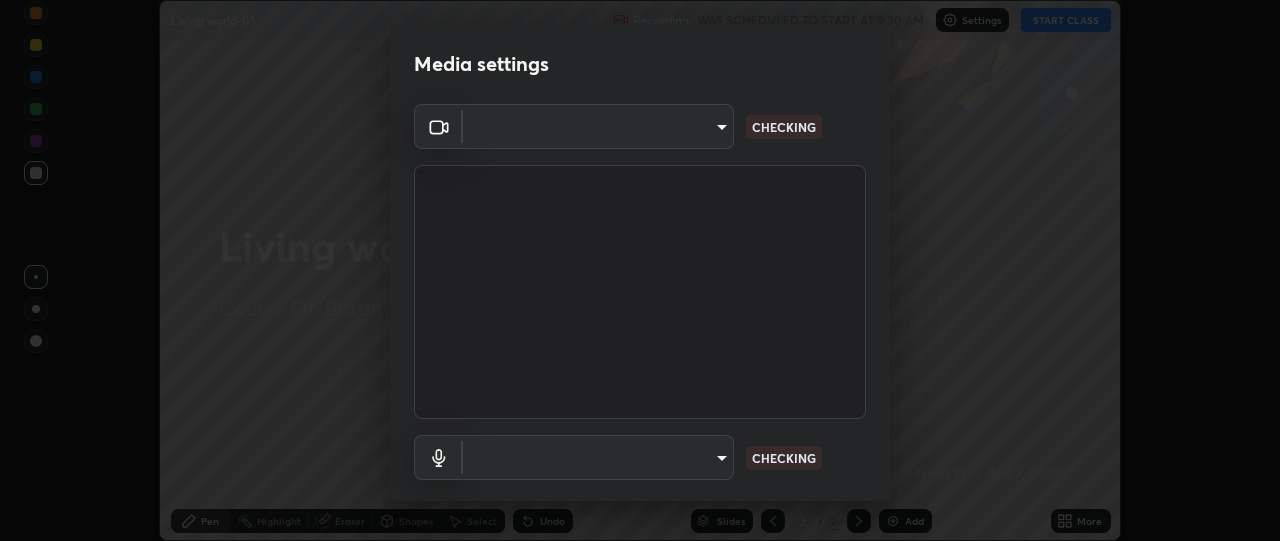type on "1bae5219f2427241882c49d72a3831d91ccadfd921fc1ac5908e7a23ac13a840" 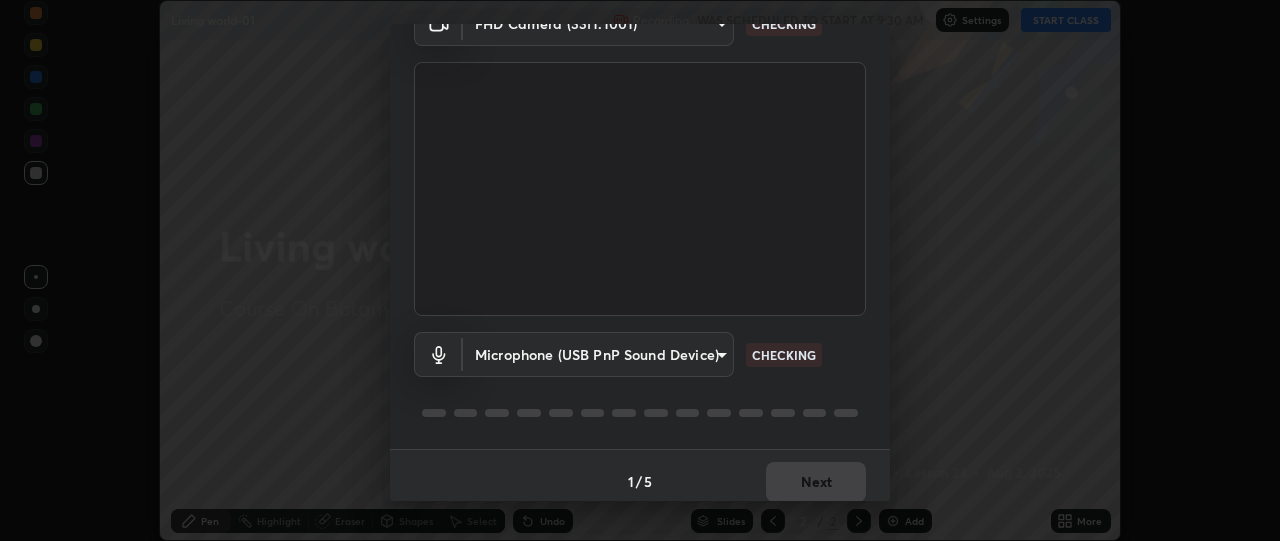 scroll, scrollTop: 115, scrollLeft: 0, axis: vertical 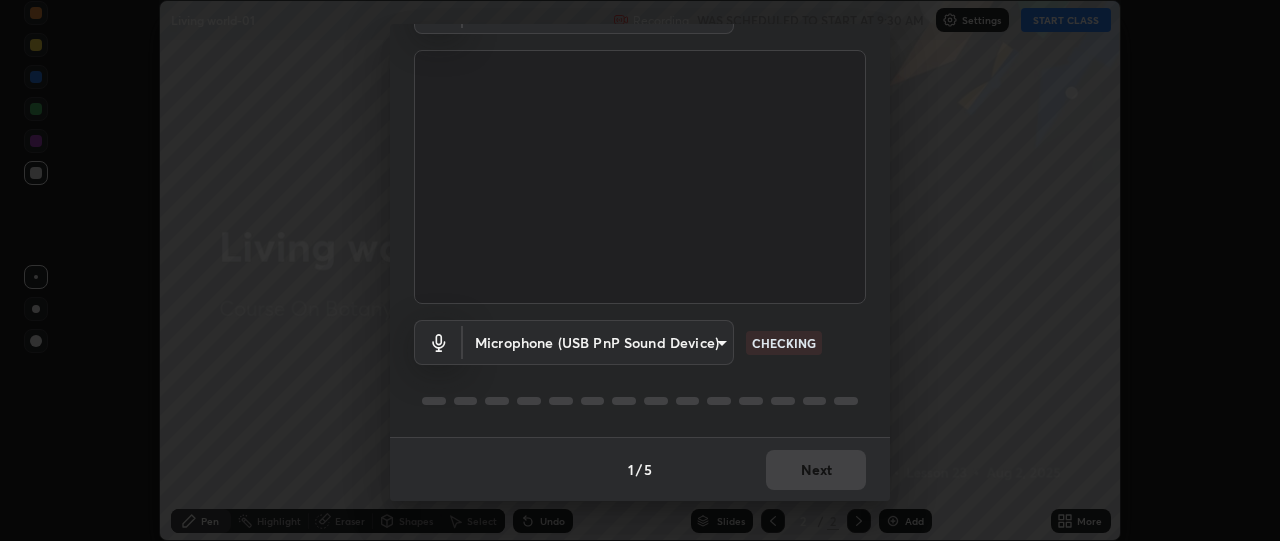 click on "Erase all Living world-01 Recording WAS SCHEDULED TO START AT  9:30 AM Settings START CLASS Setting up your live class Living world-01 • L23 of Course On Botany for NEET Conquer 3 2026 [PERSON] Pen Highlight Eraser Shapes Select Undo Slides 2 / 2 Add More No doubts shared Encourage your learners to ask a doubt for better clarity Report an issue Reason for reporting Buffering Chat not working Audio - Video sync issue Educator video quality low ​ Attach an image Report Media settings FHD Camera (33f1:1001) 1bae5219f2427241882c49d72a3831d91ccadfd921fc1ac5908e7a23ac13a840 CHECKING Microphone (USB PnP Sound Device) d410c87dc0193b8b3cf58eff1f7b2380d82657523fa13e3063fc85e2b40aee02 CHECKING 1 / 5 Next" at bounding box center (640, 270) 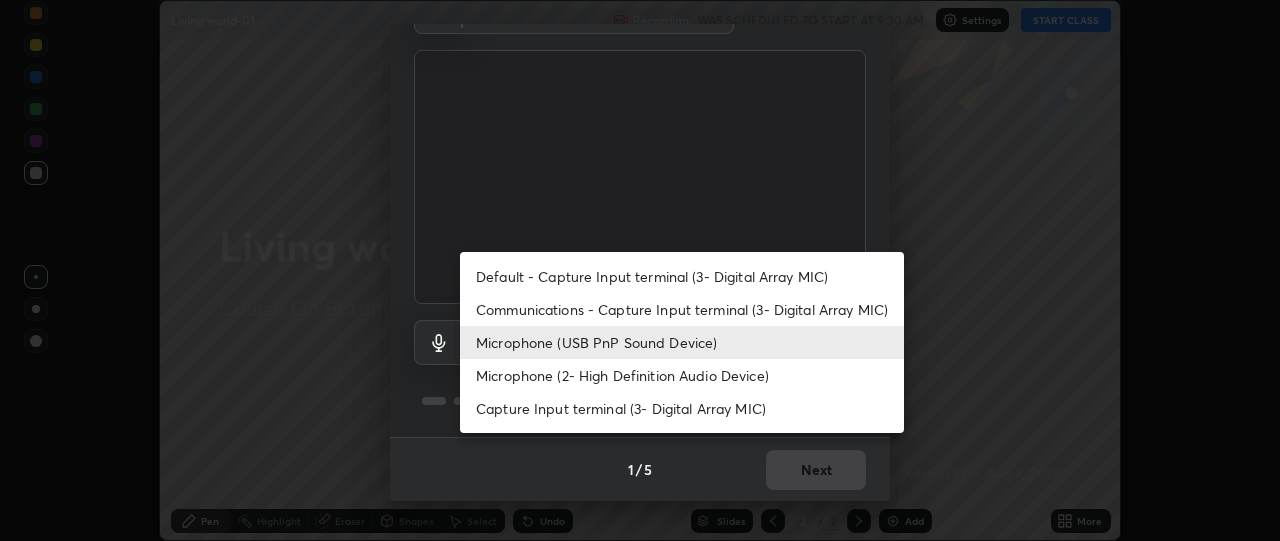 click on "Default - Capture Input terminal (3- Digital Array MIC)" at bounding box center [682, 276] 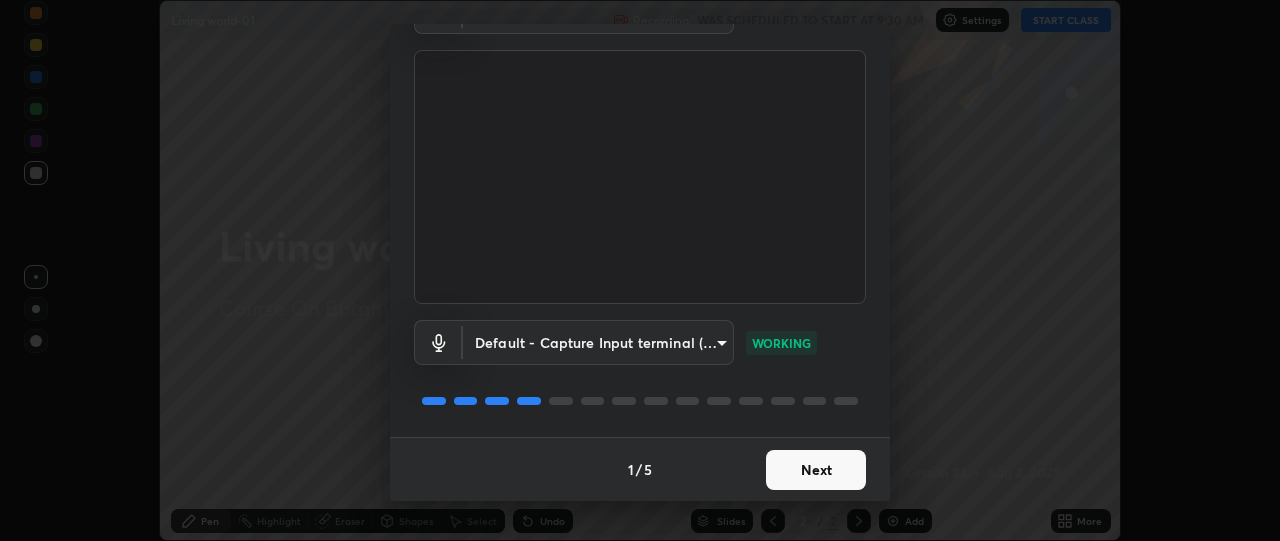 click on "Next" at bounding box center [816, 470] 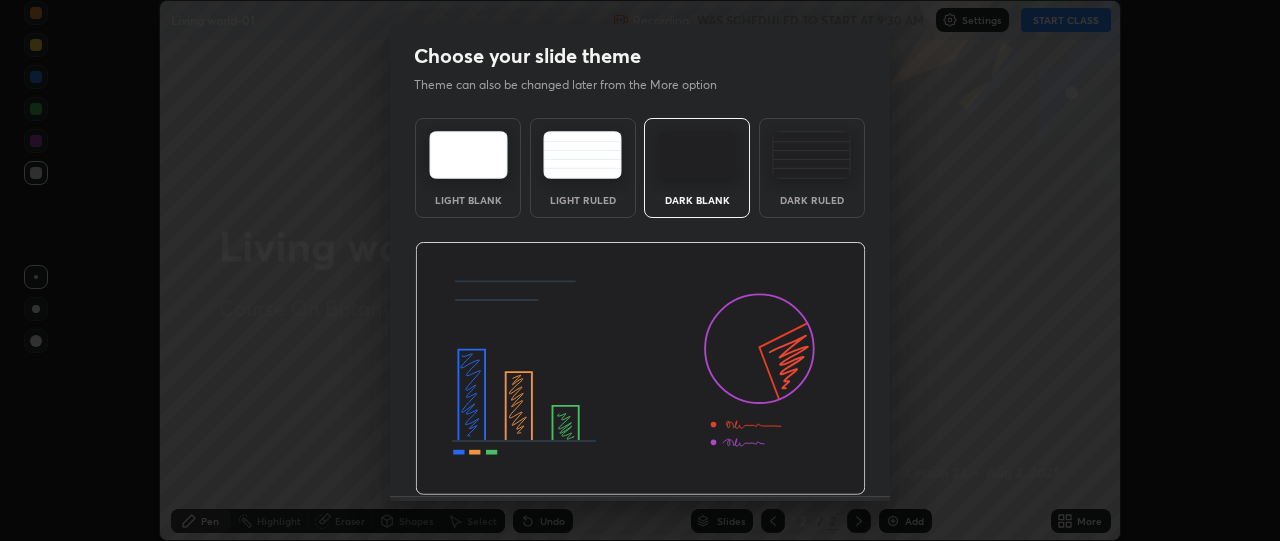 click at bounding box center [640, 369] 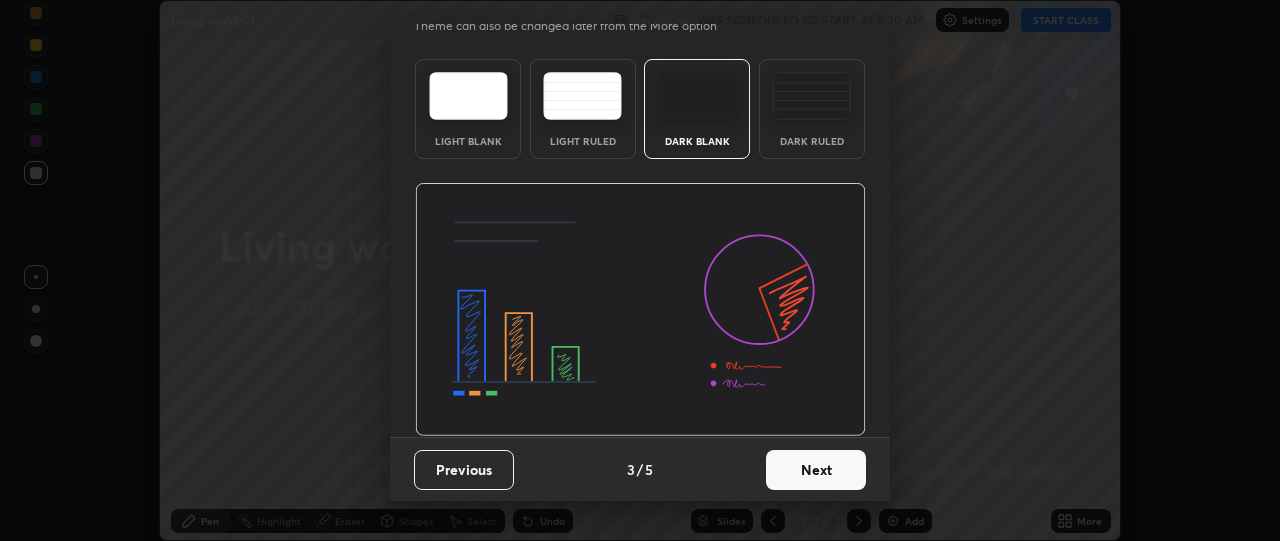 click on "Next" at bounding box center (816, 470) 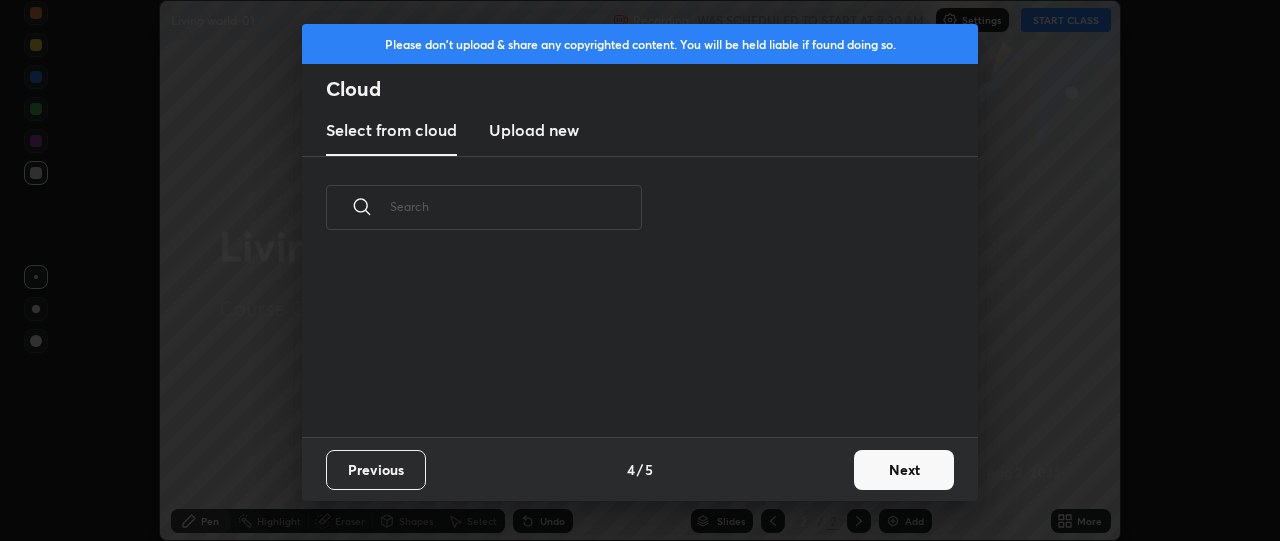scroll, scrollTop: 0, scrollLeft: 0, axis: both 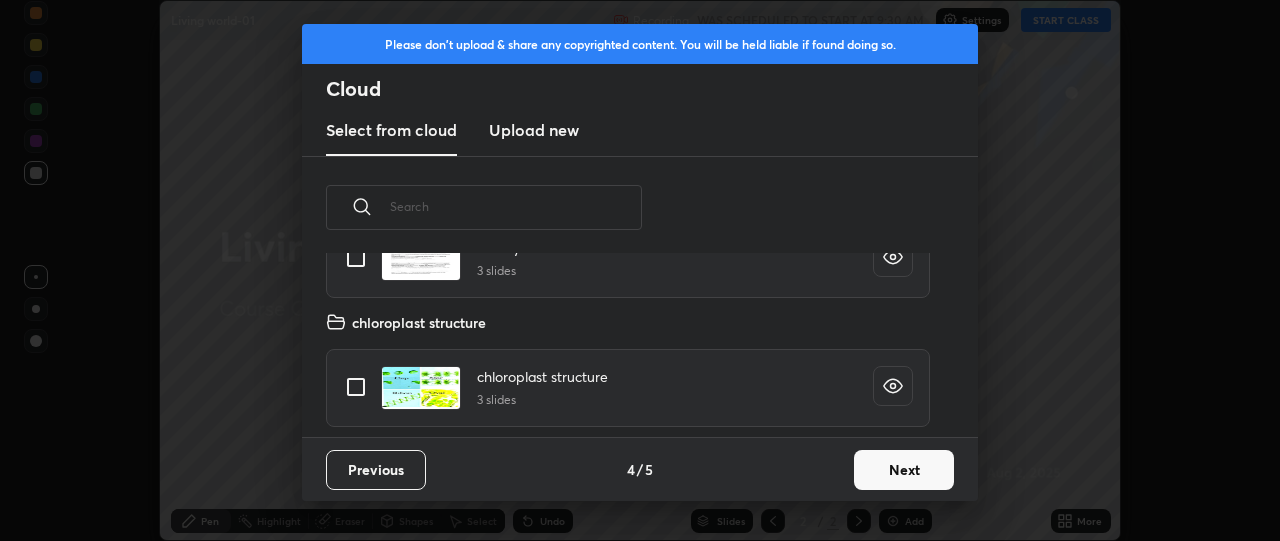 click on "Next" at bounding box center (904, 470) 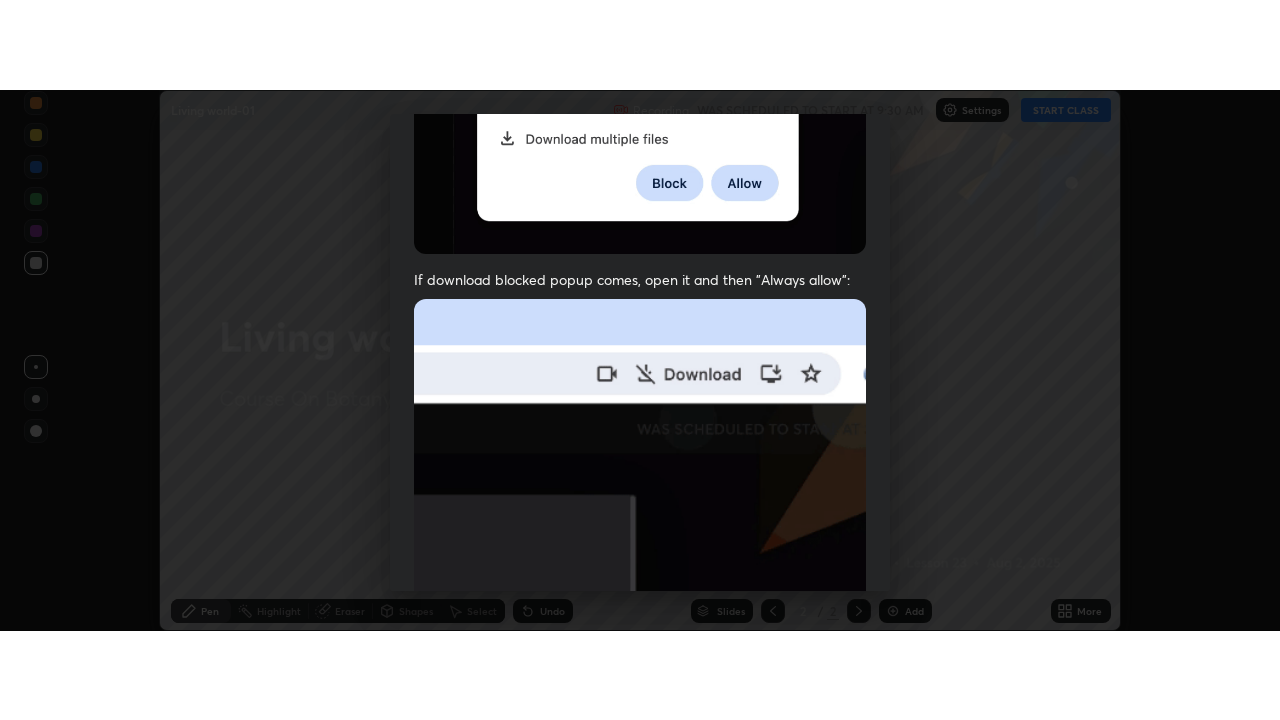scroll, scrollTop: 523, scrollLeft: 0, axis: vertical 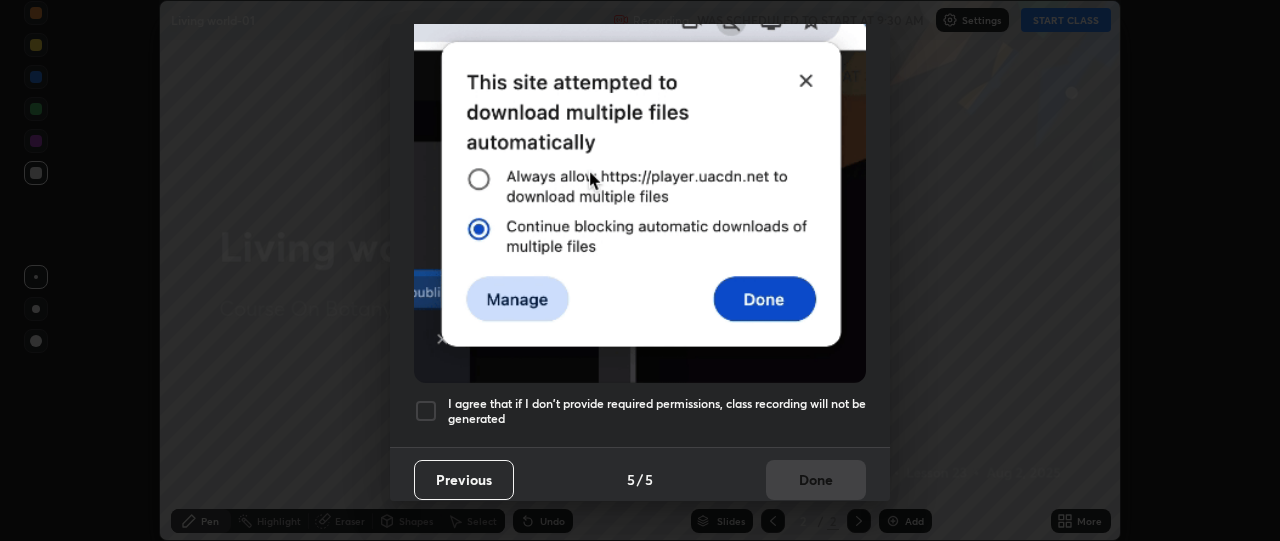 click at bounding box center [426, 411] 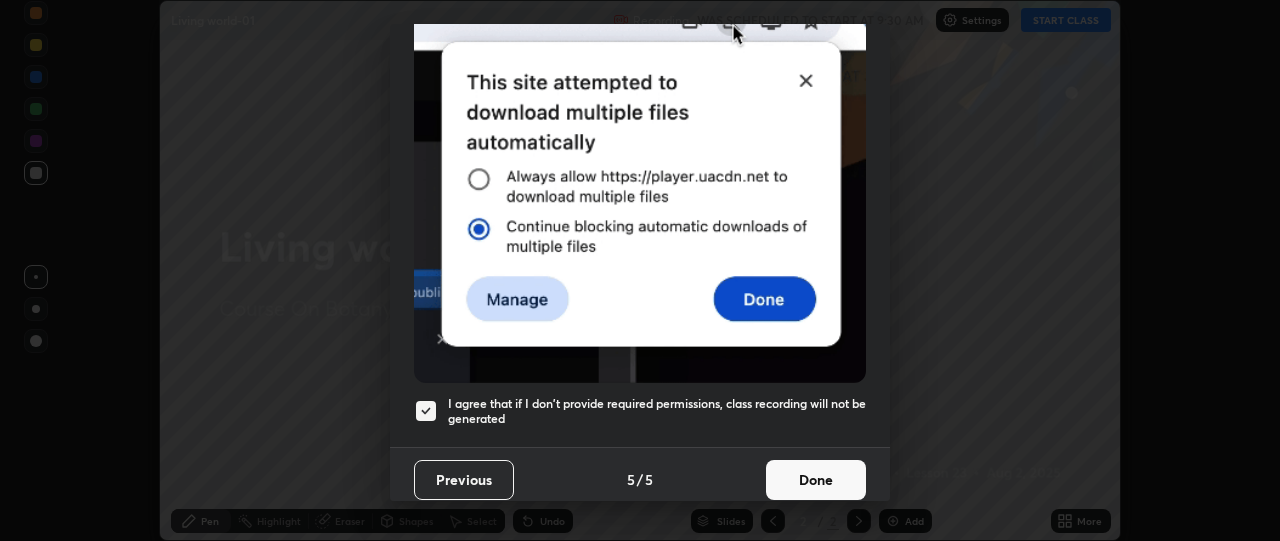 click on "Done" at bounding box center (816, 480) 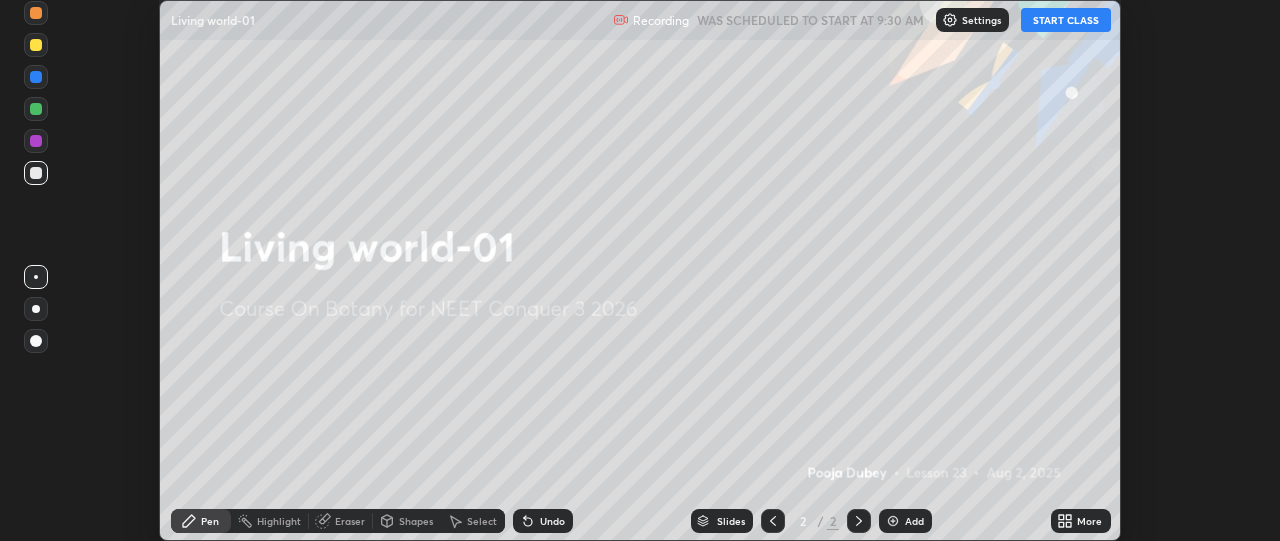 click on "START CLASS" at bounding box center (1066, 20) 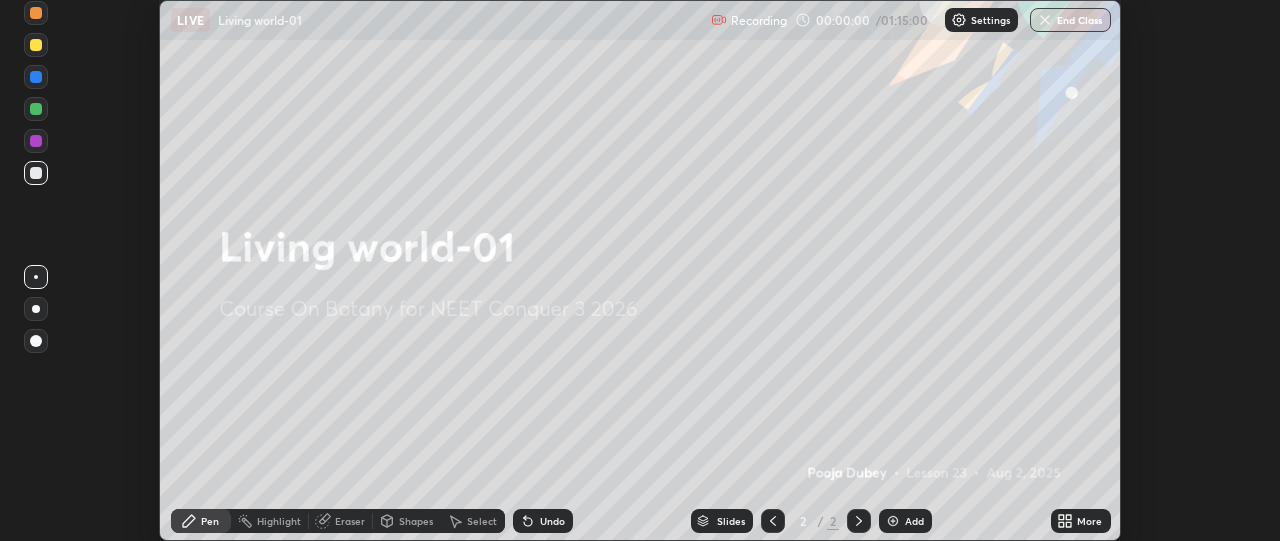 click 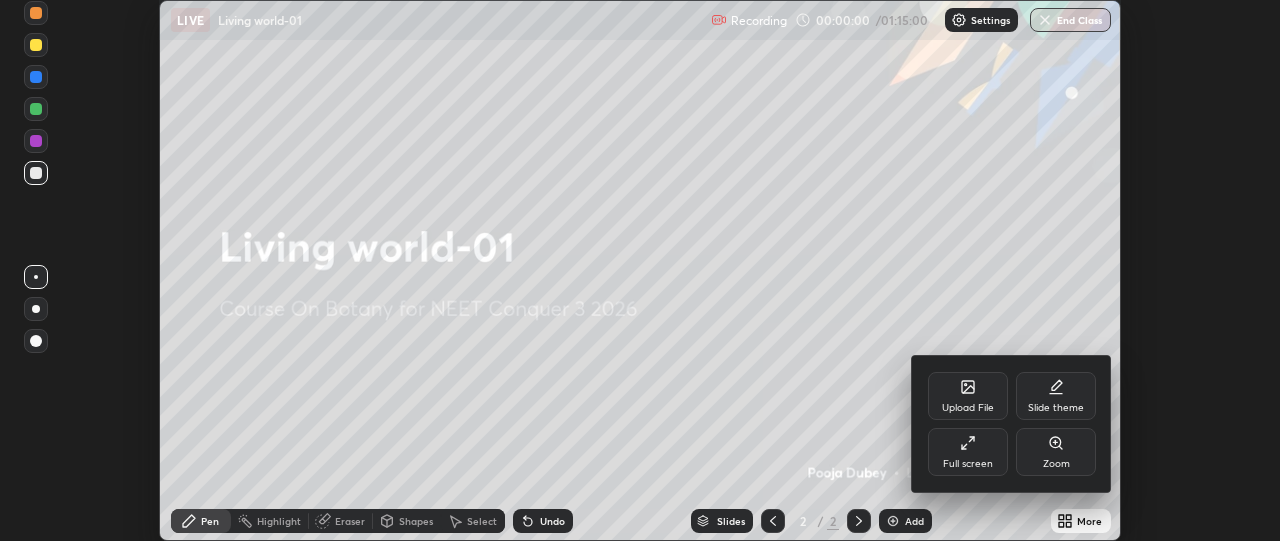 click on "Full screen" at bounding box center [968, 464] 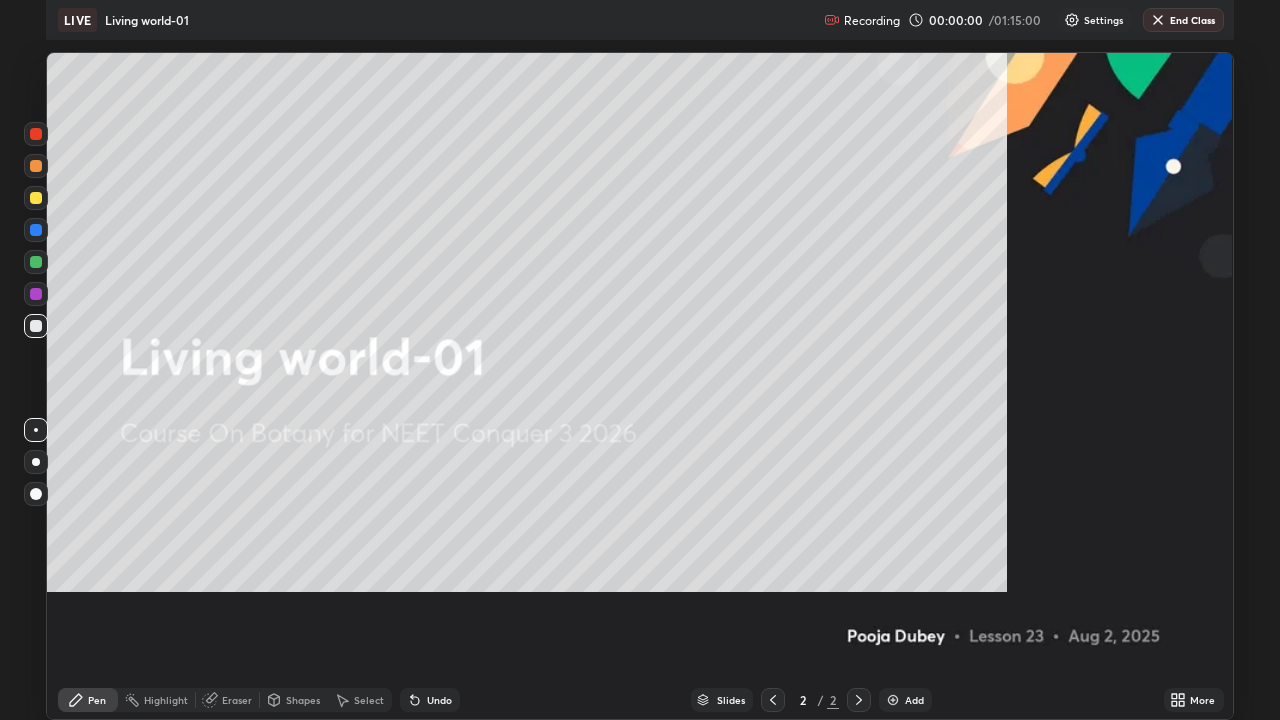 scroll, scrollTop: 99280, scrollLeft: 98720, axis: both 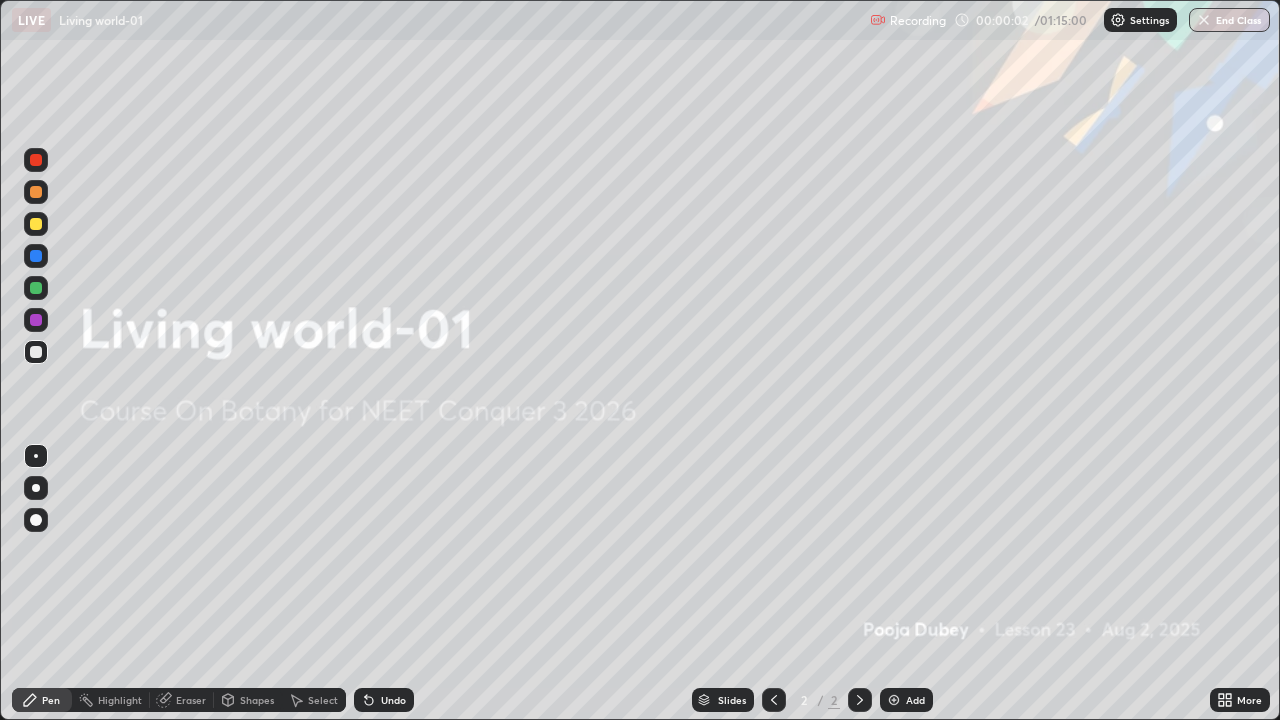 click 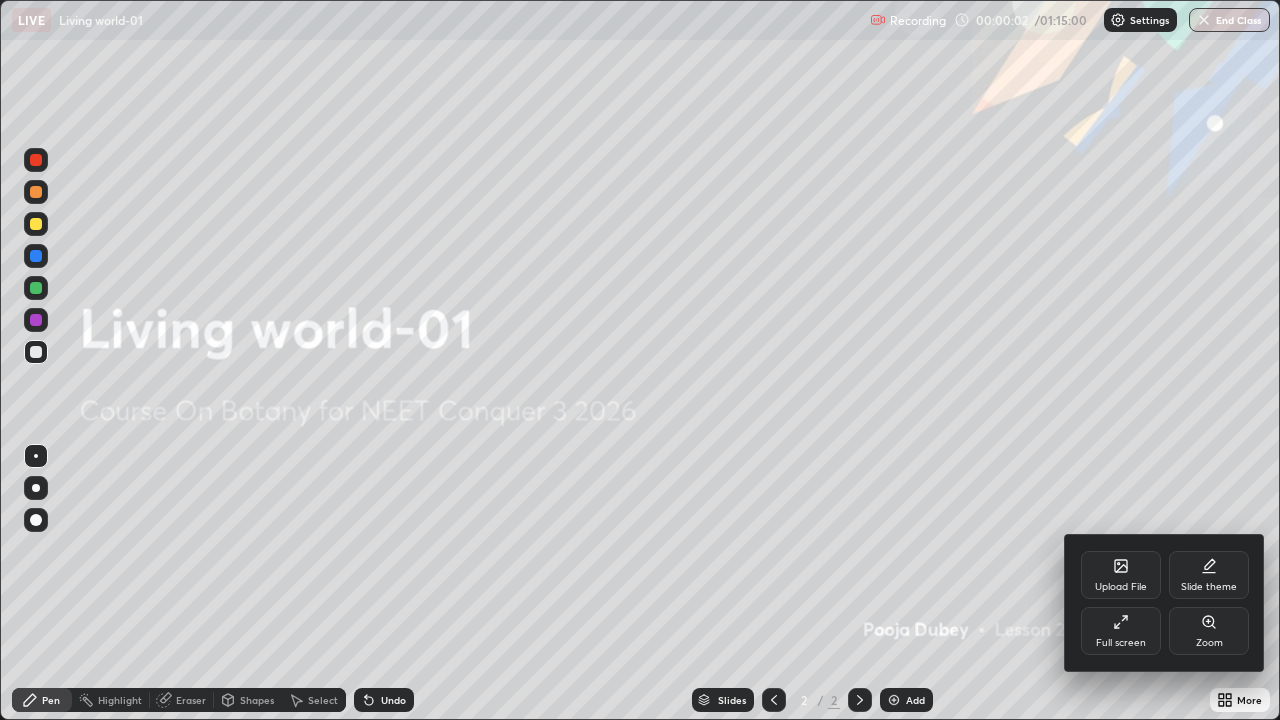 click on "Upload File" at bounding box center [1121, 575] 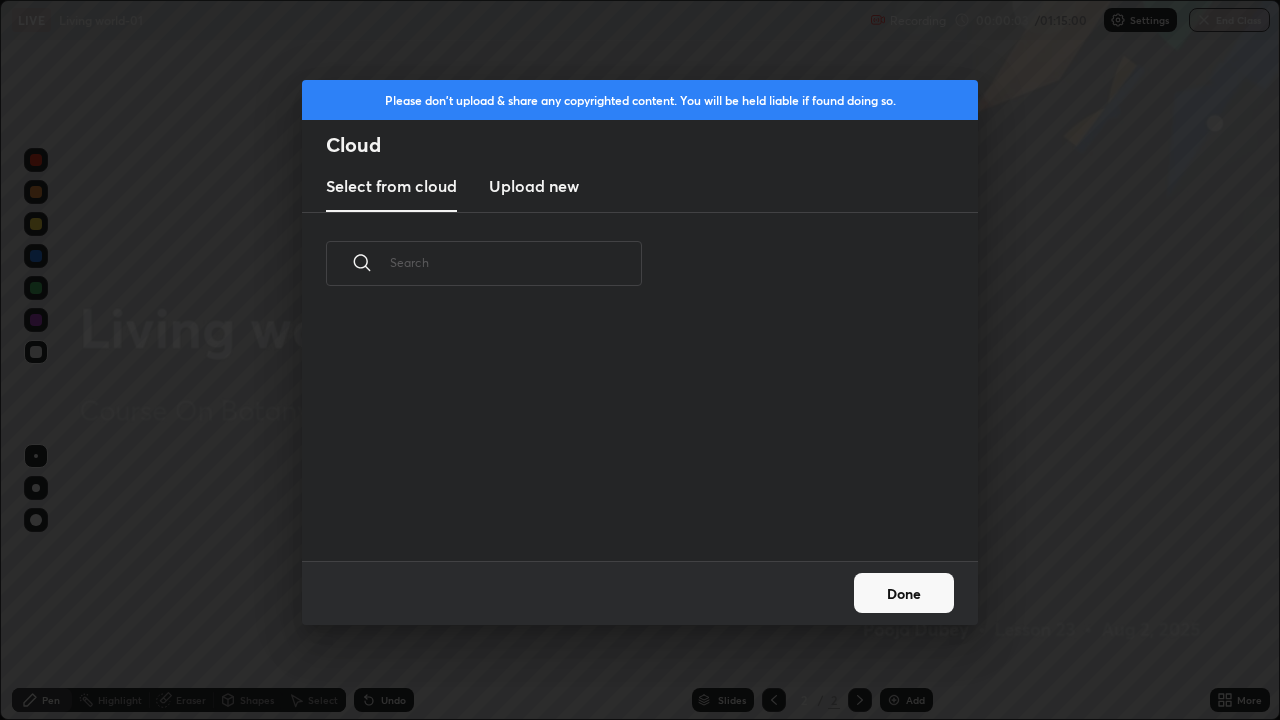 scroll, scrollTop: 7, scrollLeft: 11, axis: both 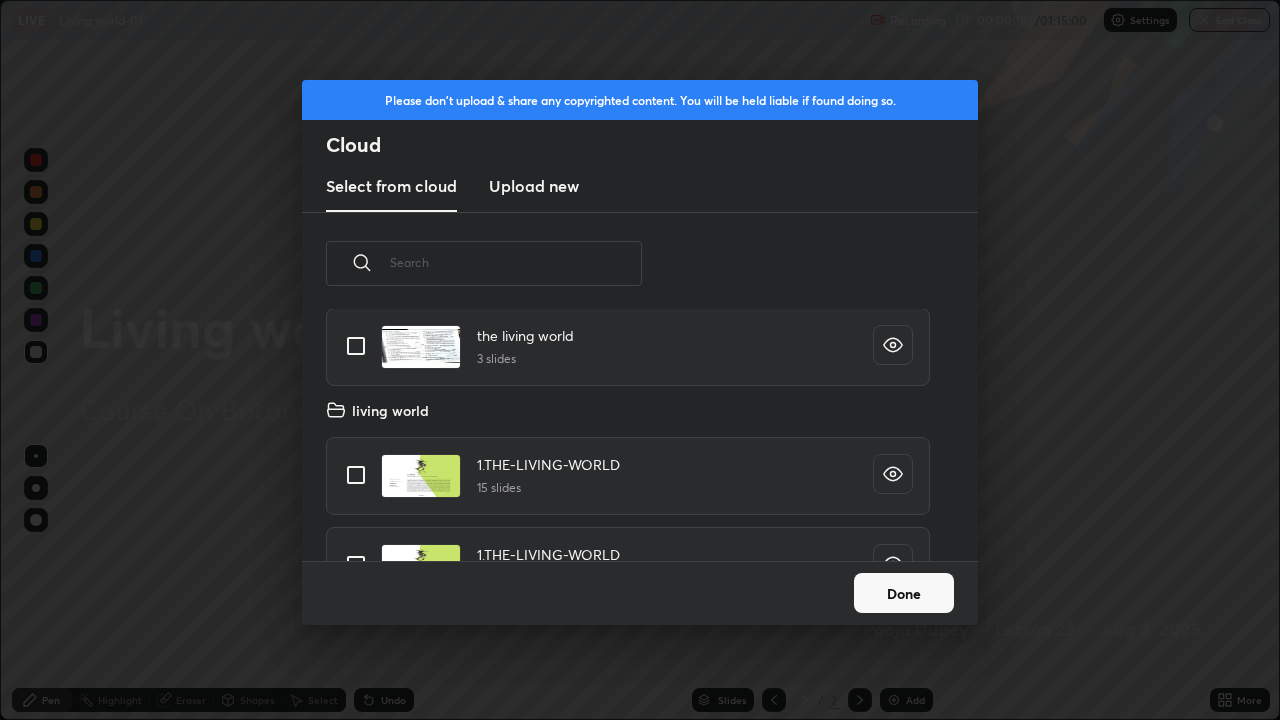 click at bounding box center (356, 475) 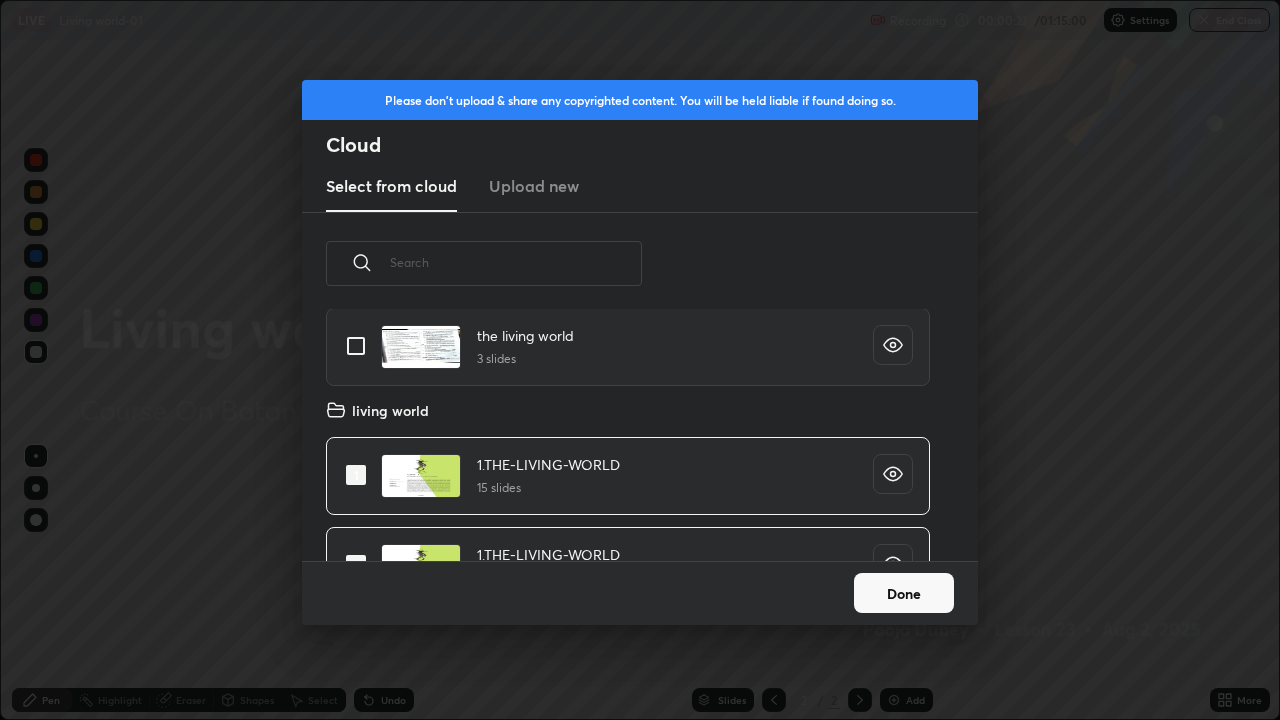 click on "Done" at bounding box center [904, 593] 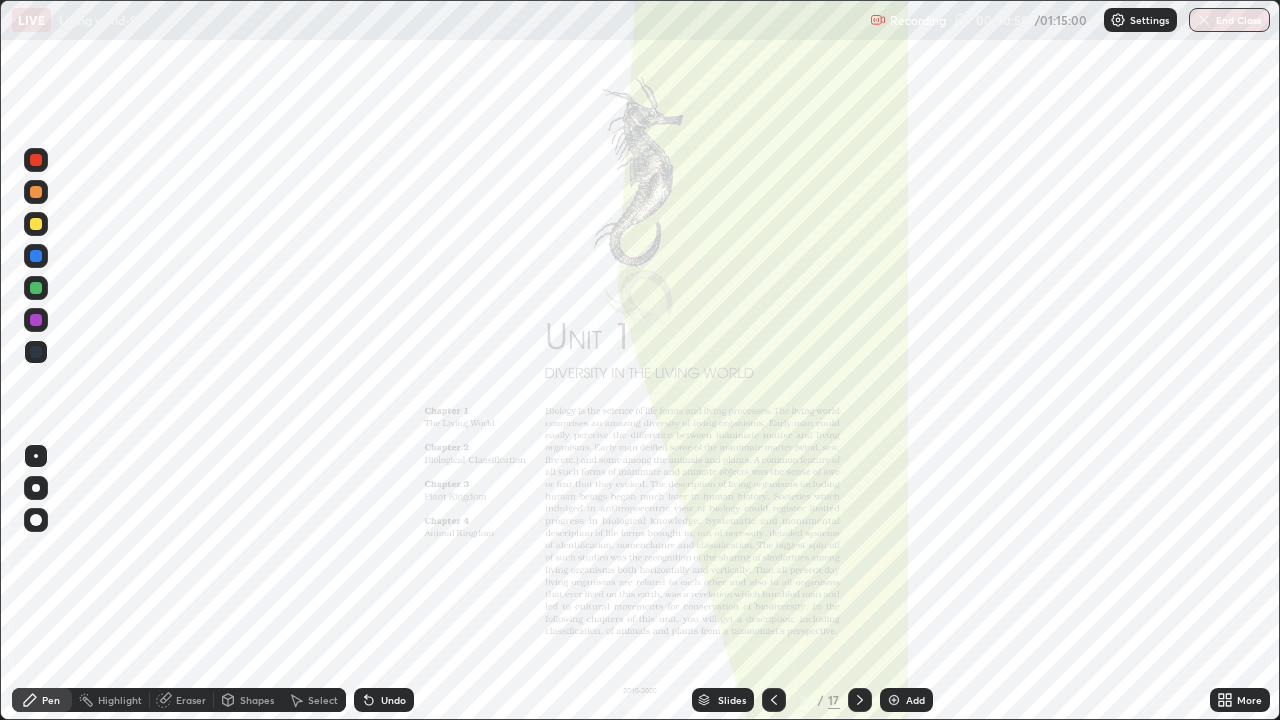 click 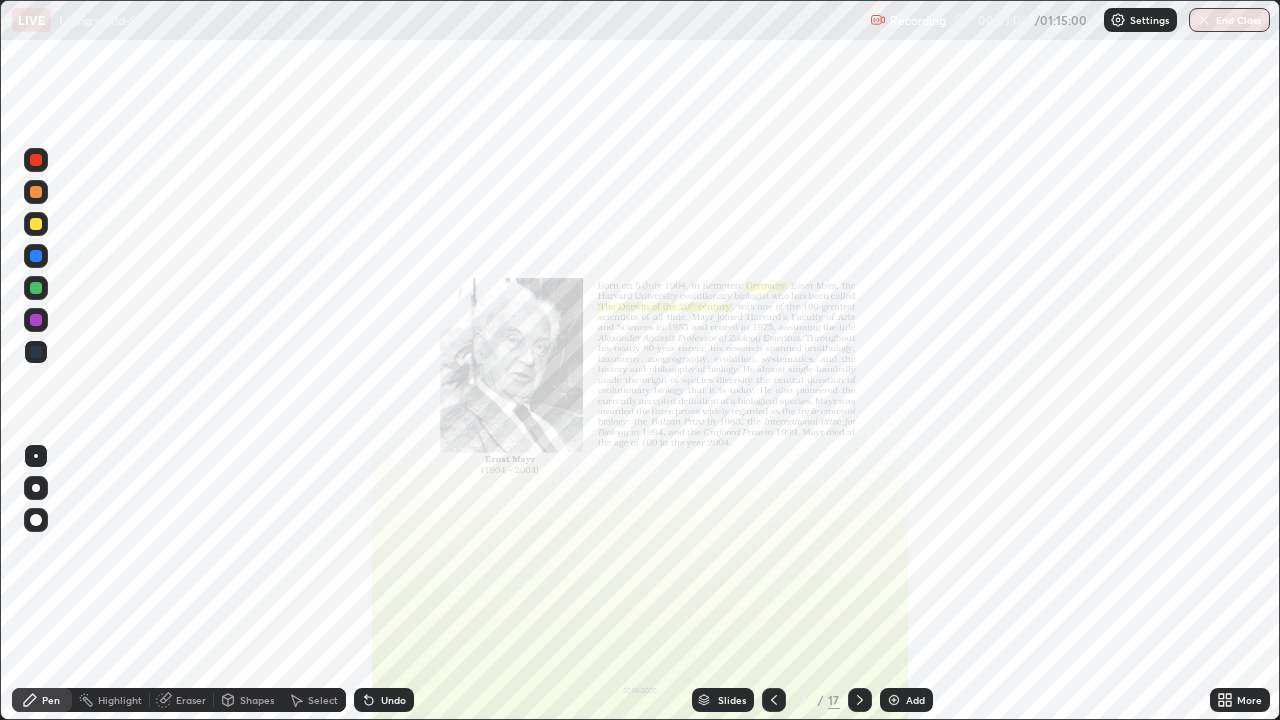 click 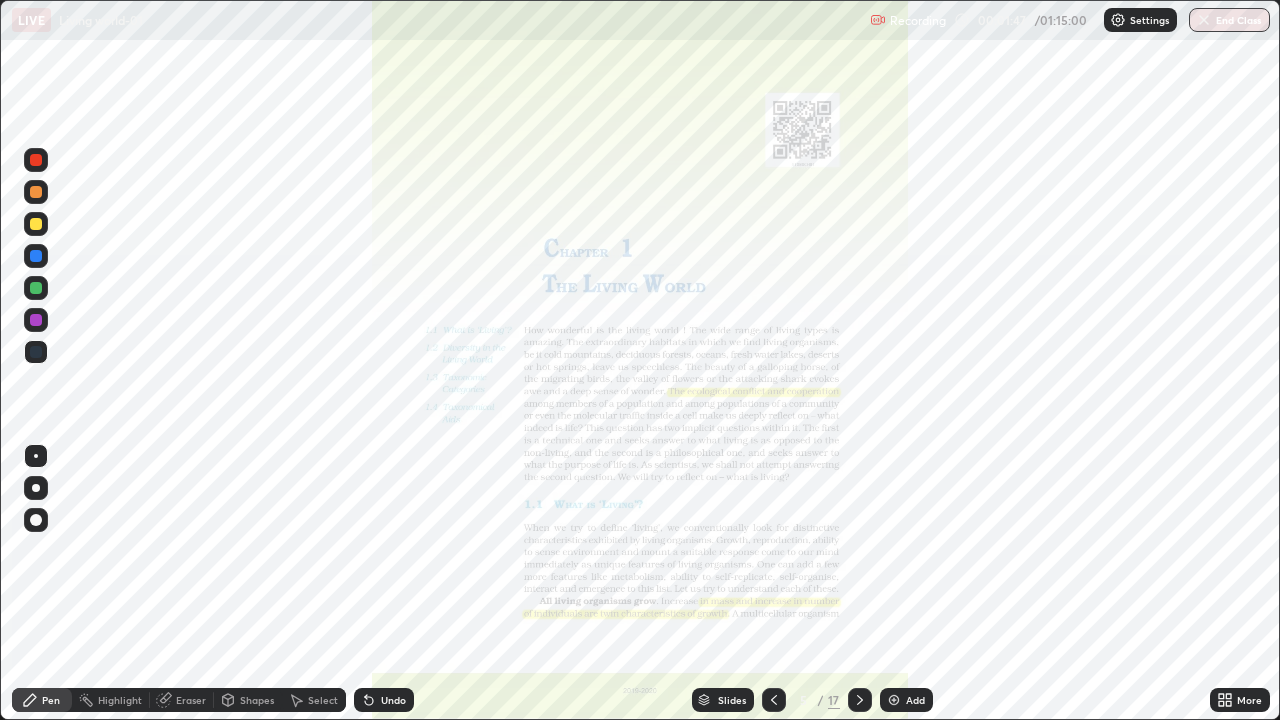 click 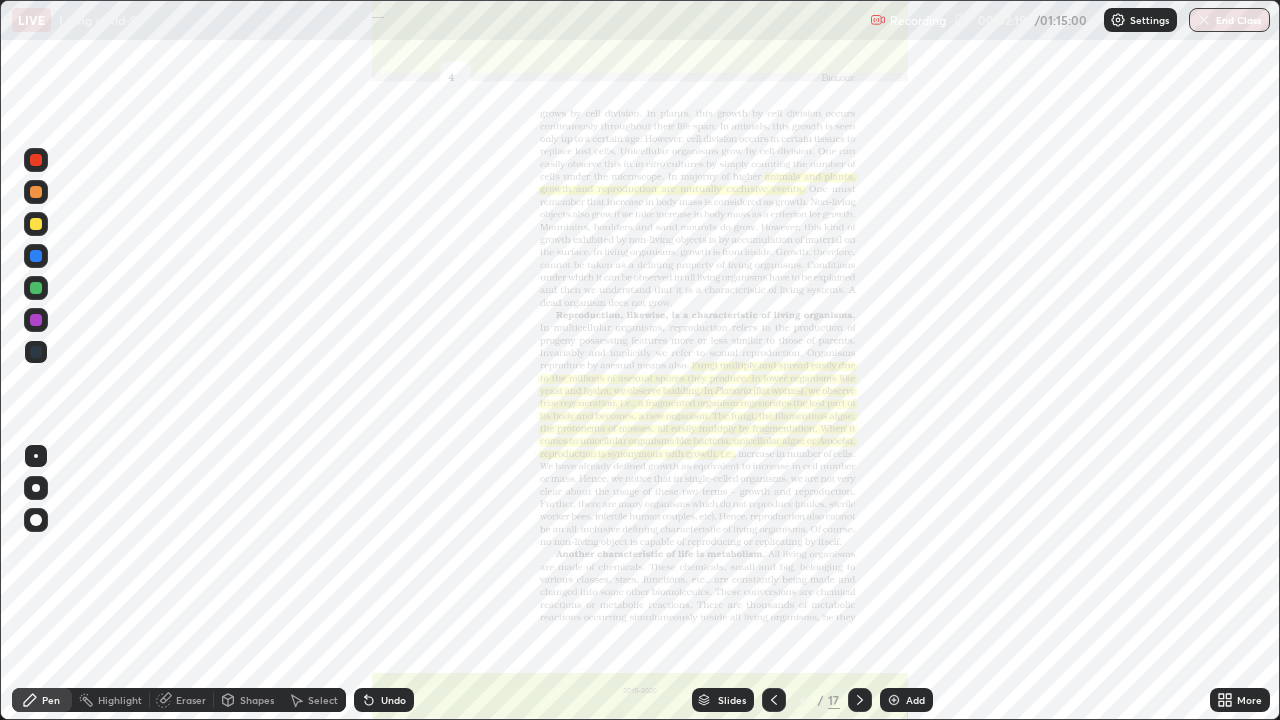 click at bounding box center (860, 700) 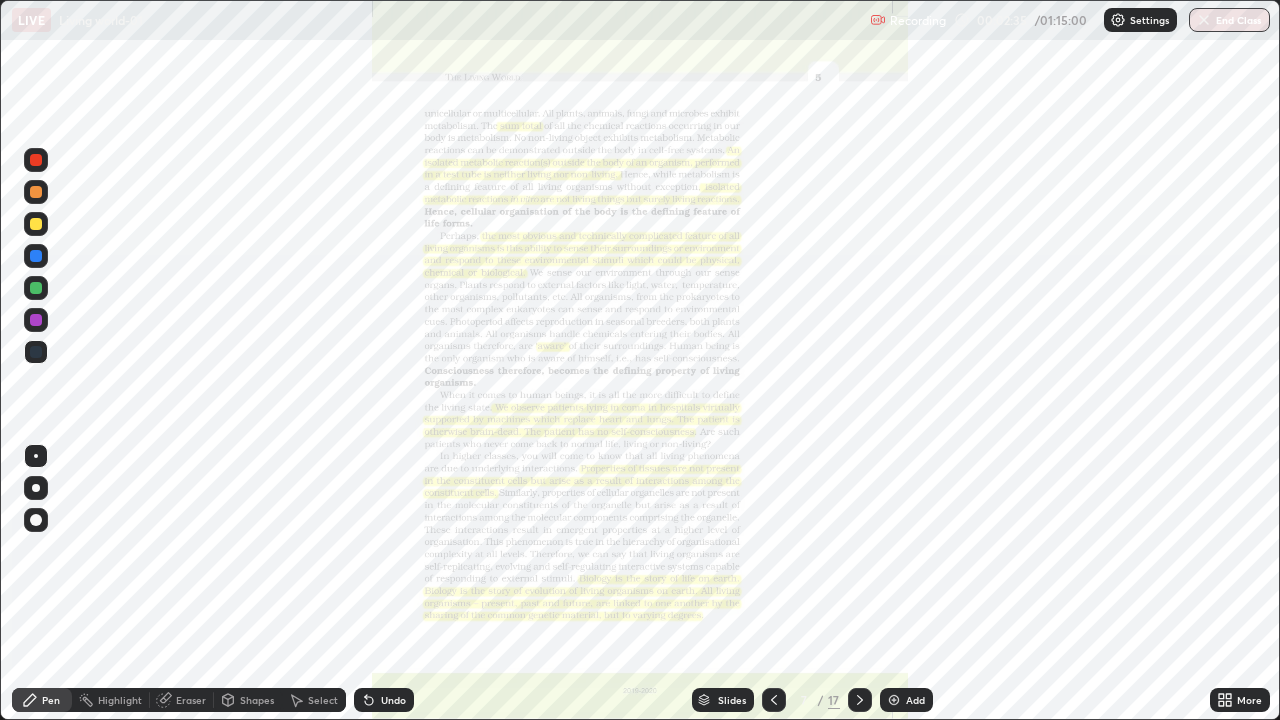 click 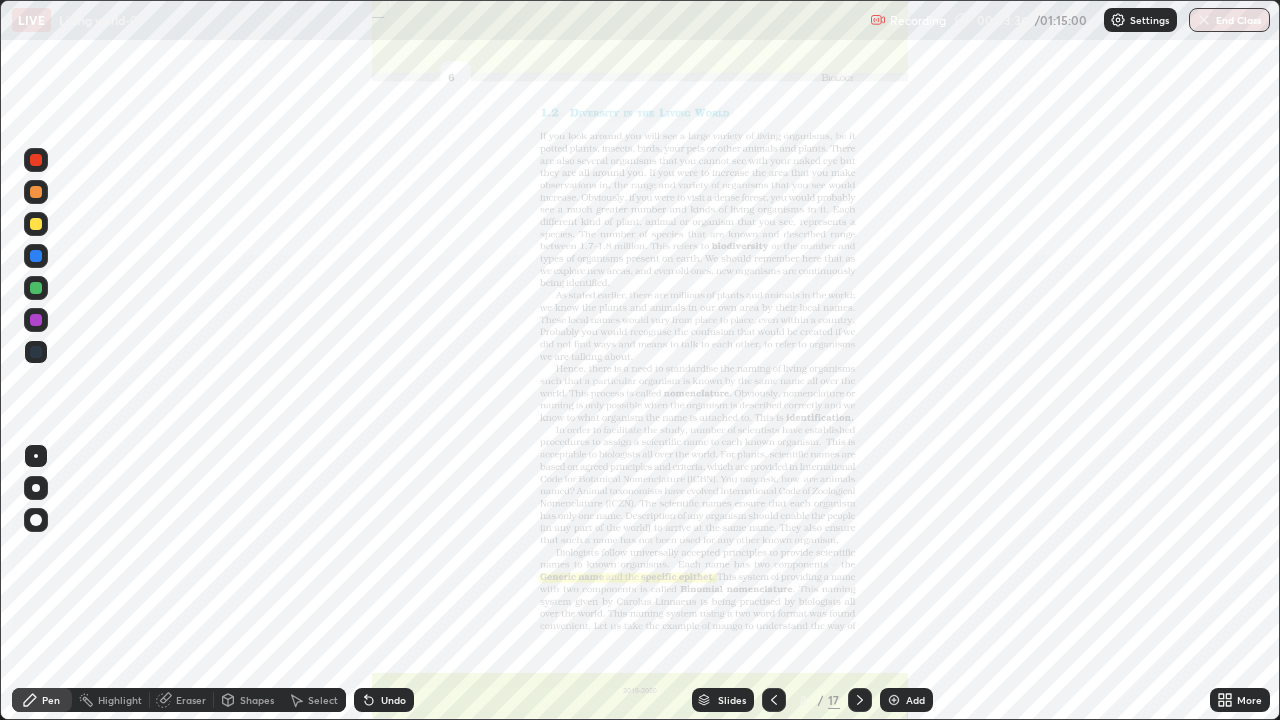 click 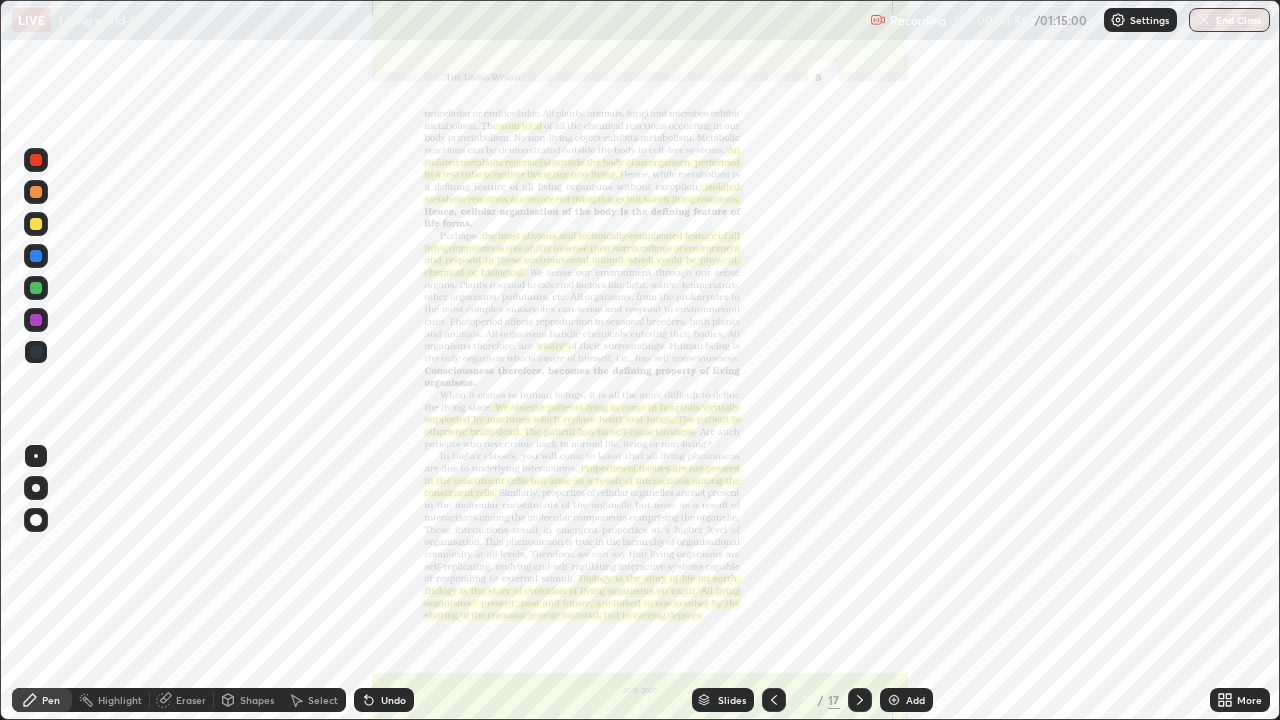 click 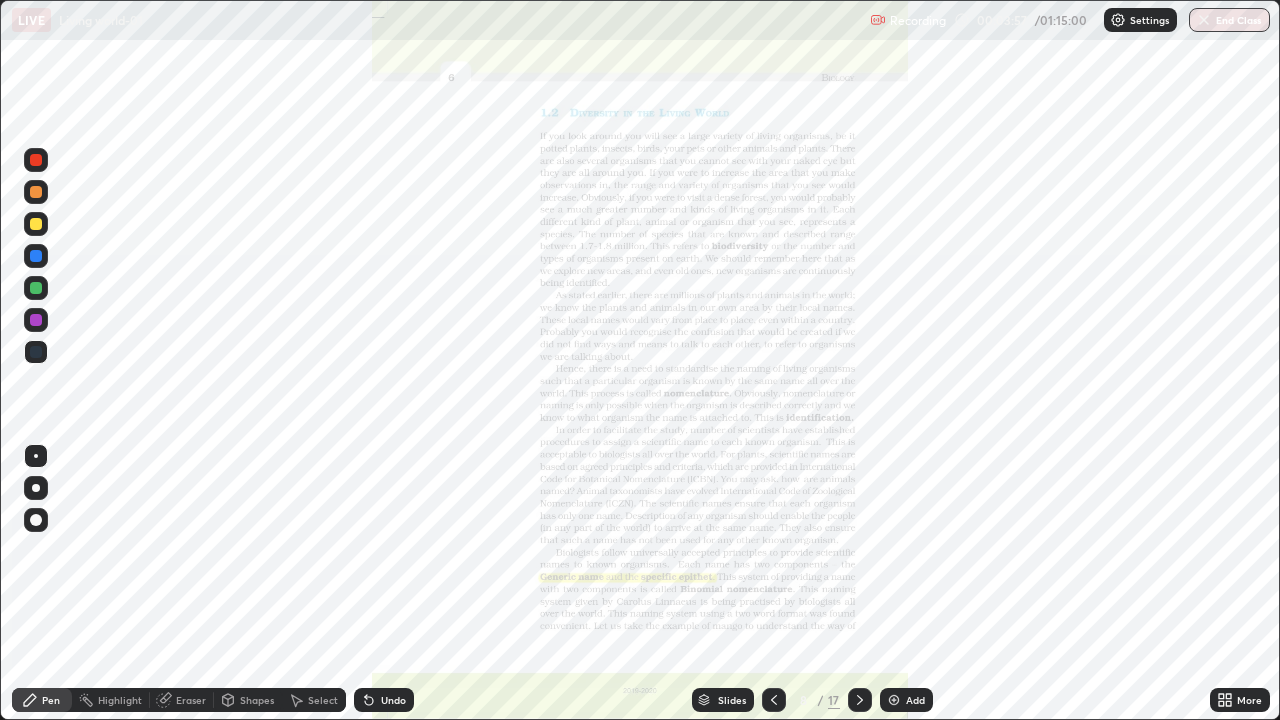 click 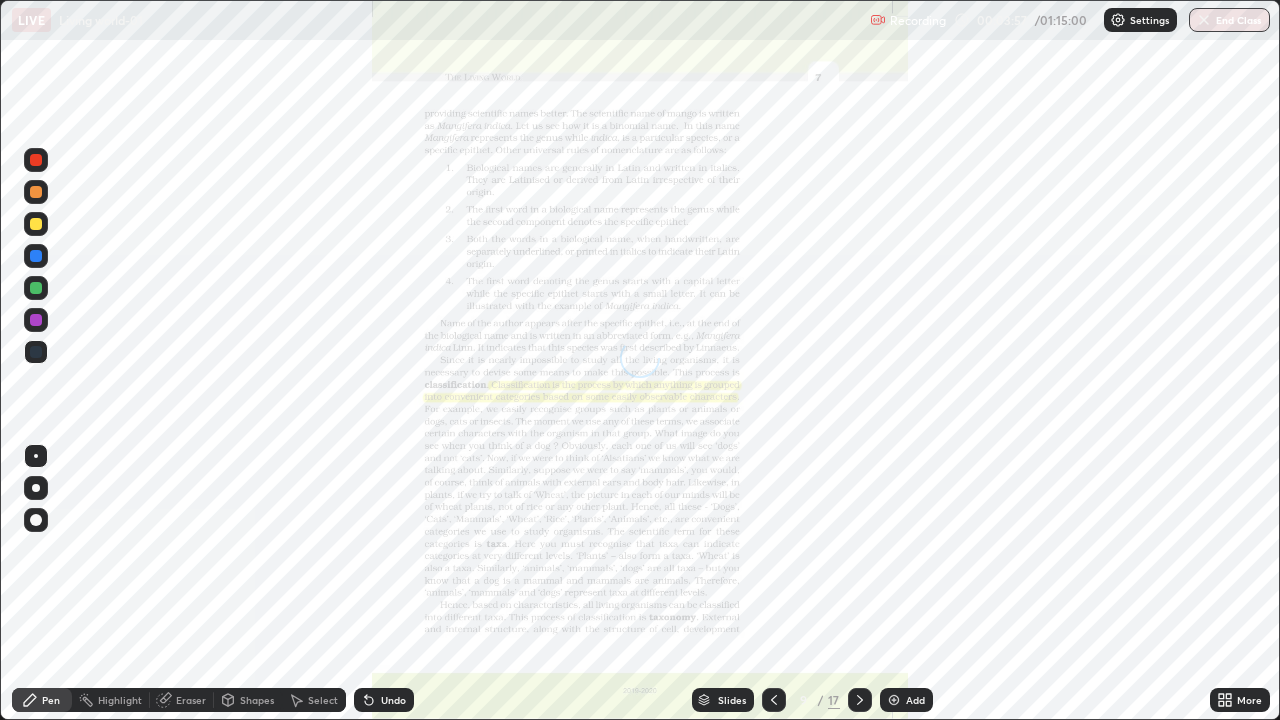 click 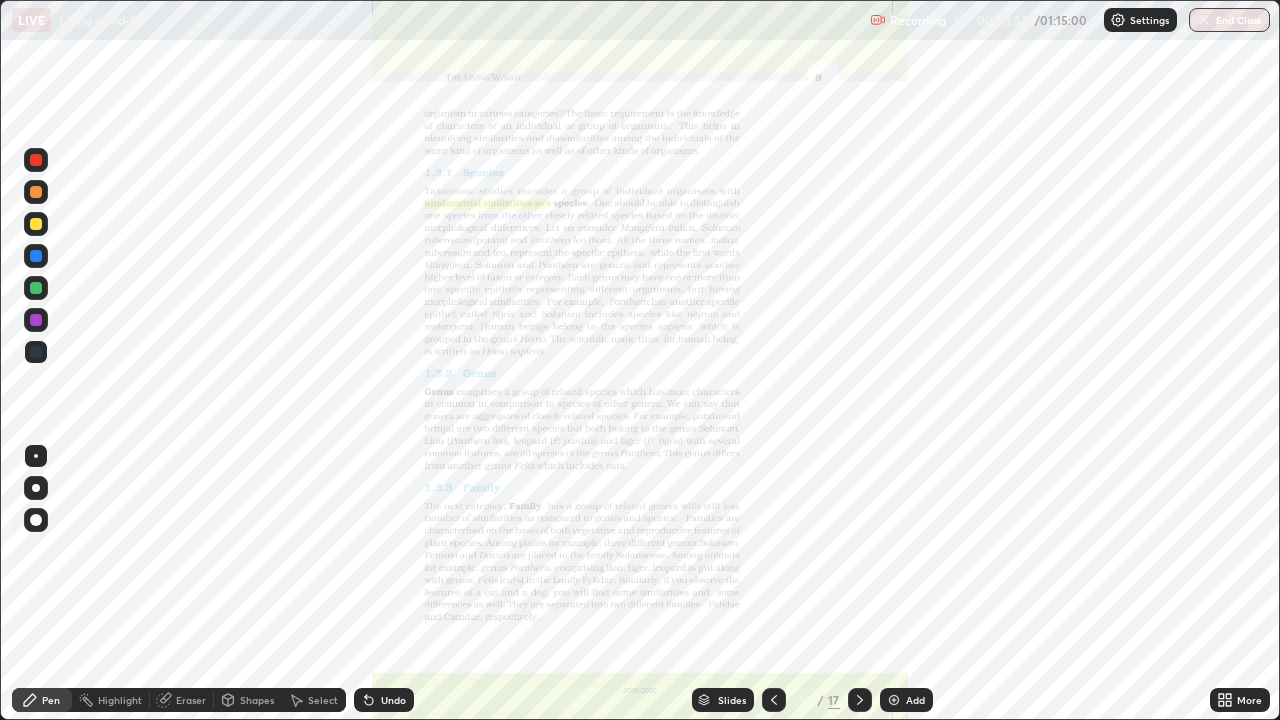 click at bounding box center (860, 700) 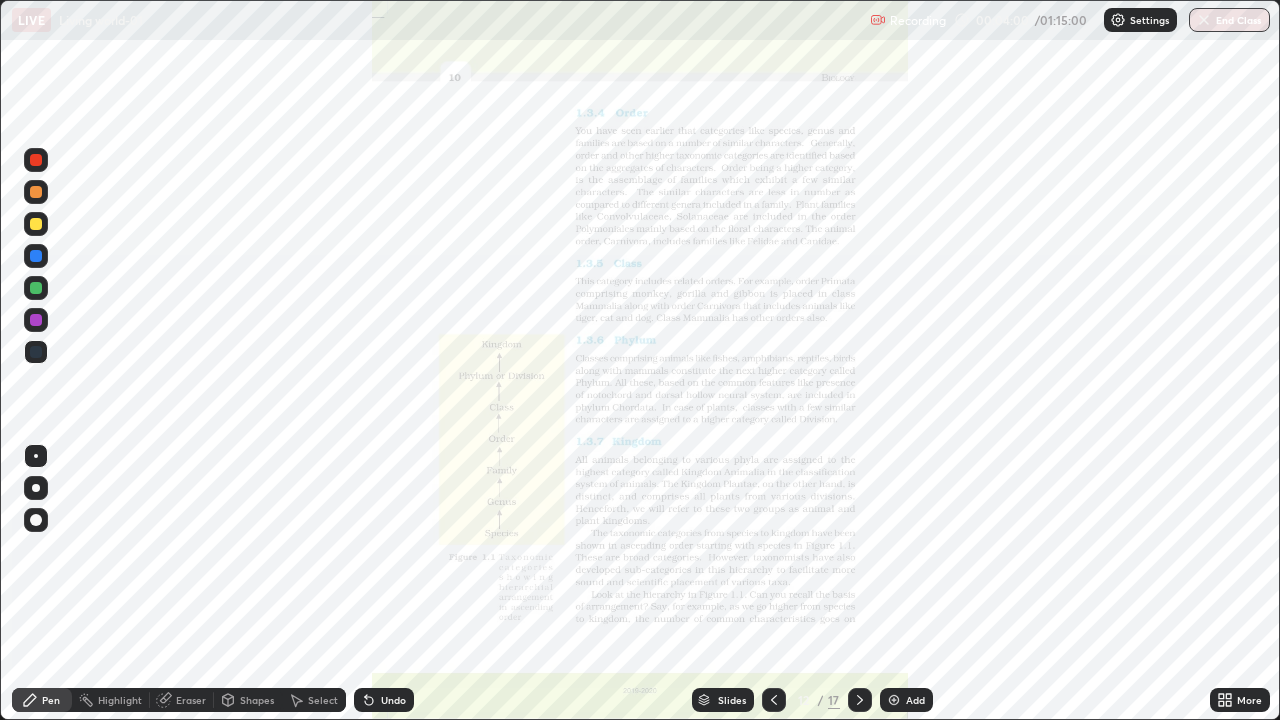 click 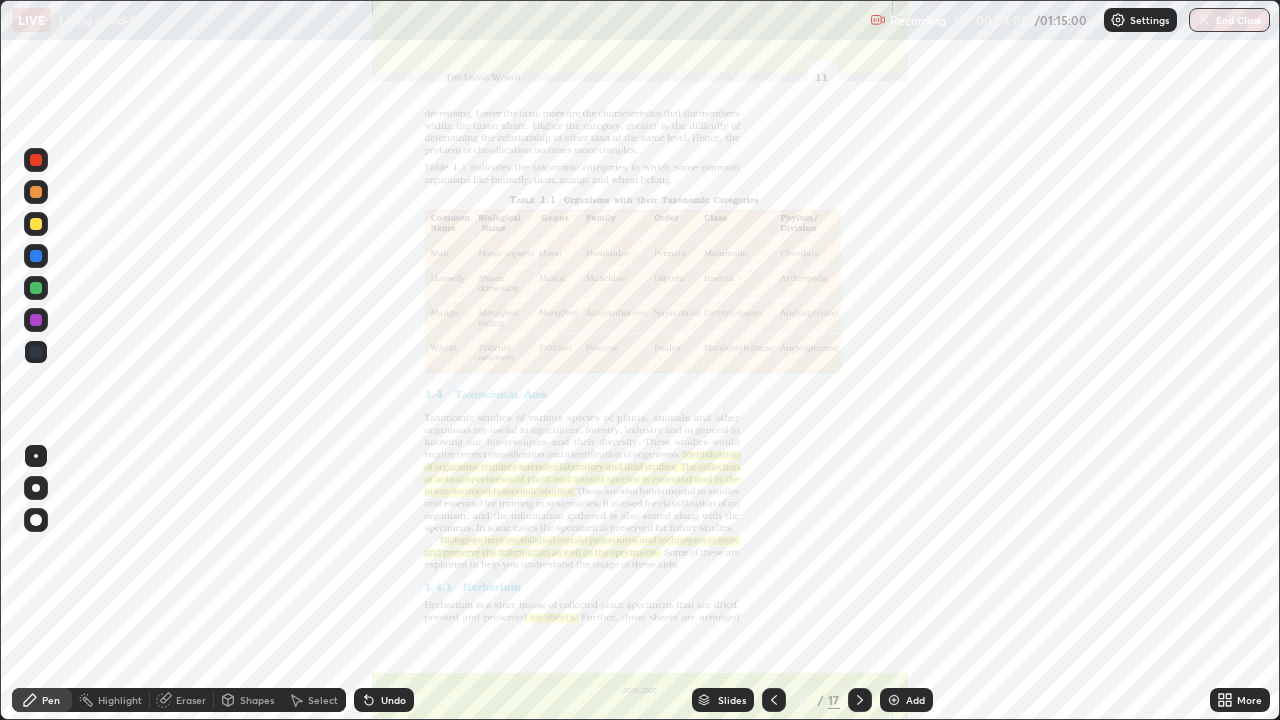 click on "Slides" at bounding box center [723, 700] 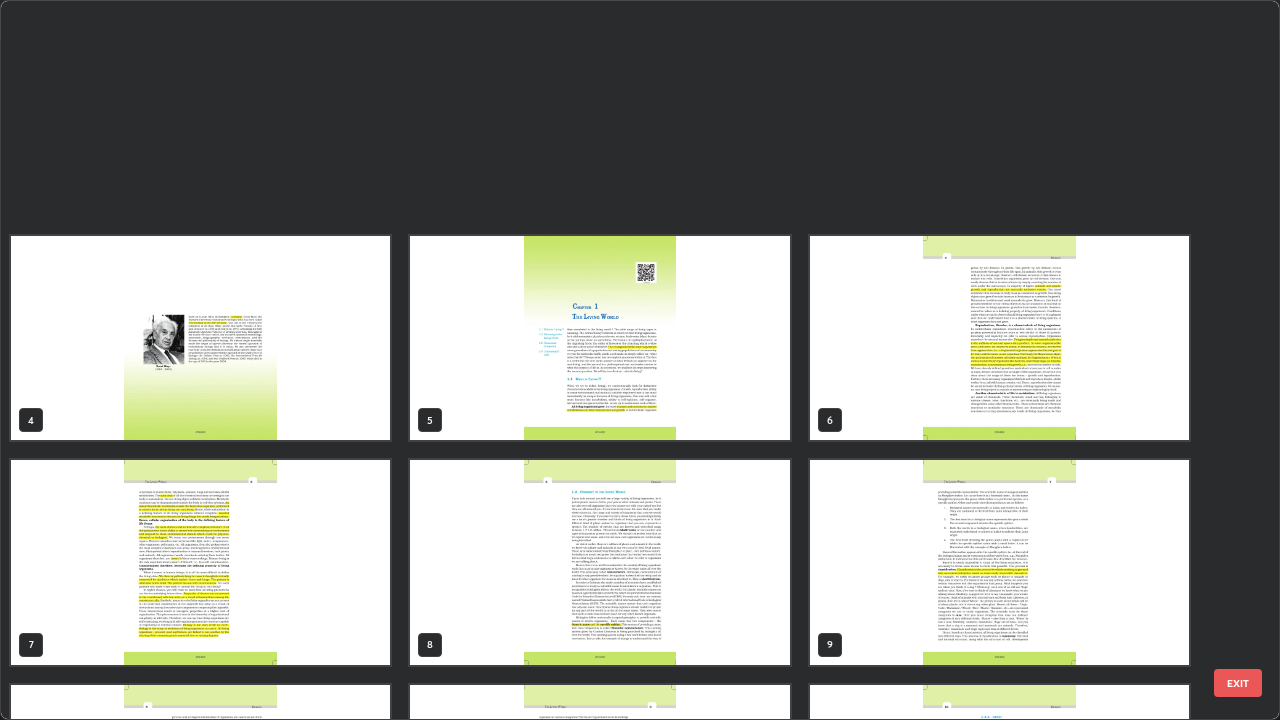 scroll, scrollTop: 712, scrollLeft: 1268, axis: both 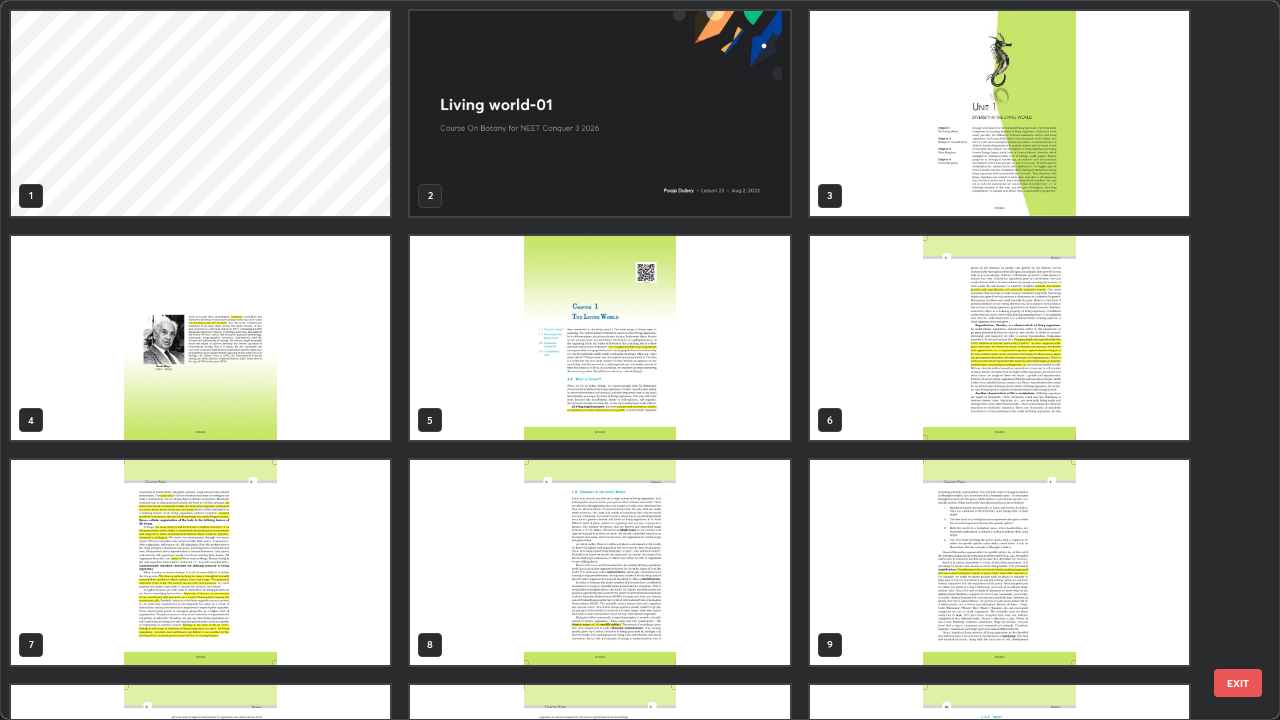 click at bounding box center (599, 113) 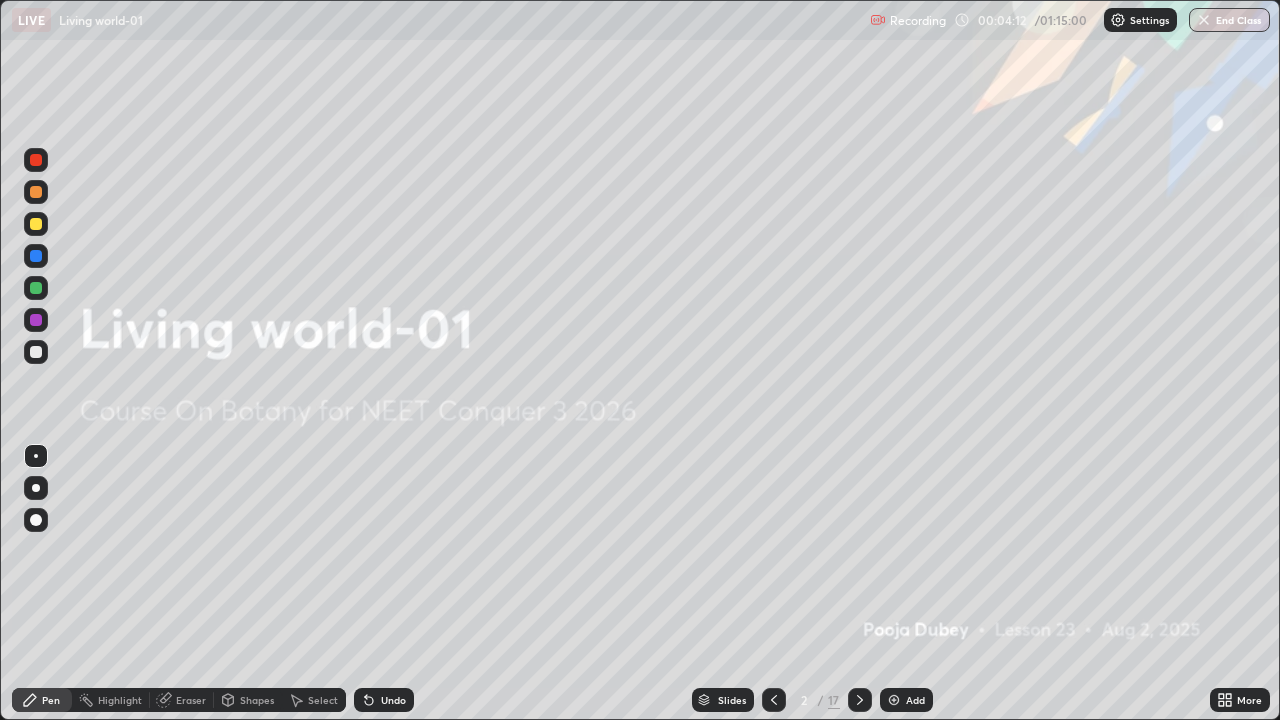 click at bounding box center [599, 113] 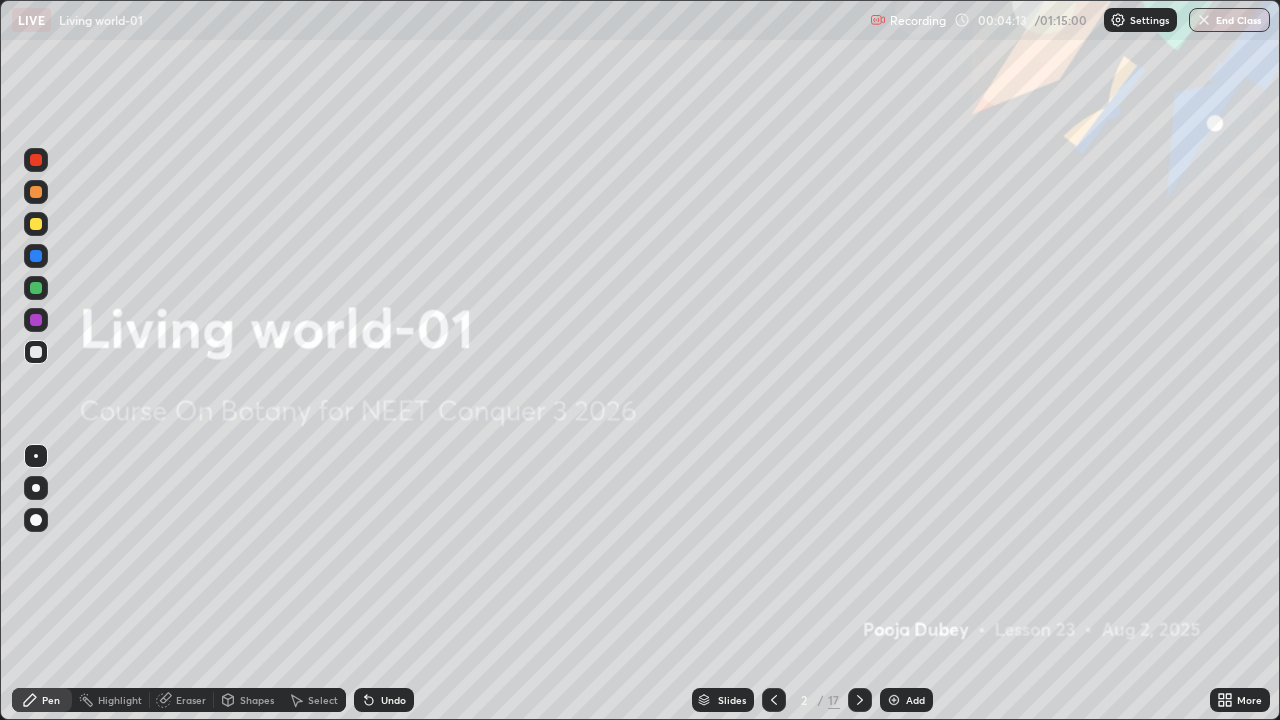 click on "Add" at bounding box center [915, 700] 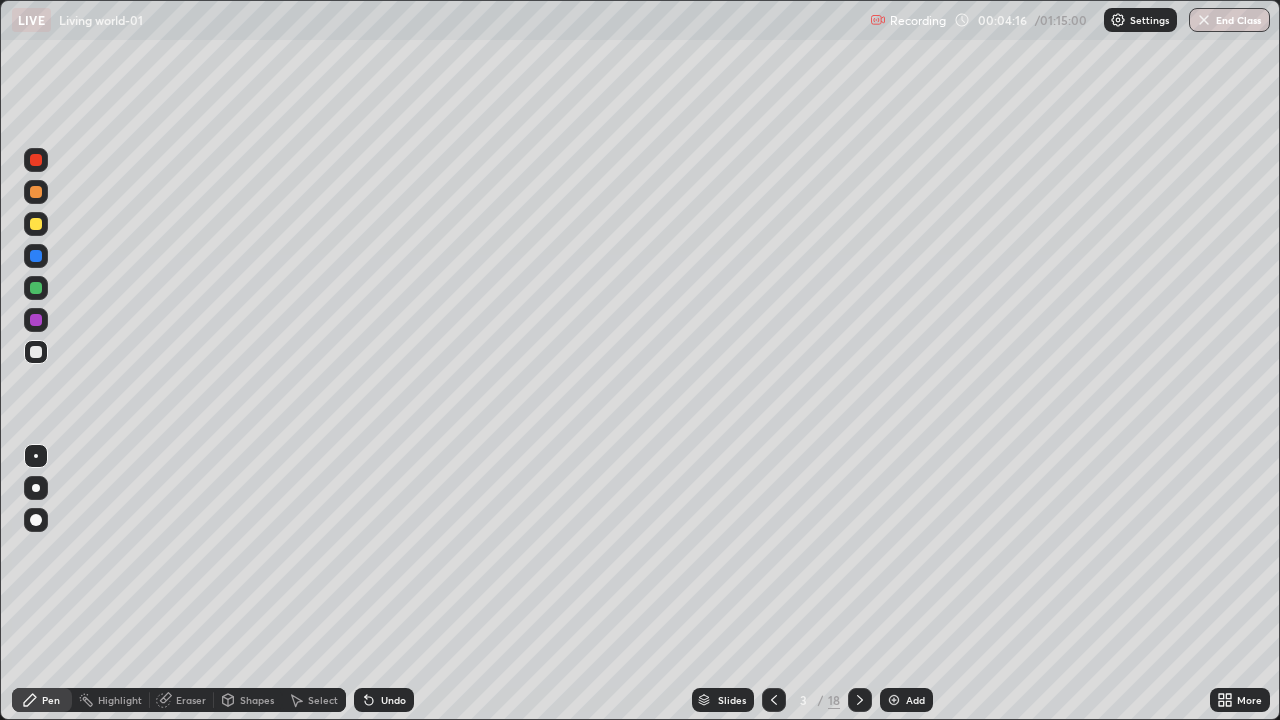 click at bounding box center (36, 288) 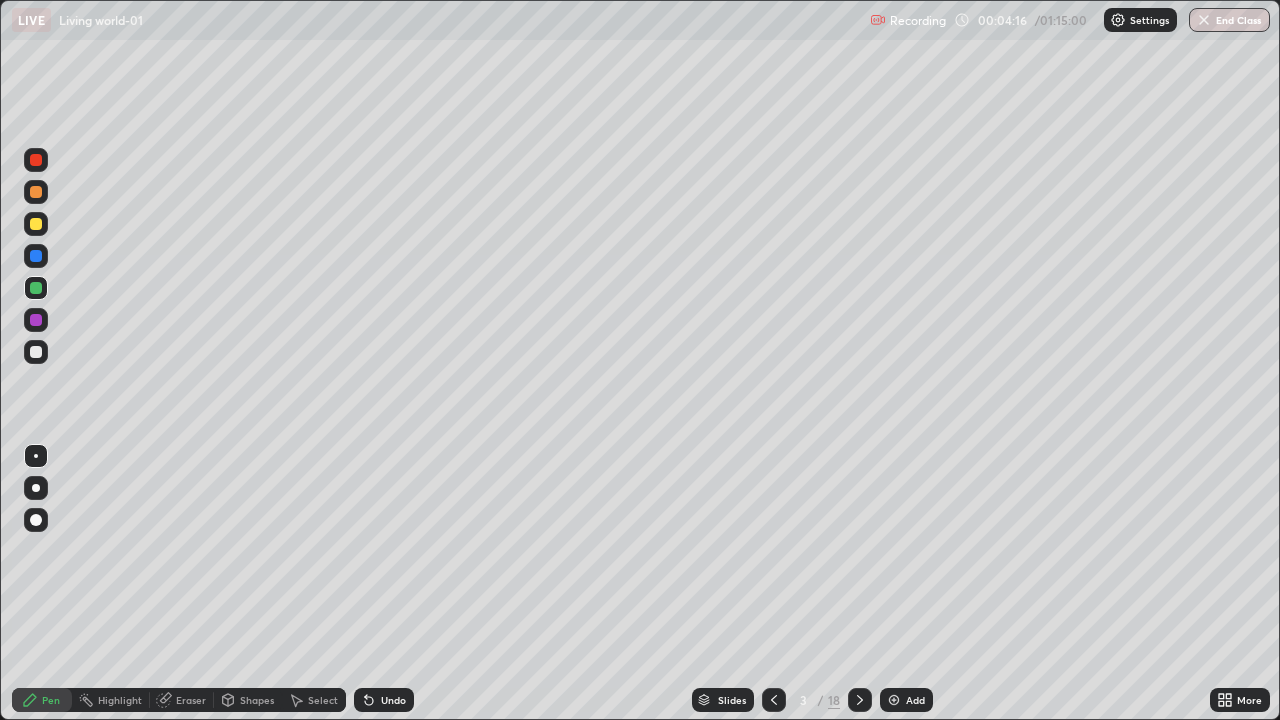 click at bounding box center [36, 288] 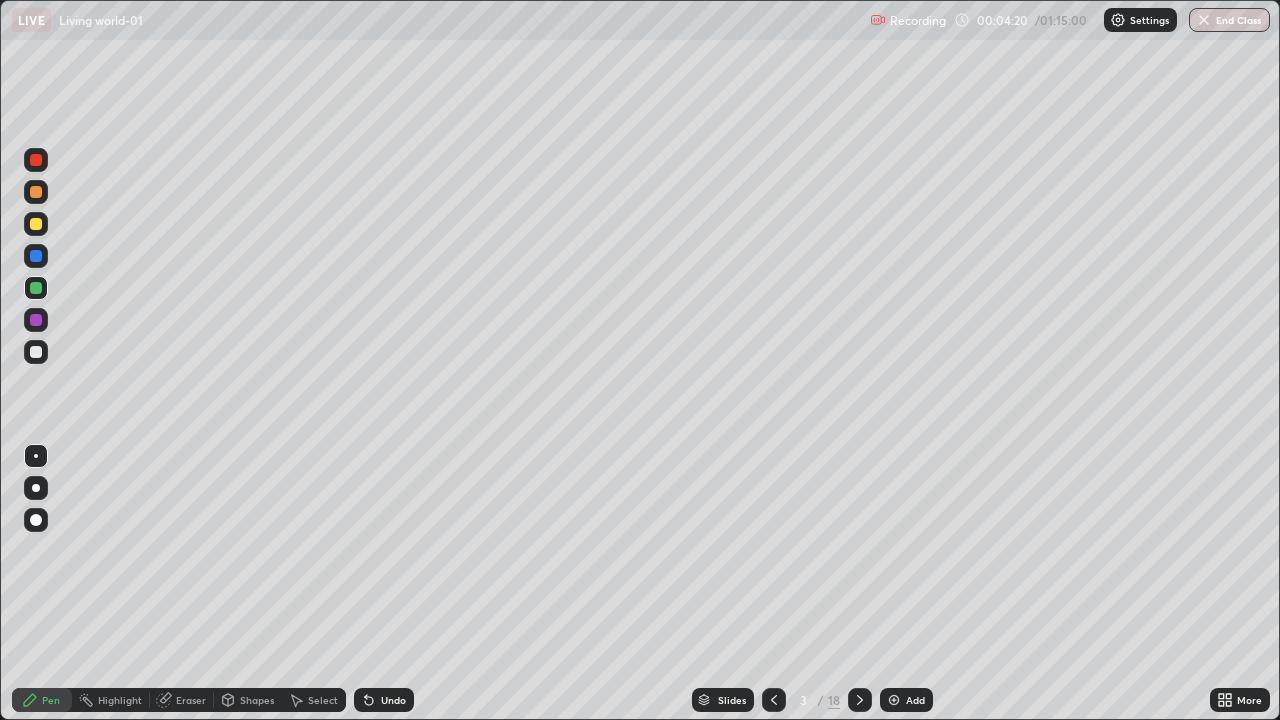 click at bounding box center [36, 488] 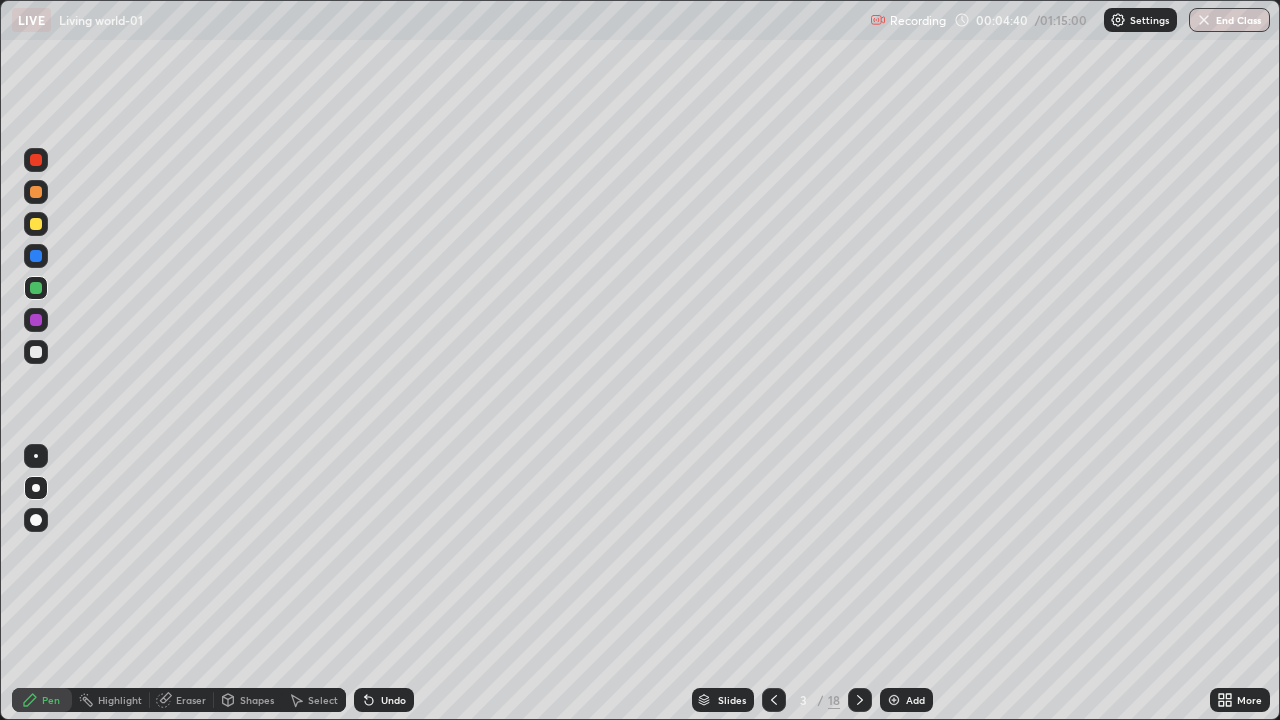 click at bounding box center (36, 352) 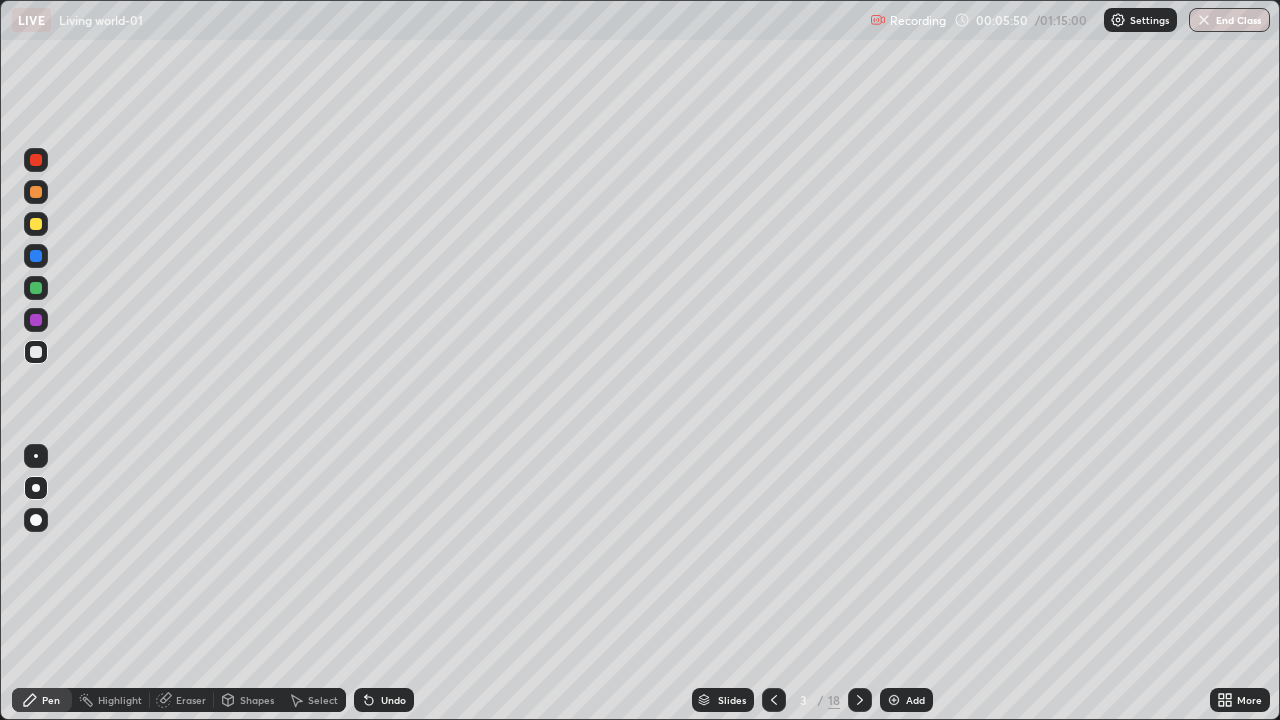 click on "Undo" at bounding box center [393, 700] 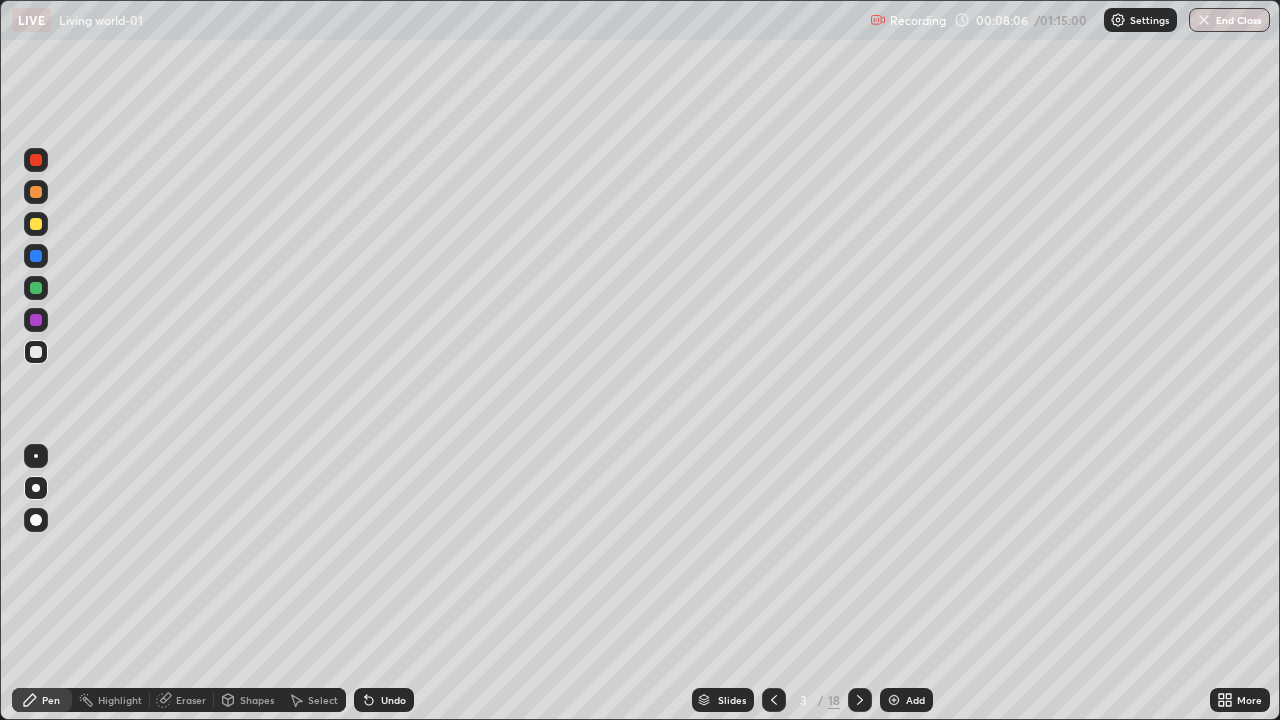 click at bounding box center (894, 700) 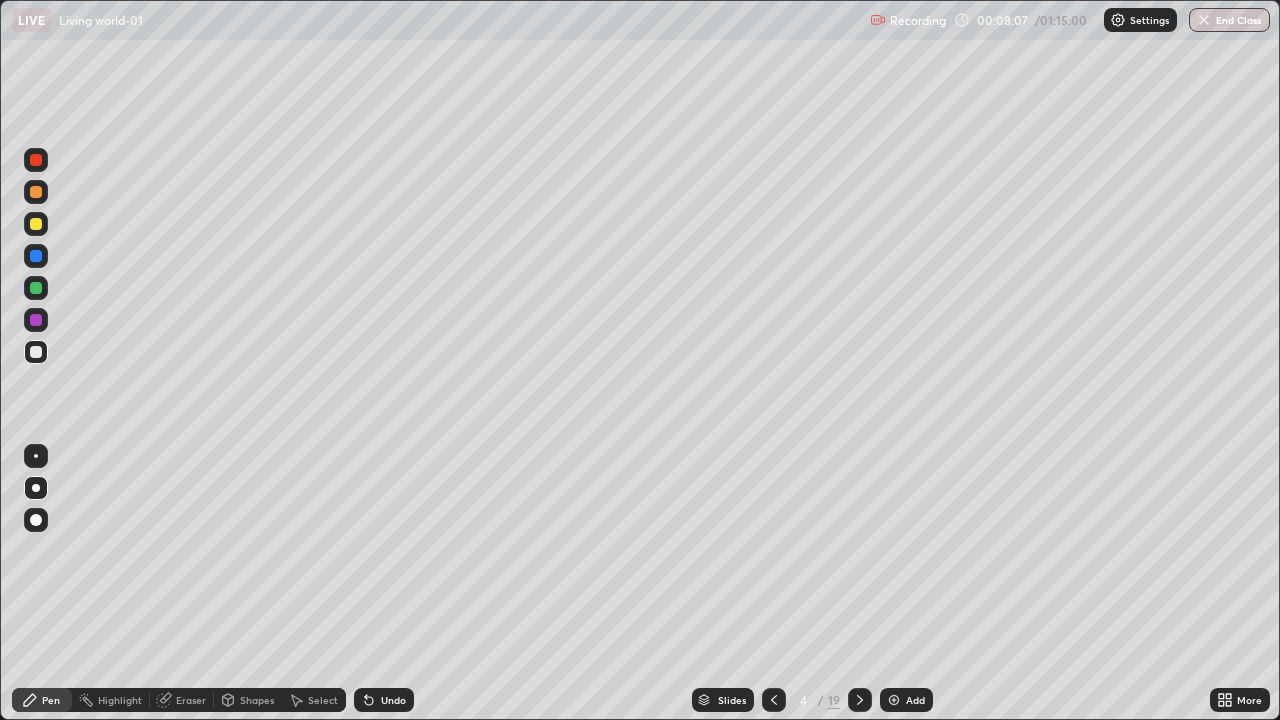 click on "Shapes" at bounding box center (257, 700) 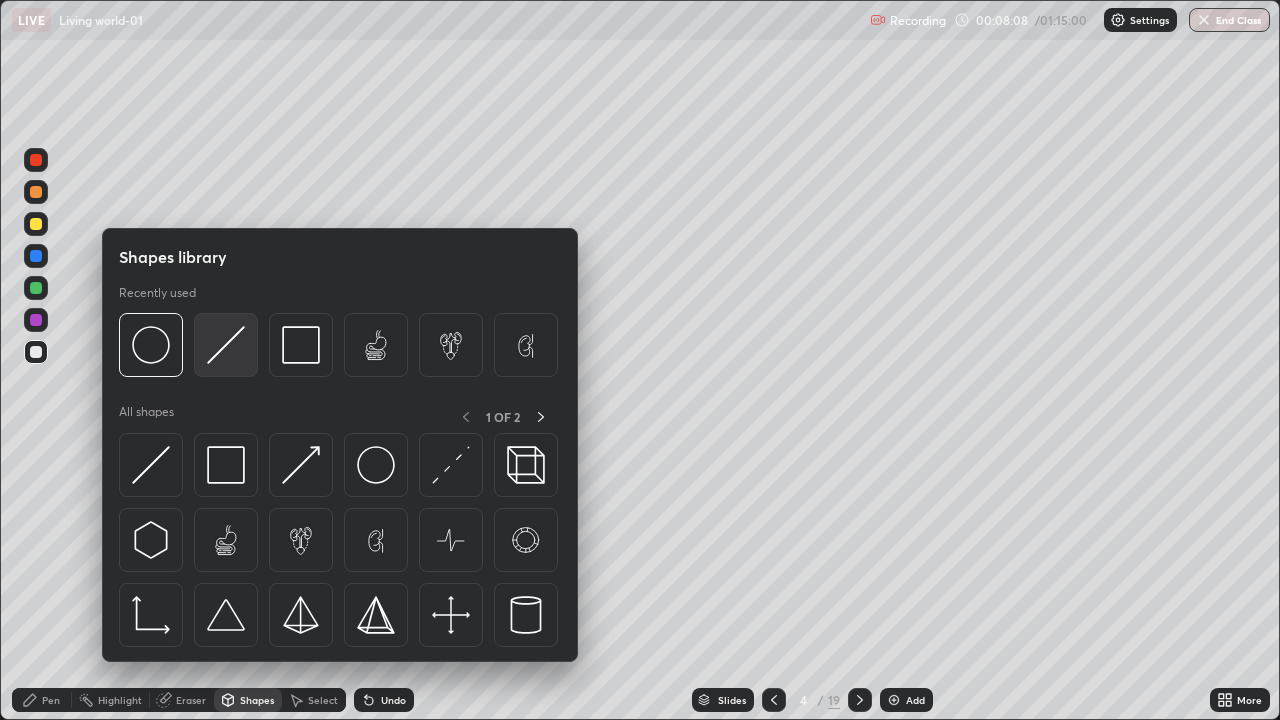 click at bounding box center (226, 345) 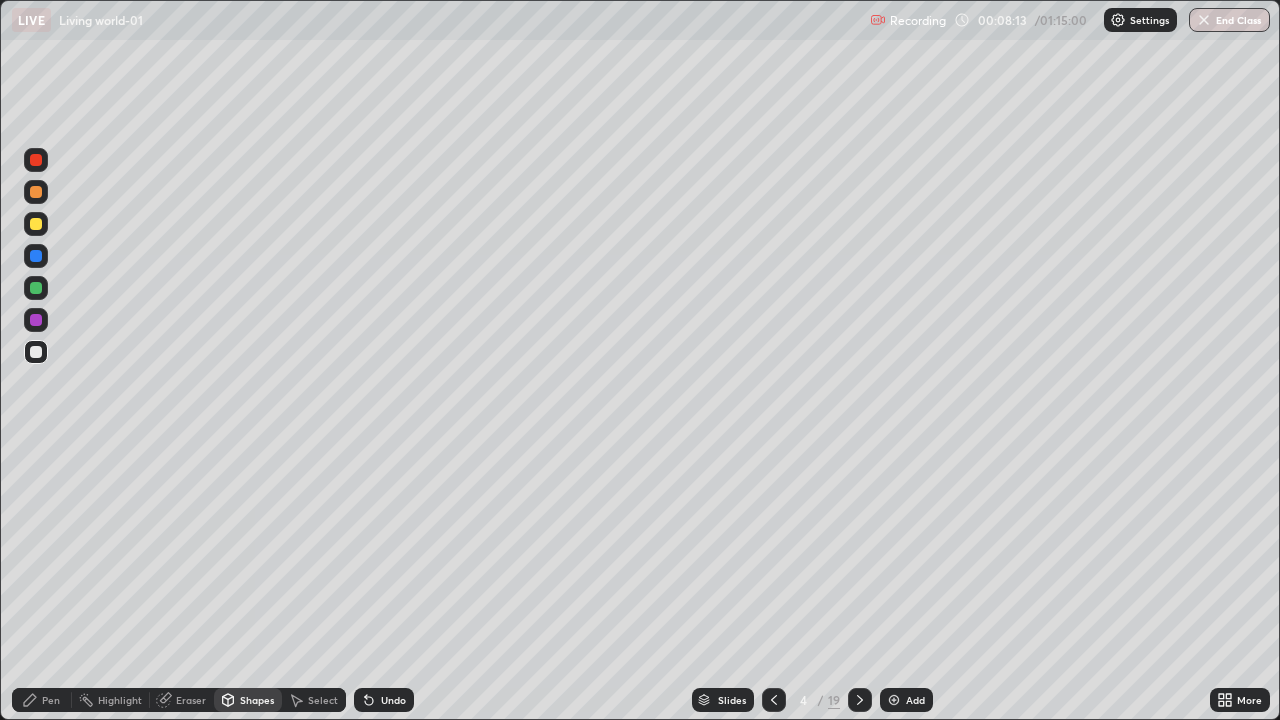 click on "Pen" at bounding box center [51, 700] 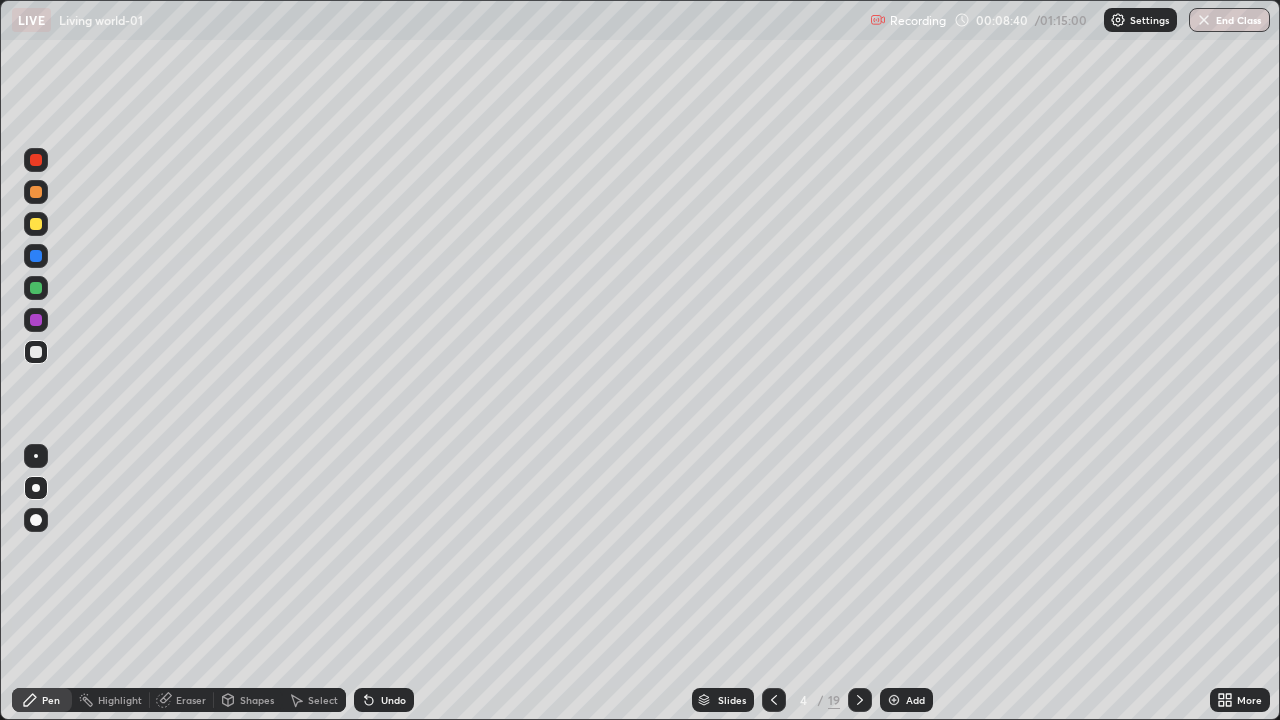 click 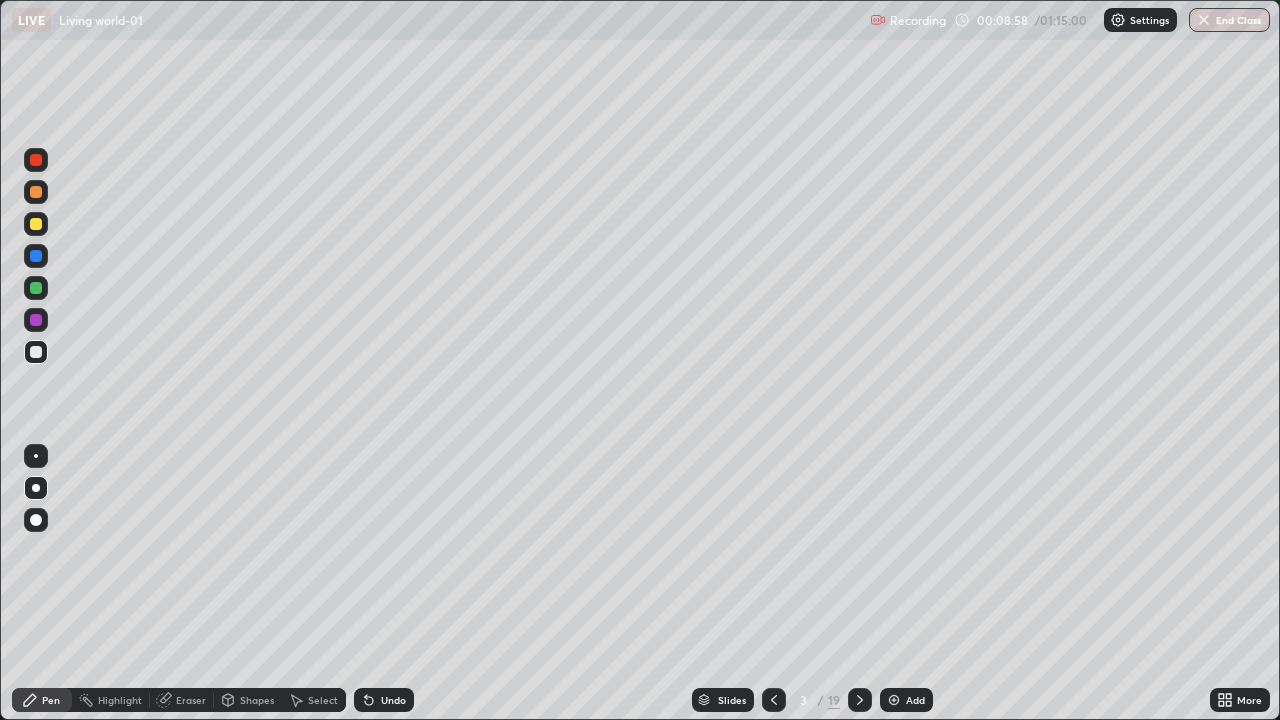 click 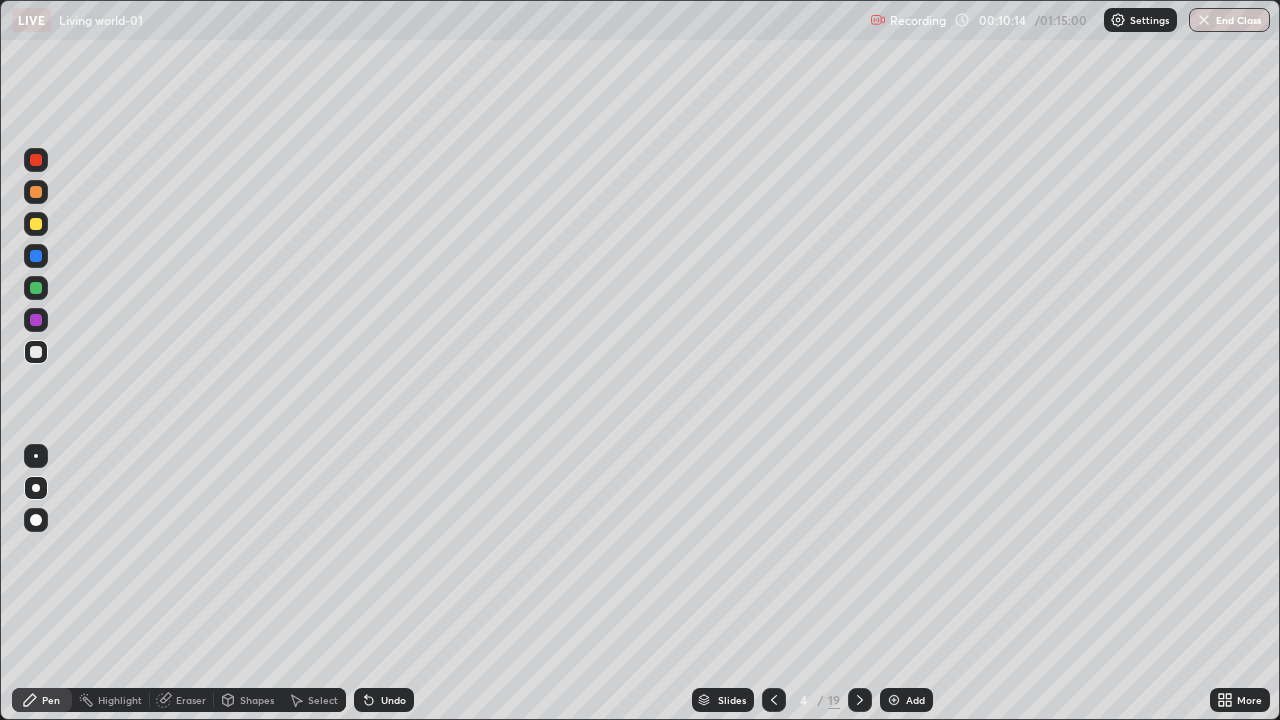 click 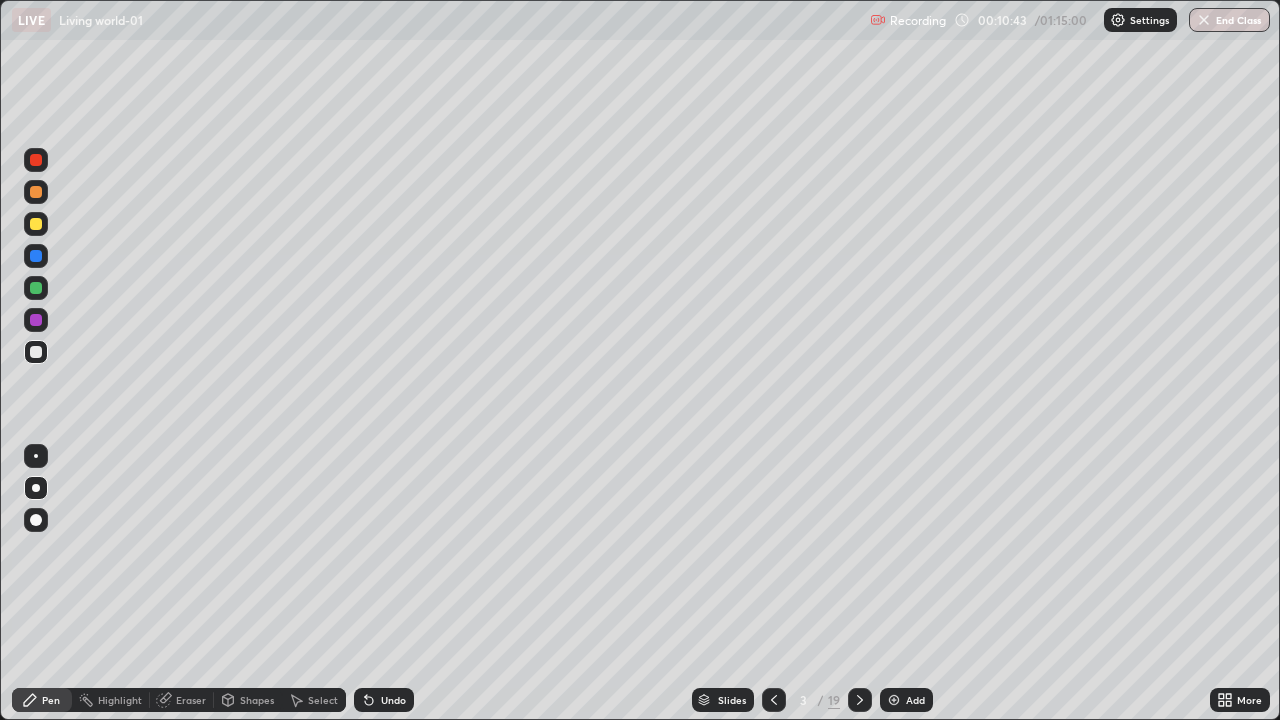 click 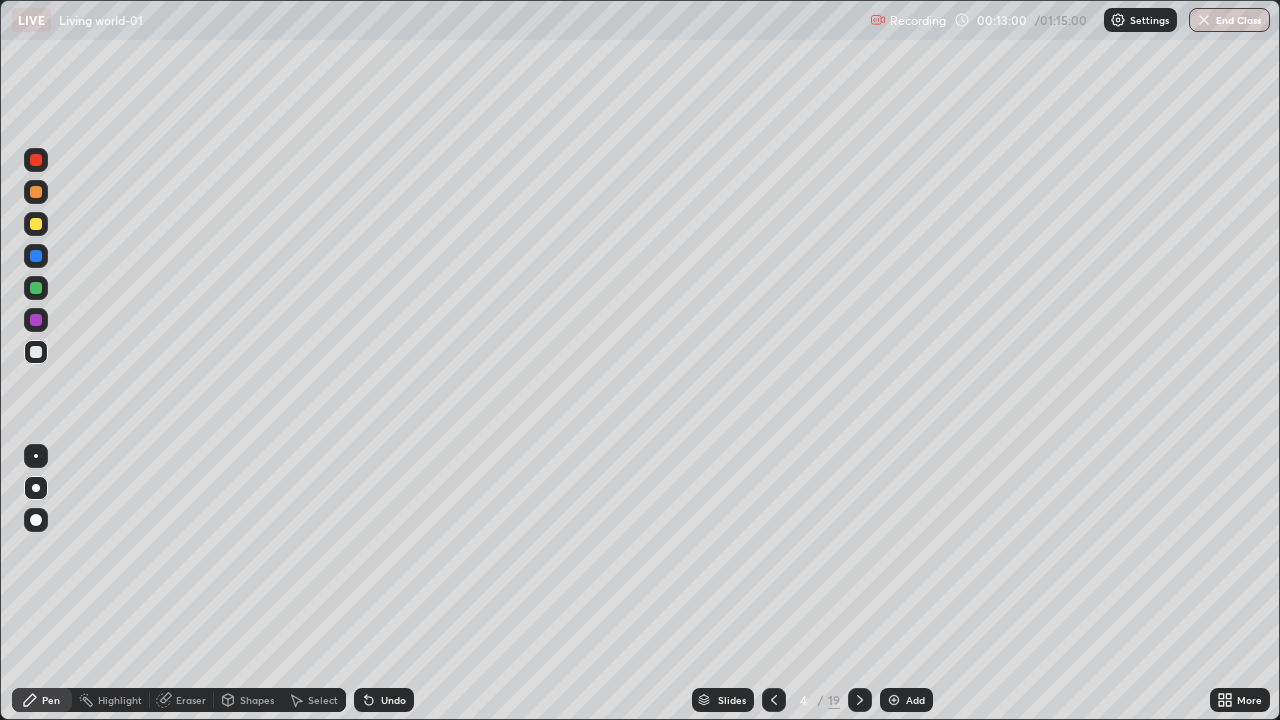 click on "Shapes" at bounding box center [257, 700] 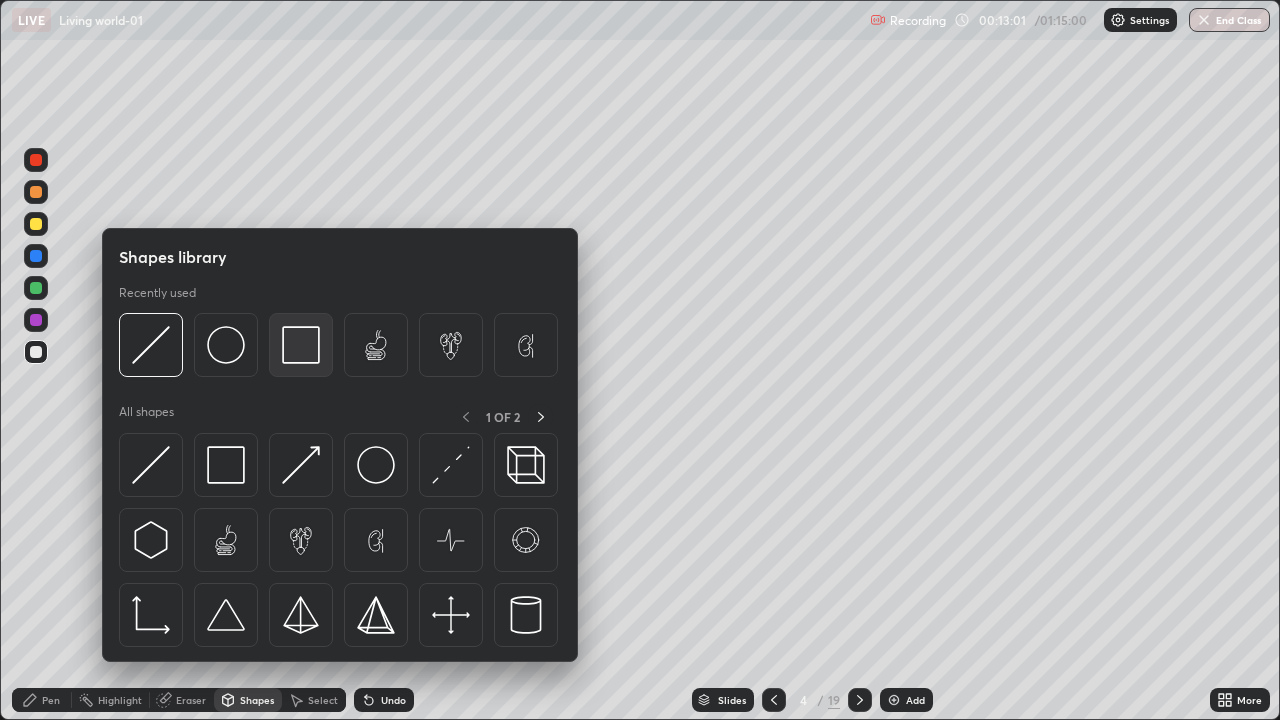 click at bounding box center [301, 345] 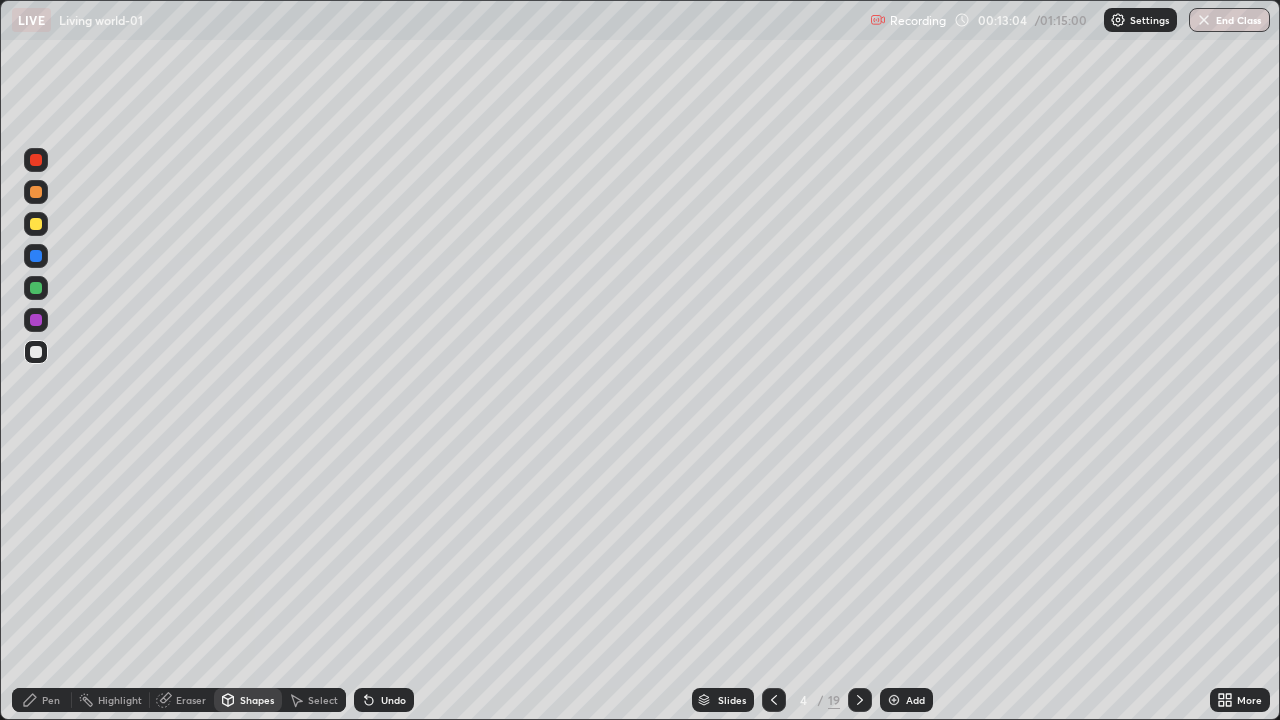 click at bounding box center [36, 256] 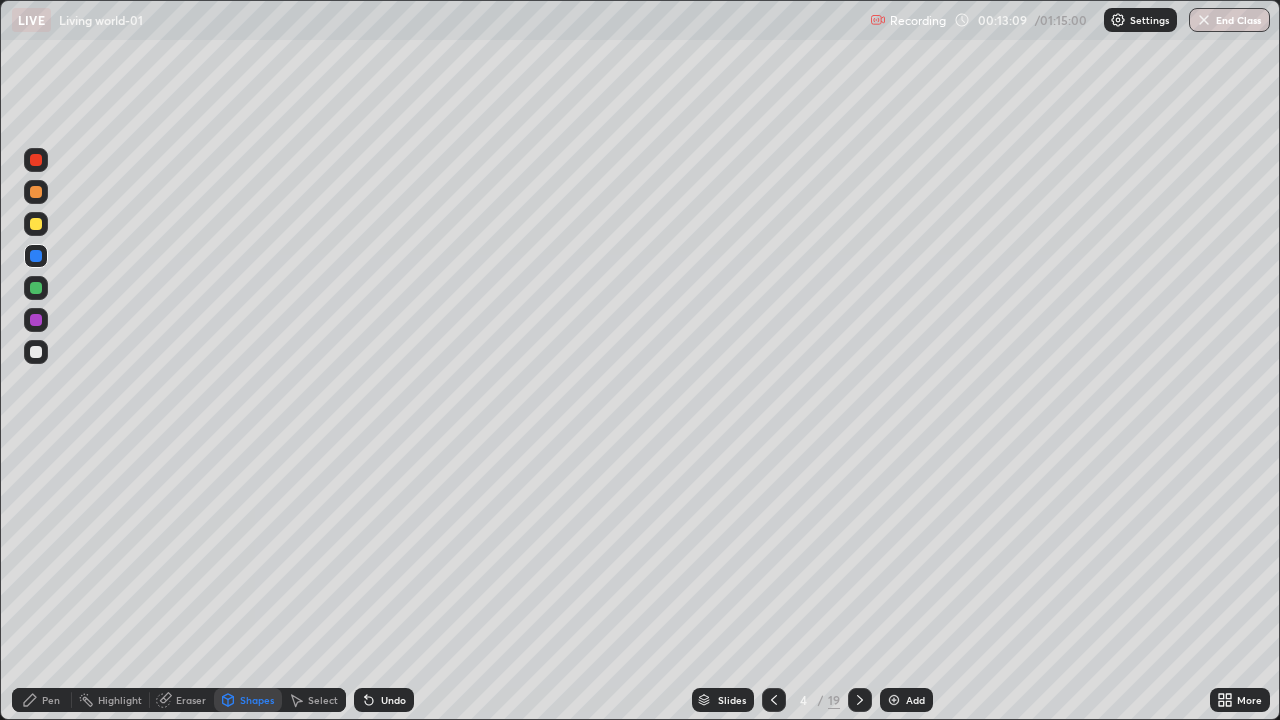click at bounding box center (894, 700) 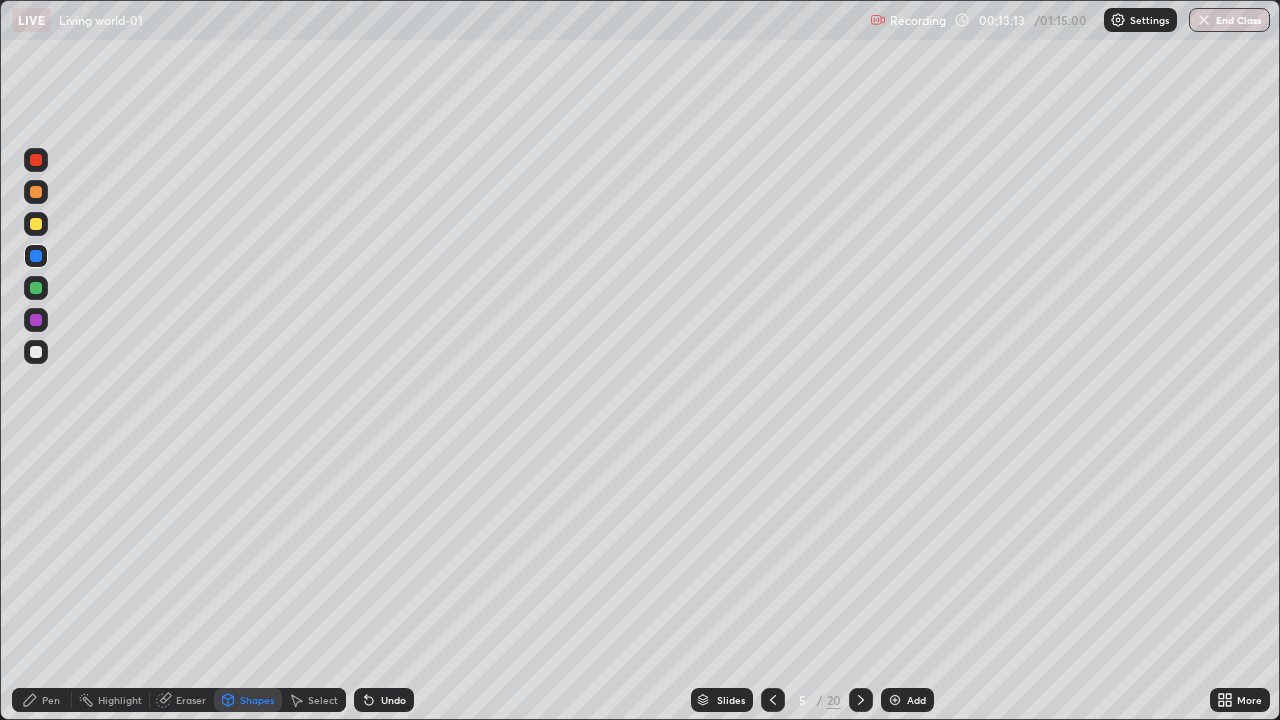 click at bounding box center (36, 352) 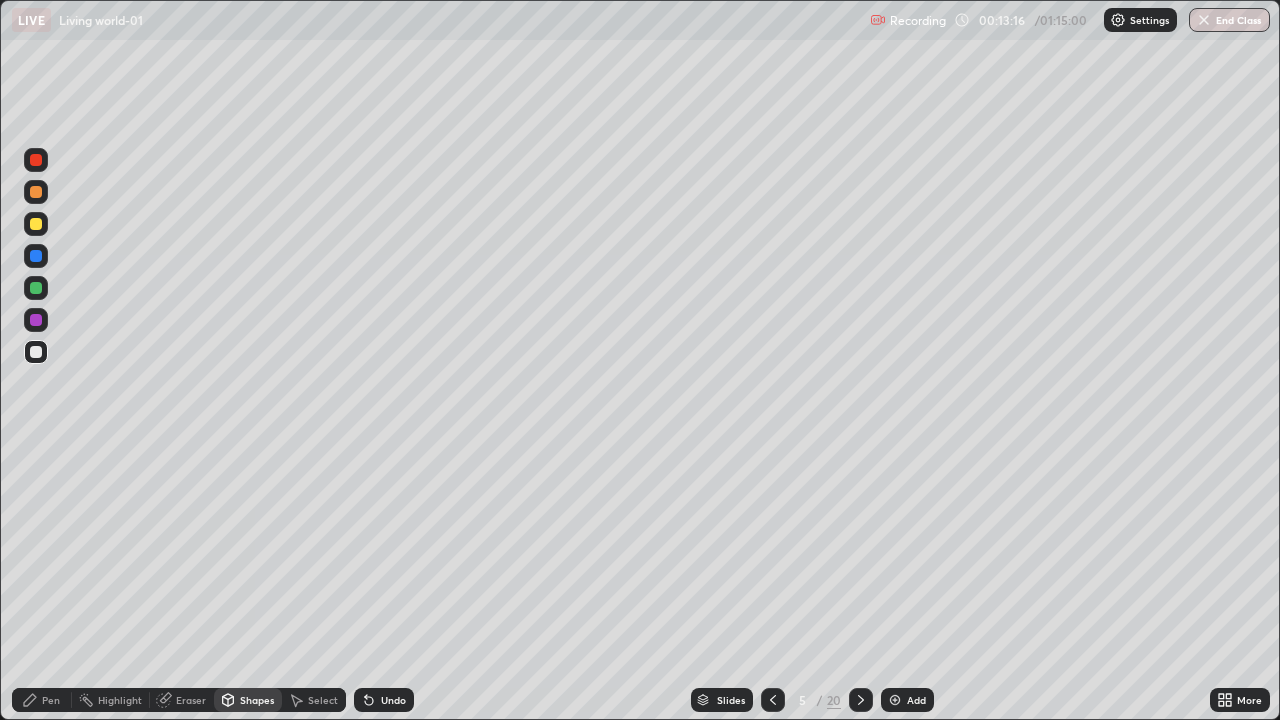 click on "Undo" at bounding box center [384, 700] 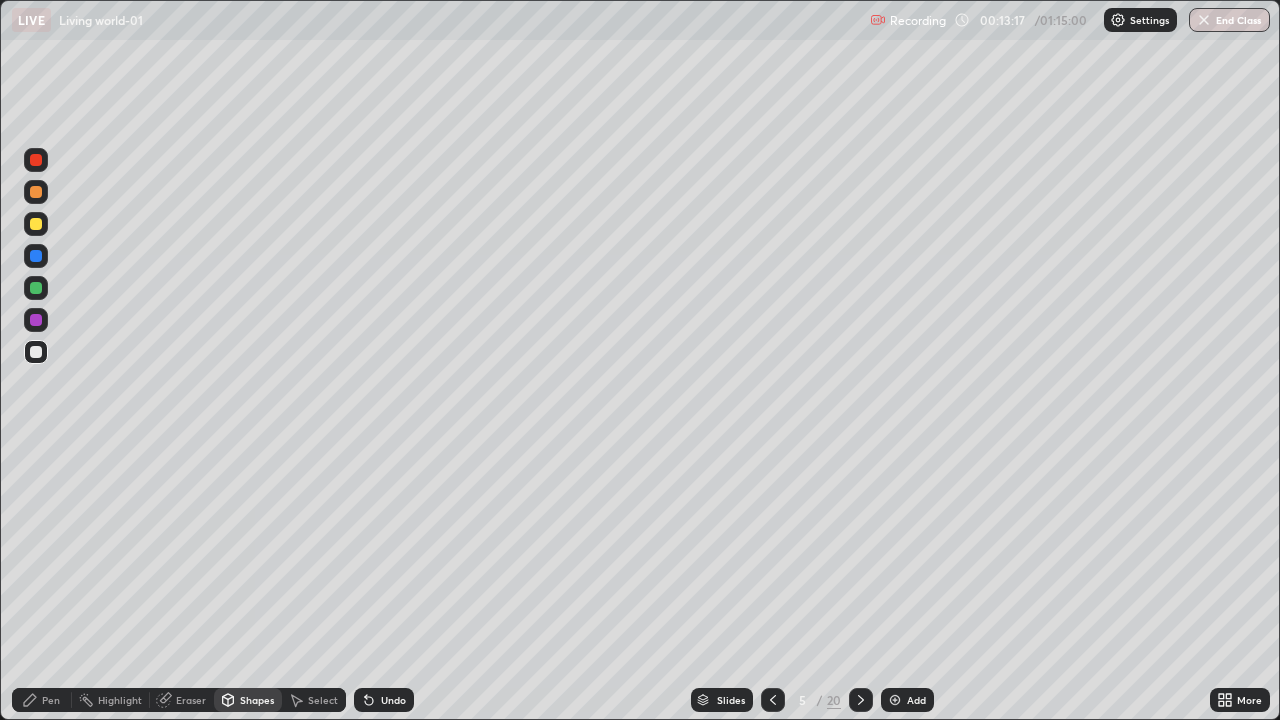 click 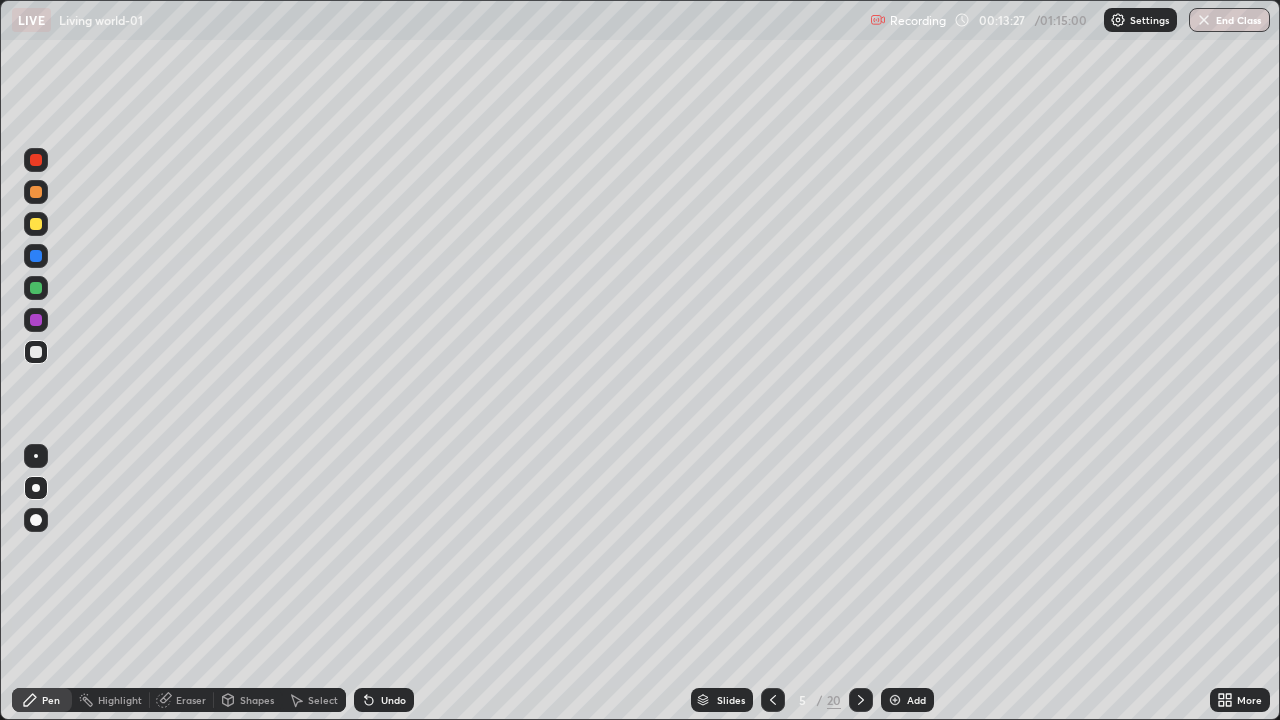 click on "Eraser" at bounding box center (191, 700) 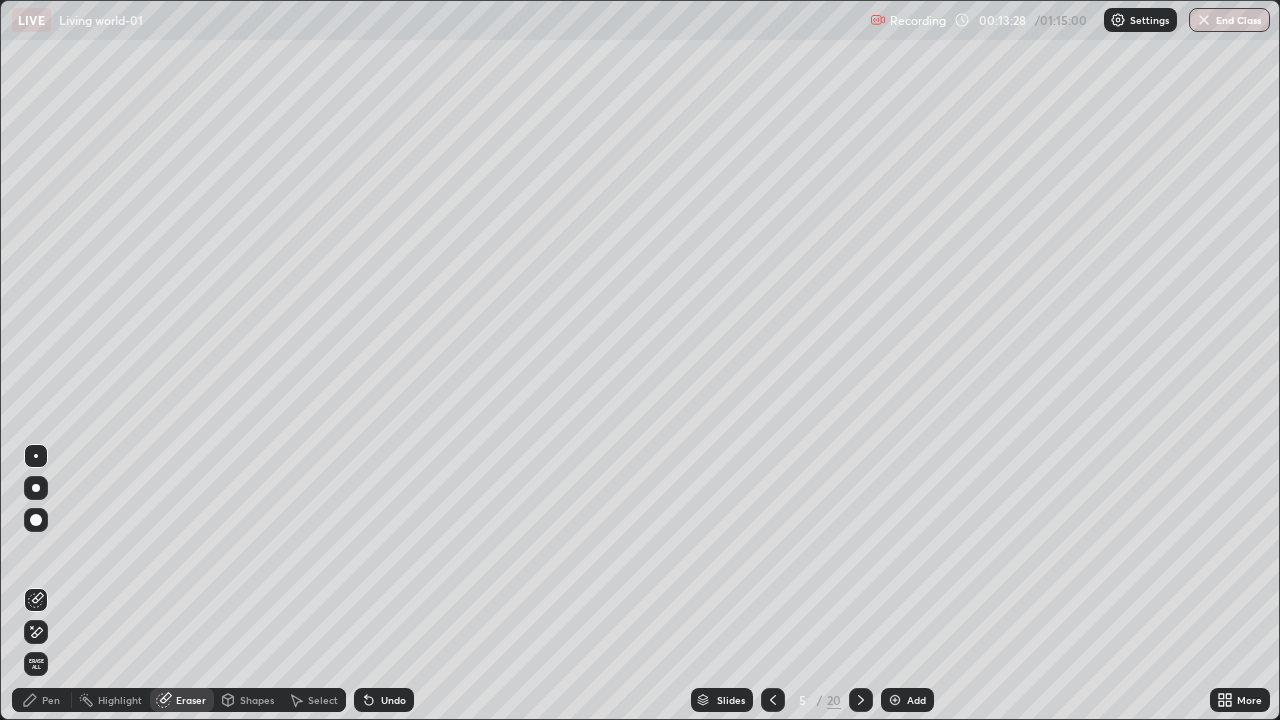 click on "Shapes" at bounding box center (257, 700) 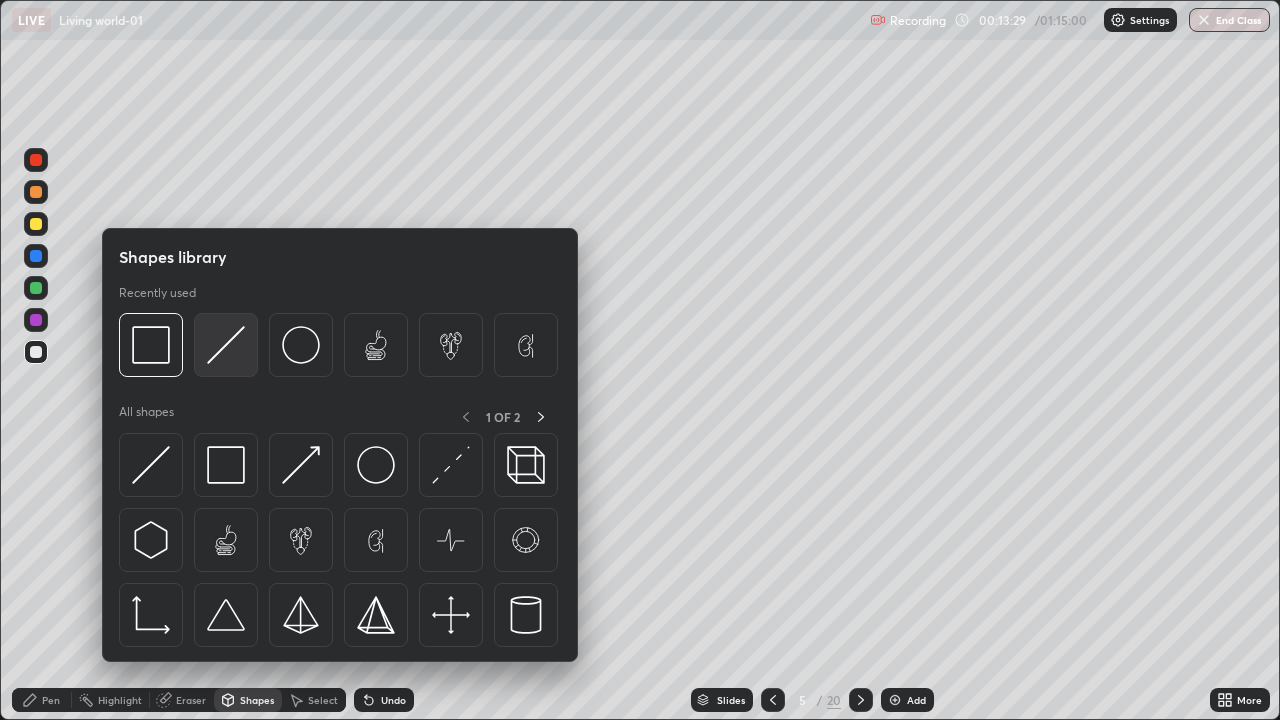 click at bounding box center (226, 345) 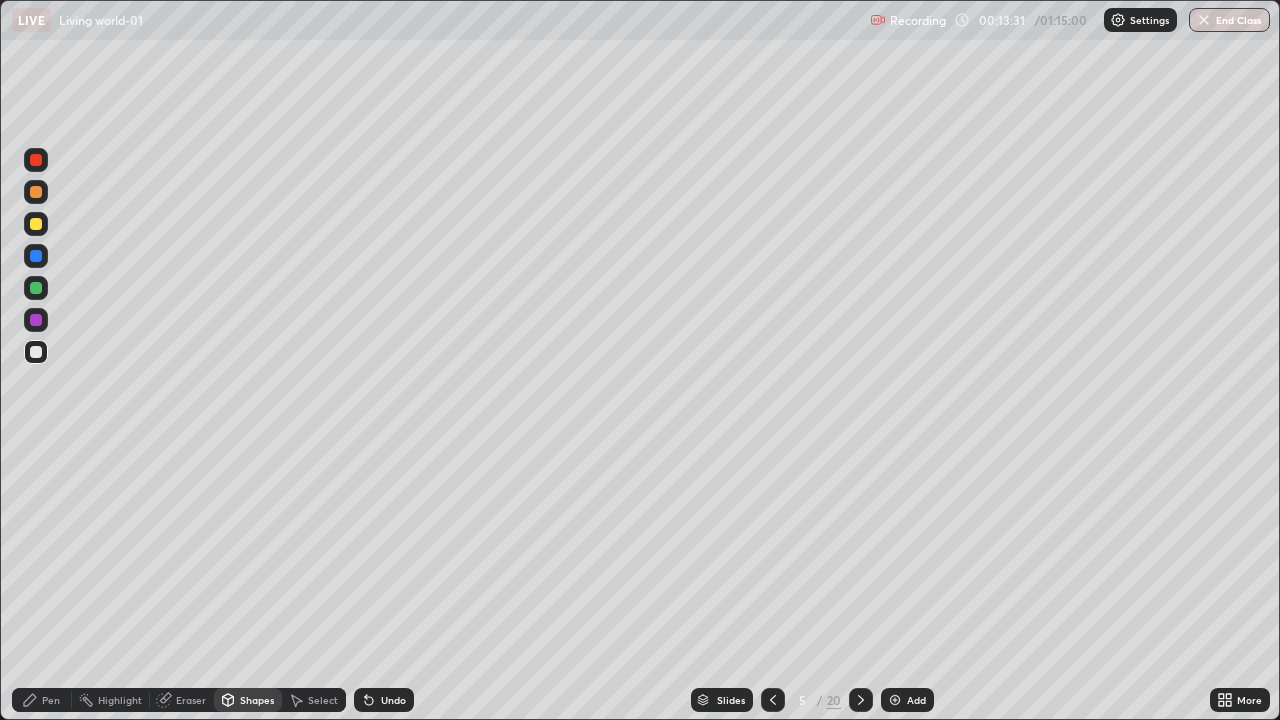 click 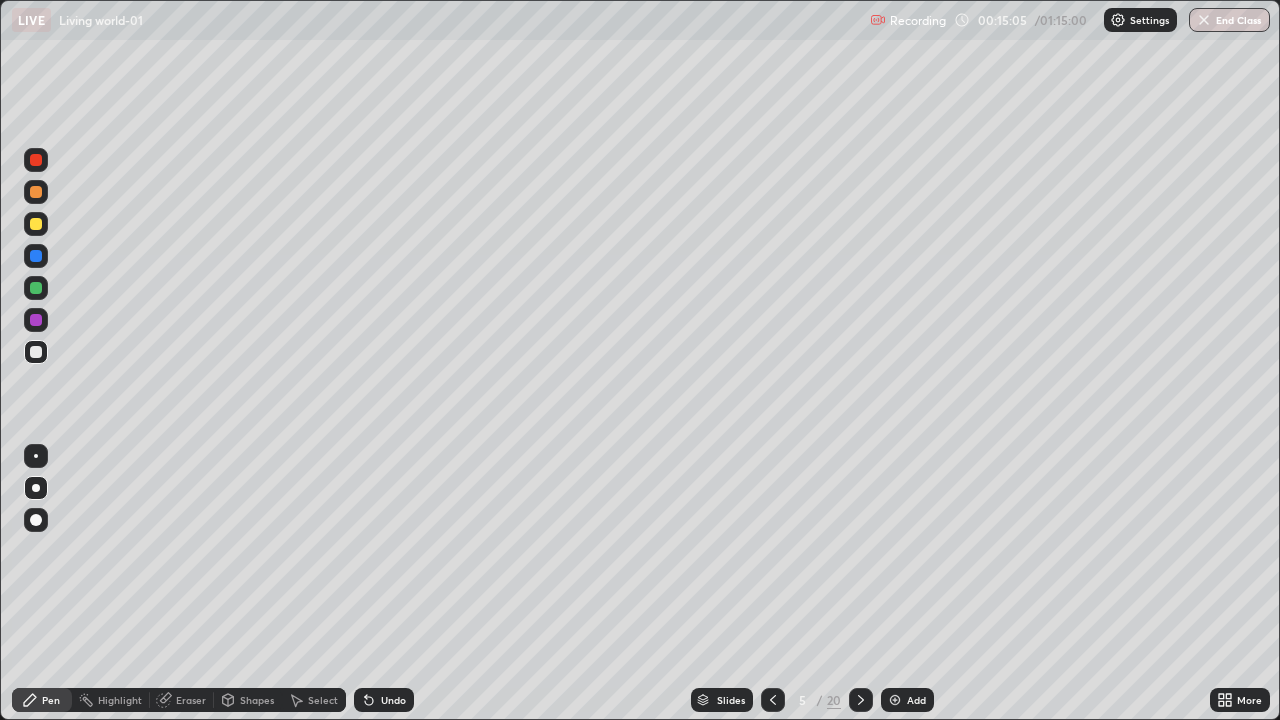 click at bounding box center [36, 320] 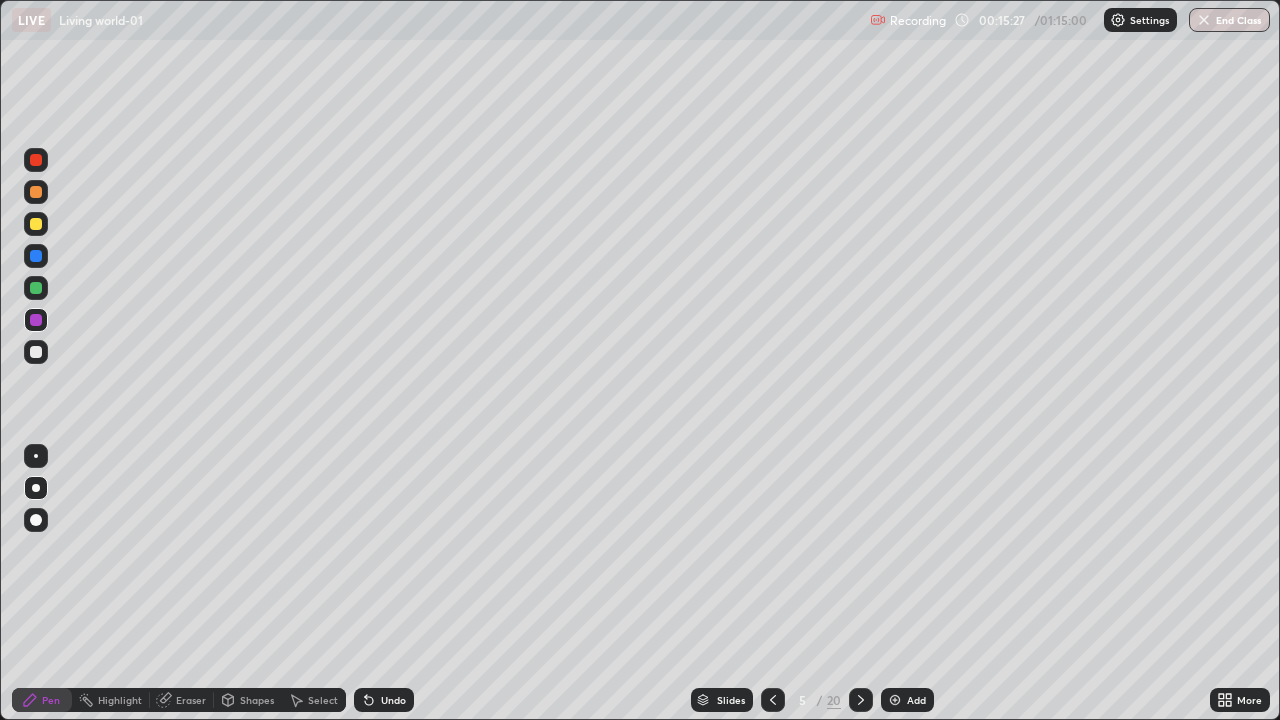 click at bounding box center (36, 352) 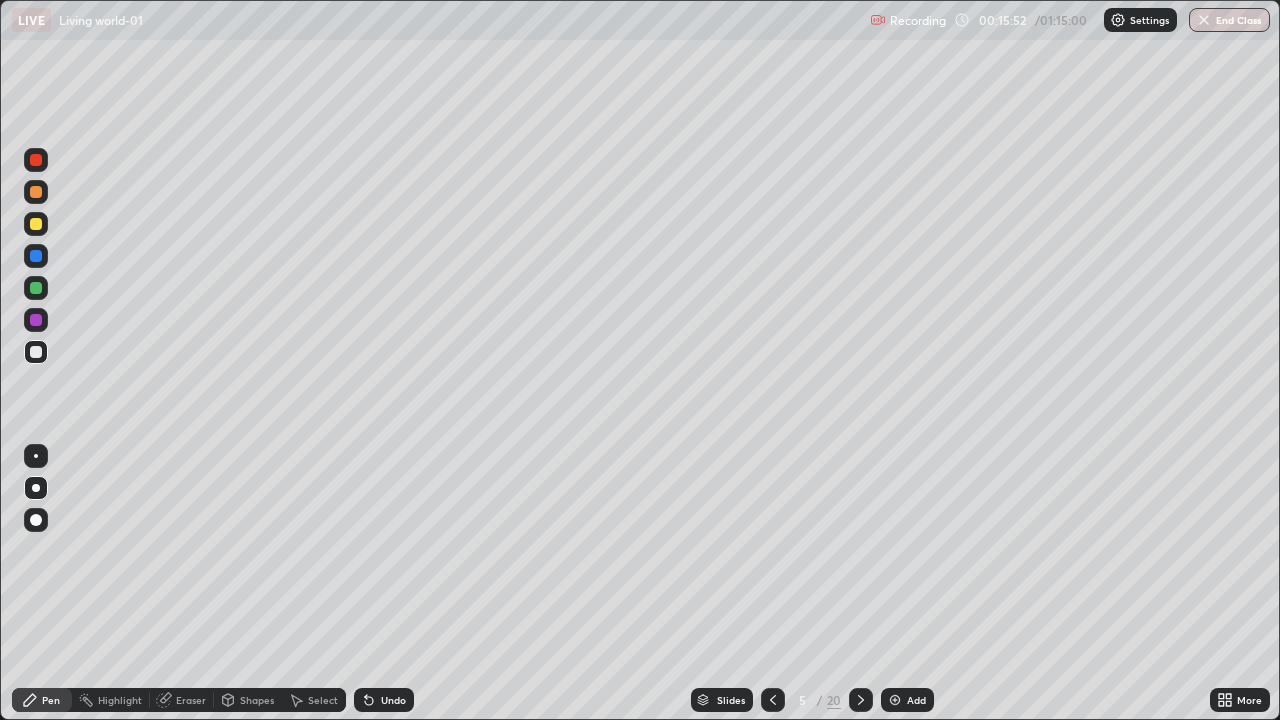 click on "Shapes" at bounding box center (257, 700) 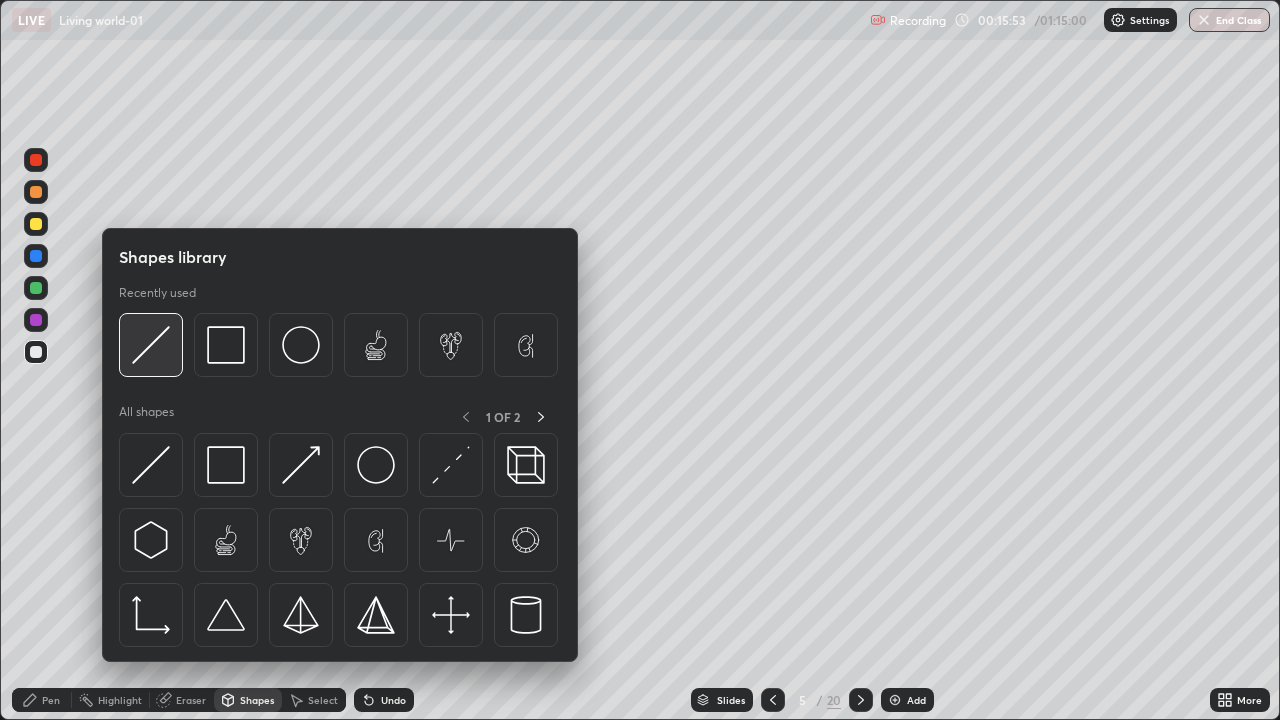 click at bounding box center (151, 345) 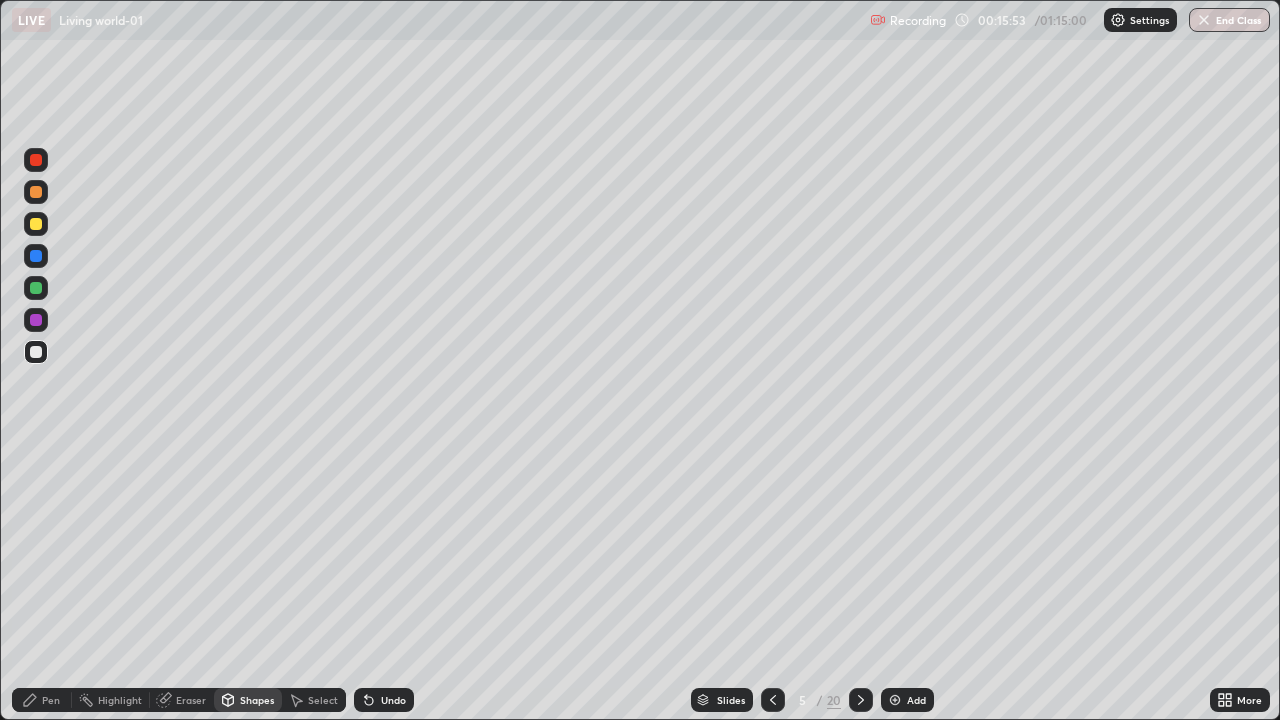 click at bounding box center (36, 160) 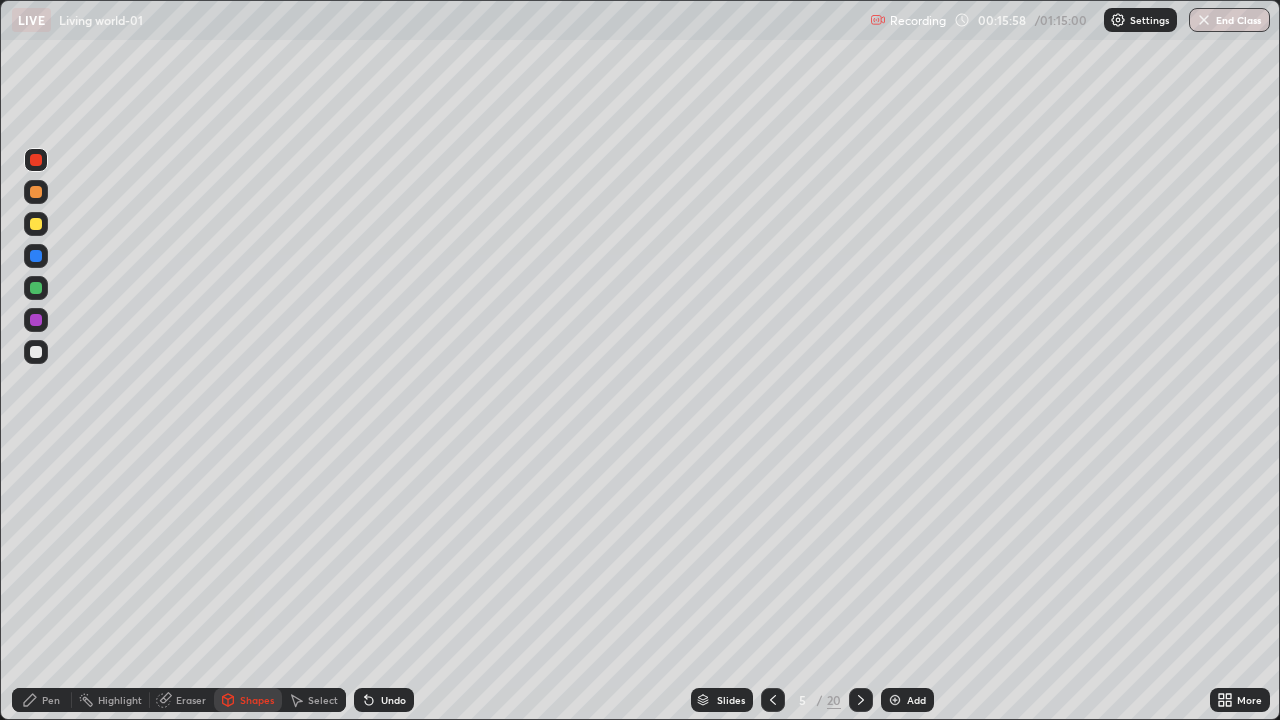 click 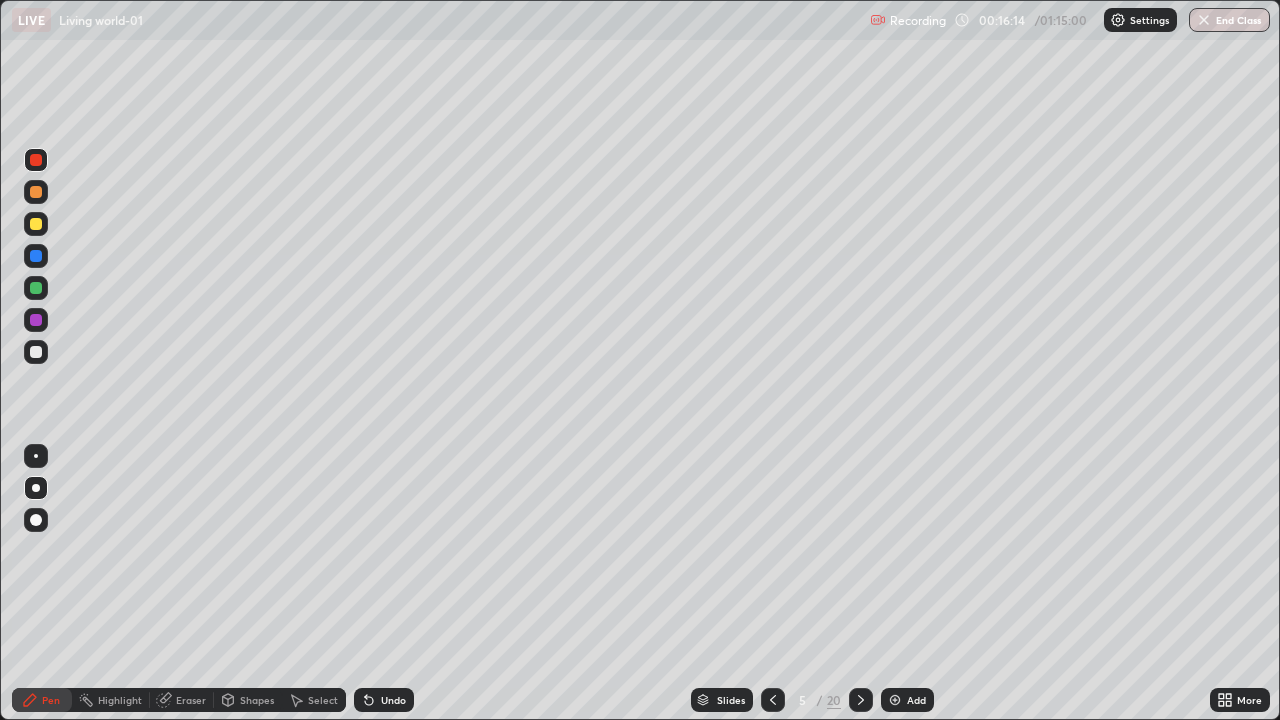 click on "Shapes" at bounding box center [257, 700] 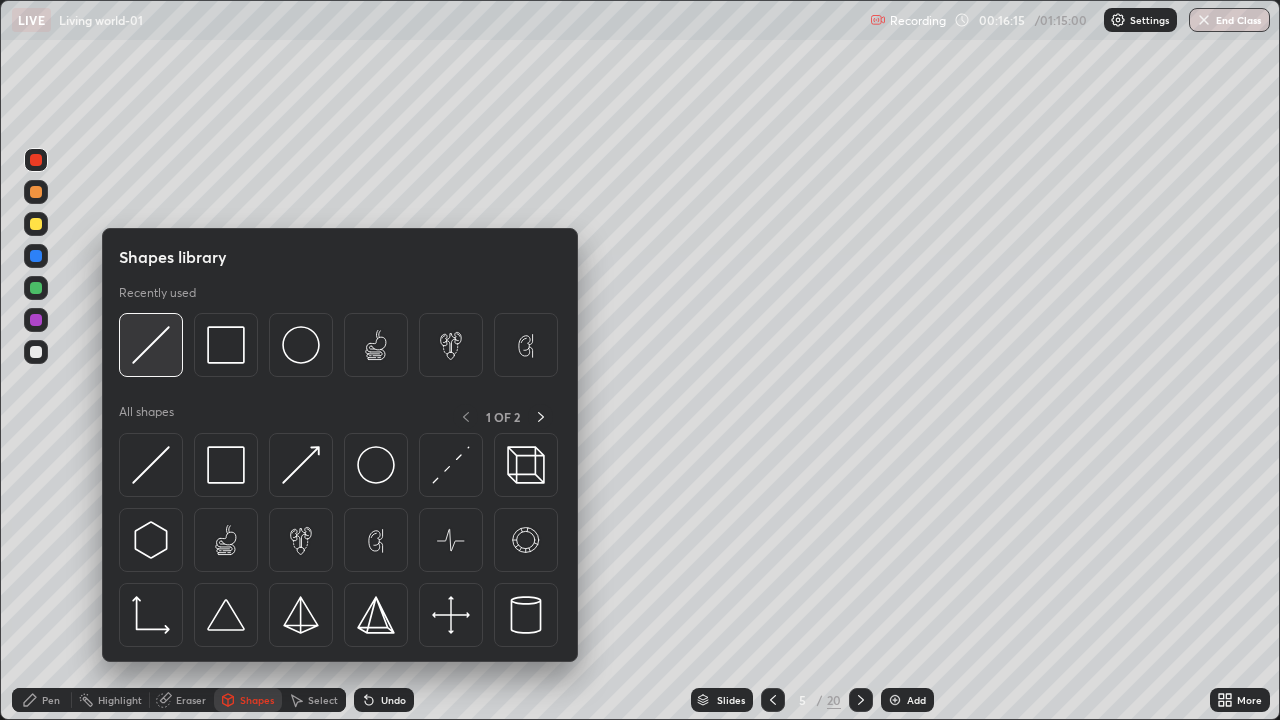 click at bounding box center [151, 345] 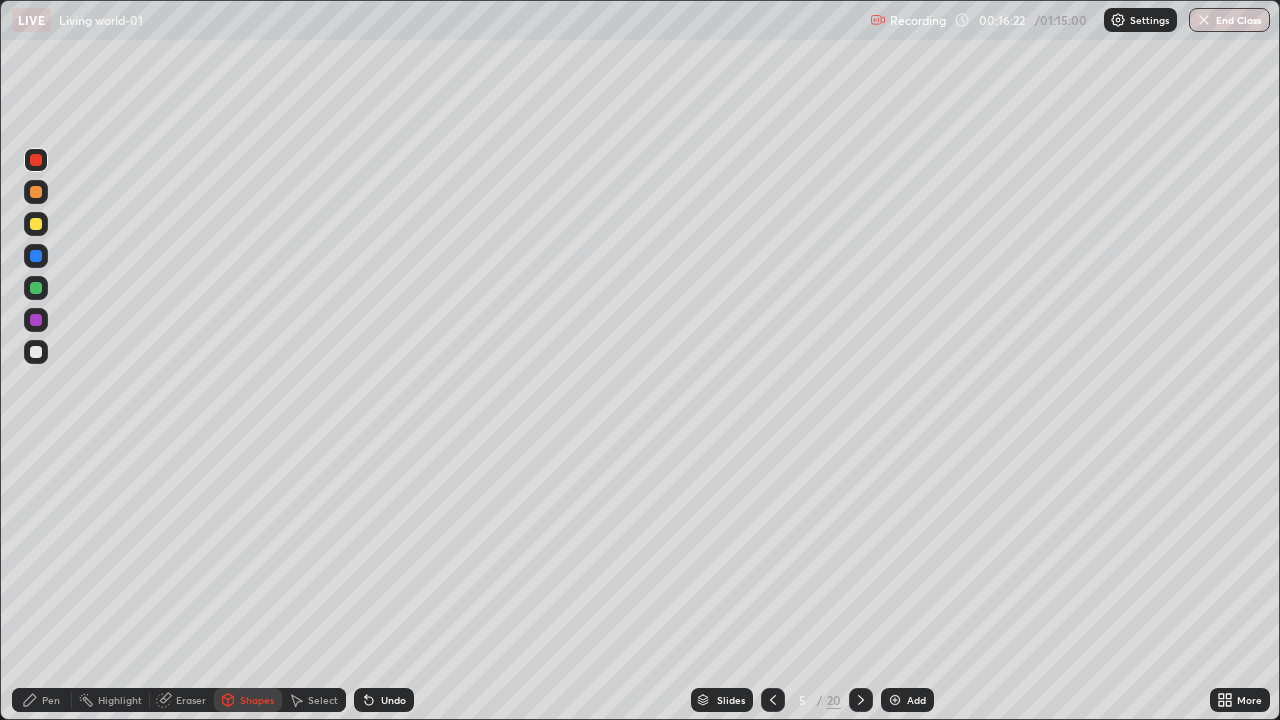 click 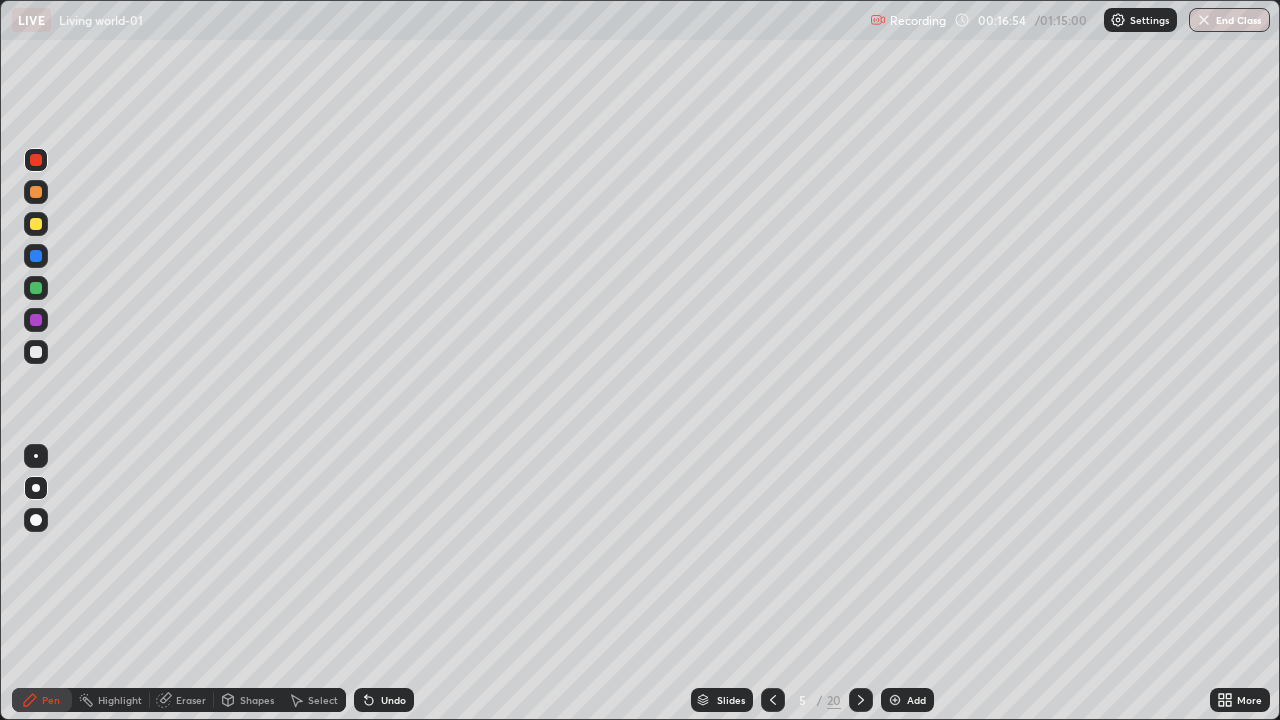 click at bounding box center (36, 352) 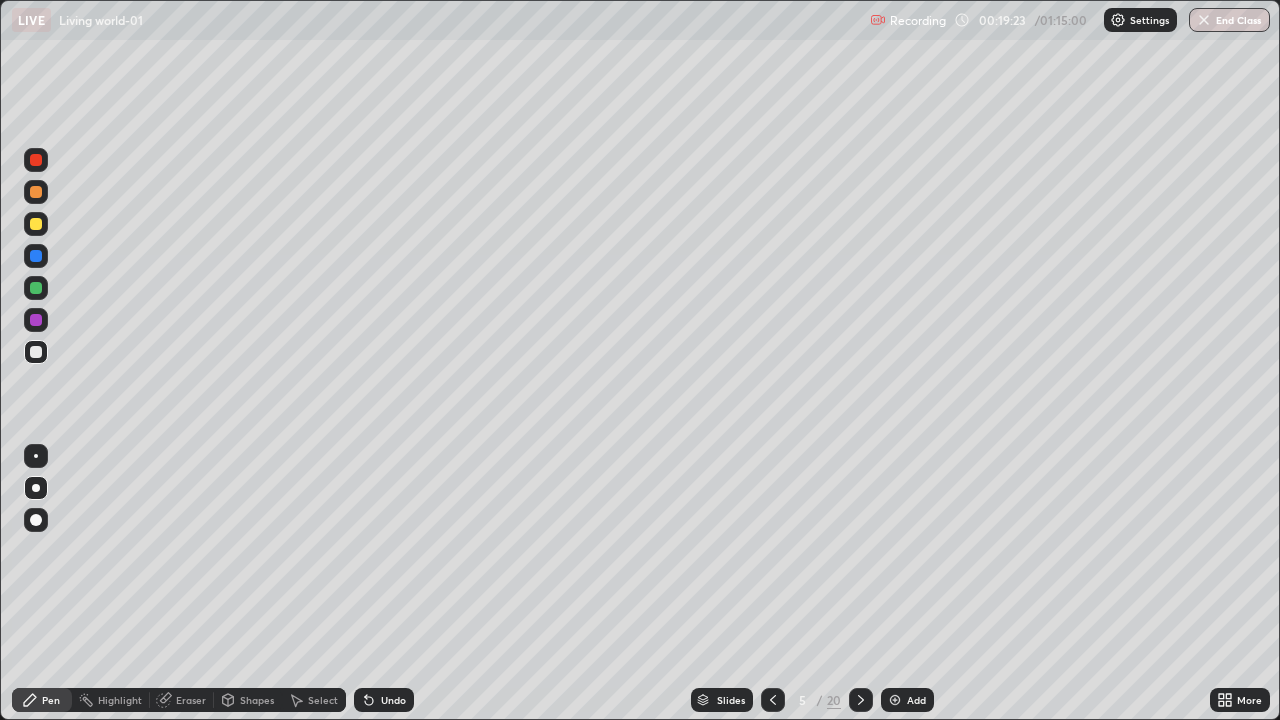 click on "Add" at bounding box center (907, 700) 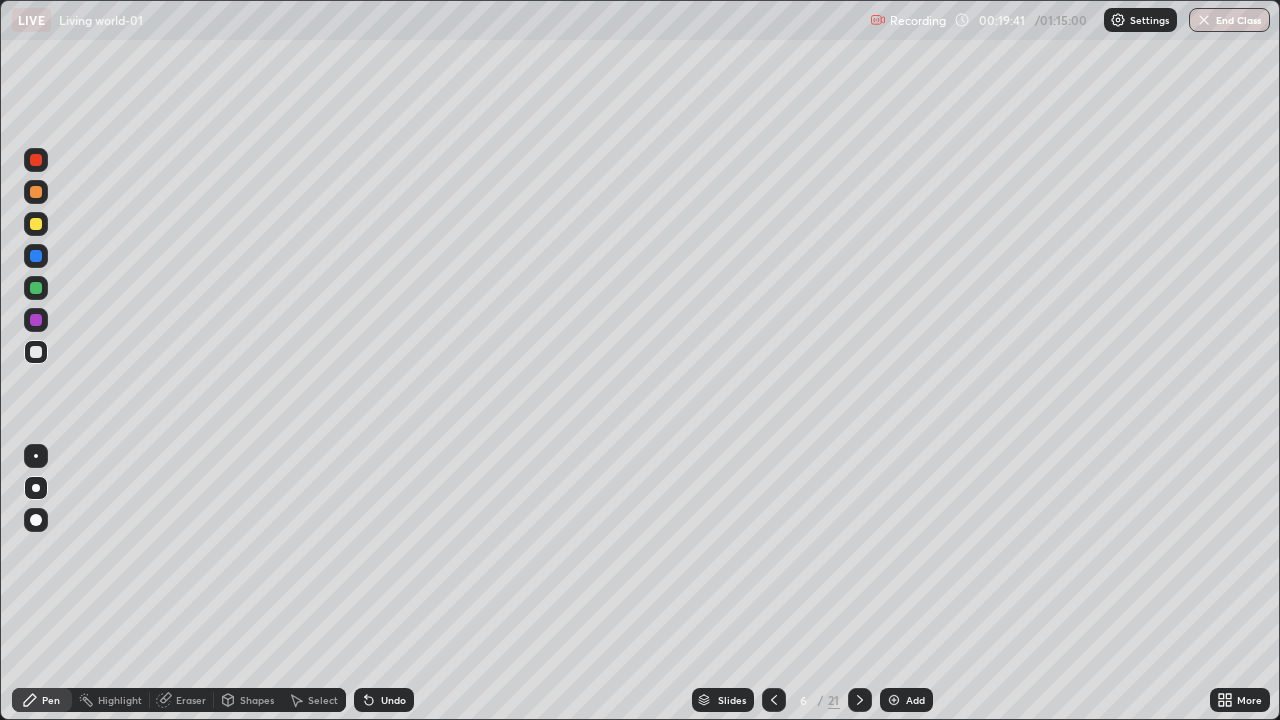 click on "Shapes" at bounding box center (257, 700) 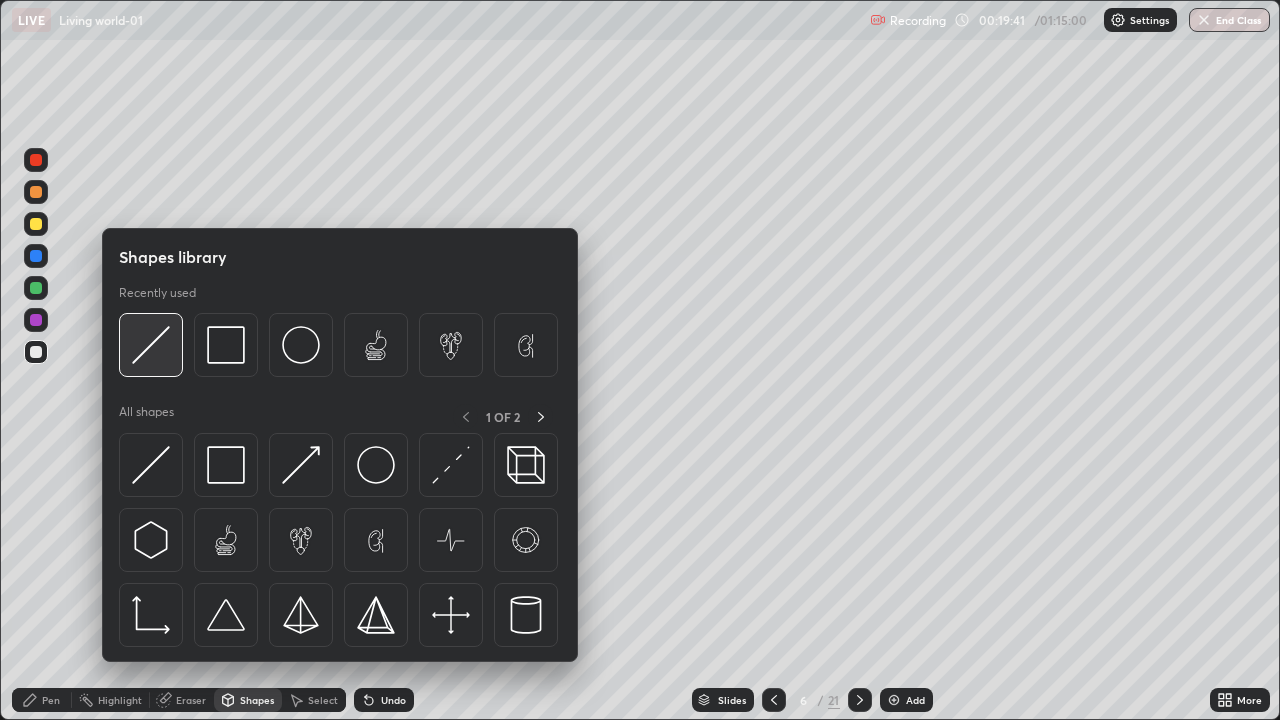 click at bounding box center [151, 345] 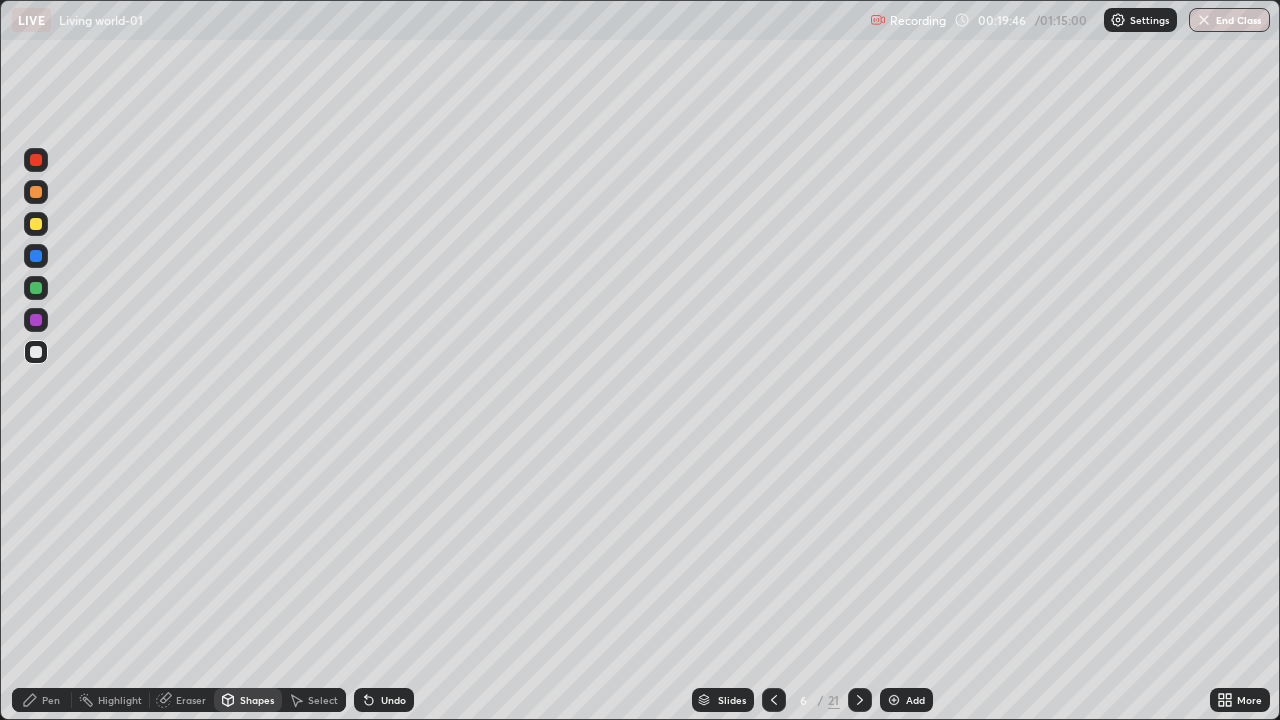click 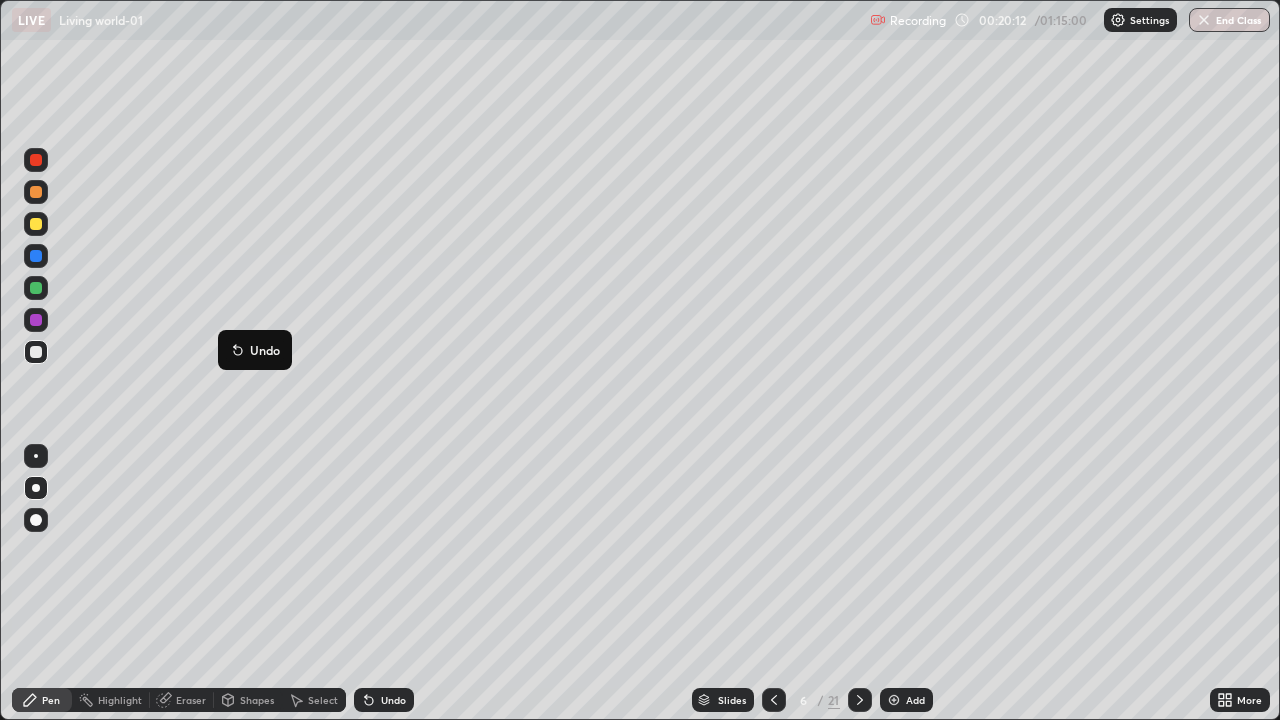 click on "Undo" at bounding box center [393, 700] 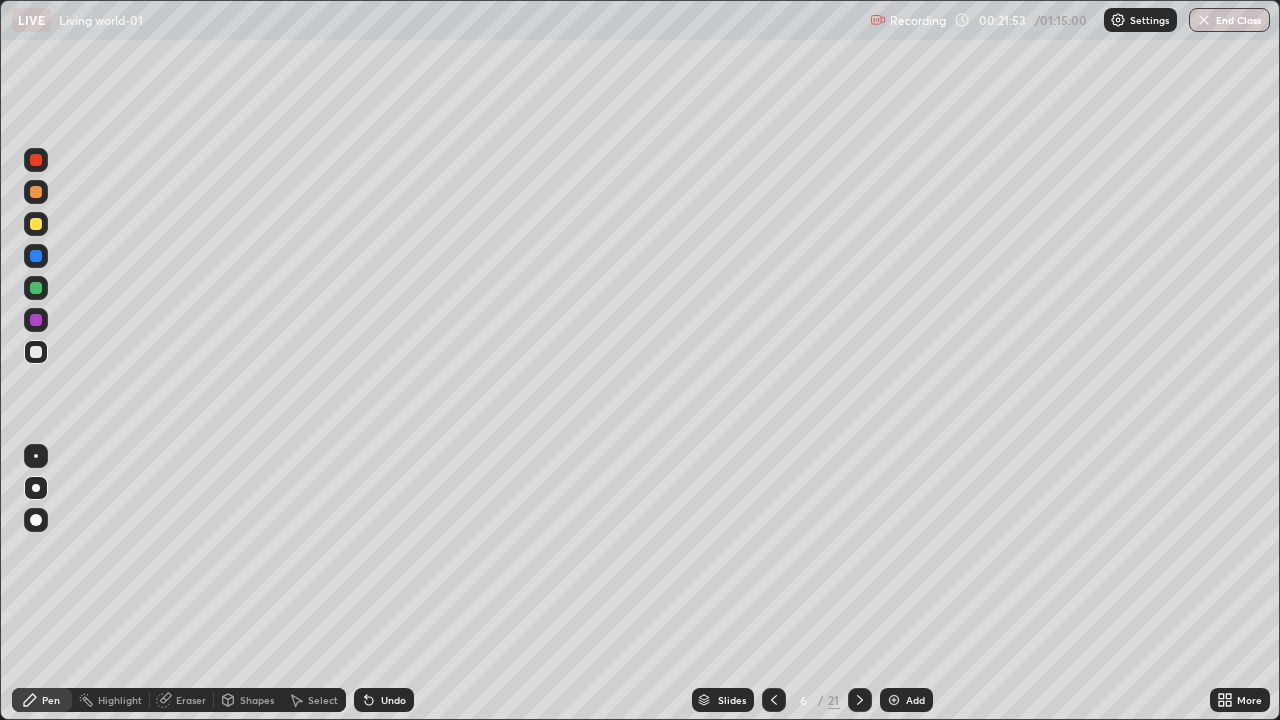 click on "Add" at bounding box center [906, 700] 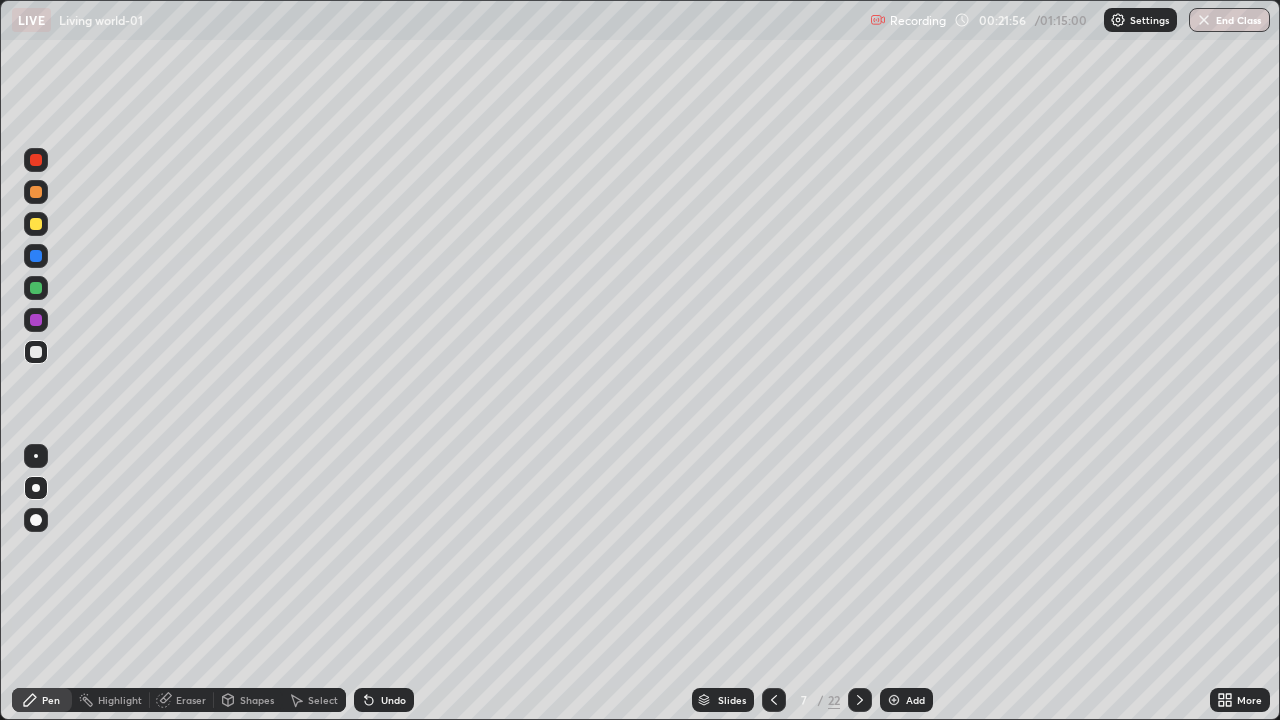 click at bounding box center [36, 288] 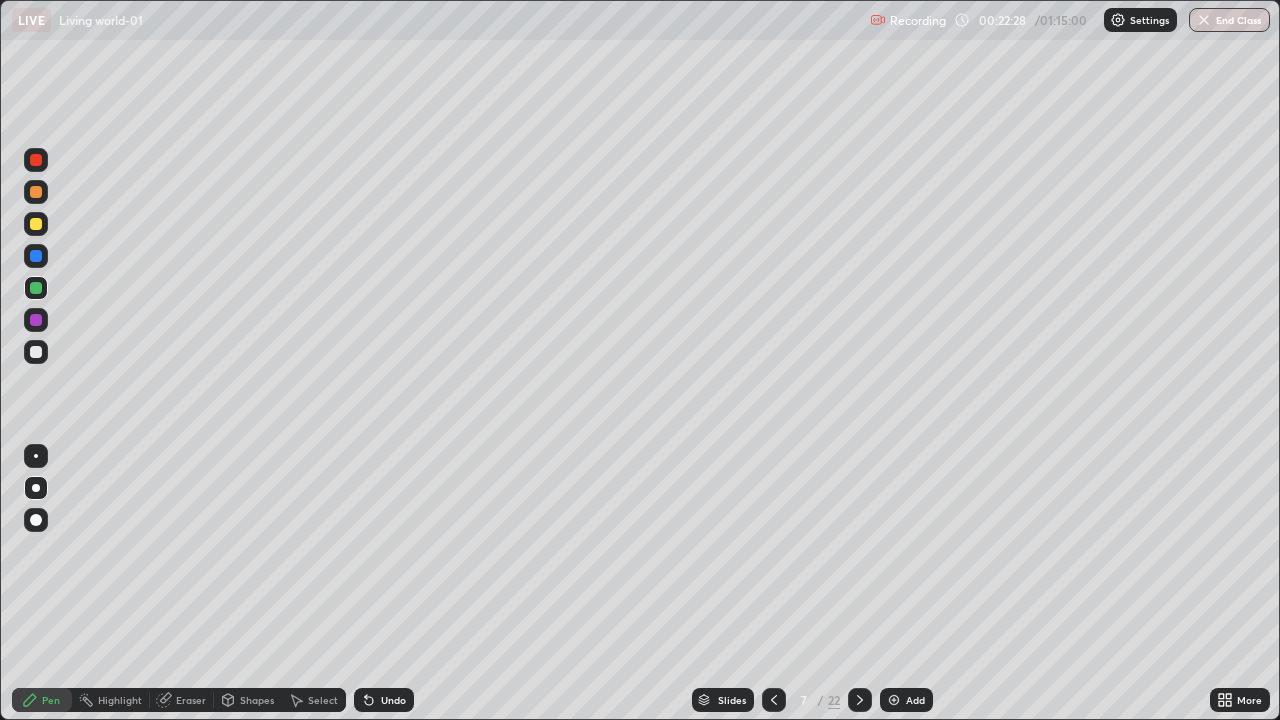 click at bounding box center (36, 352) 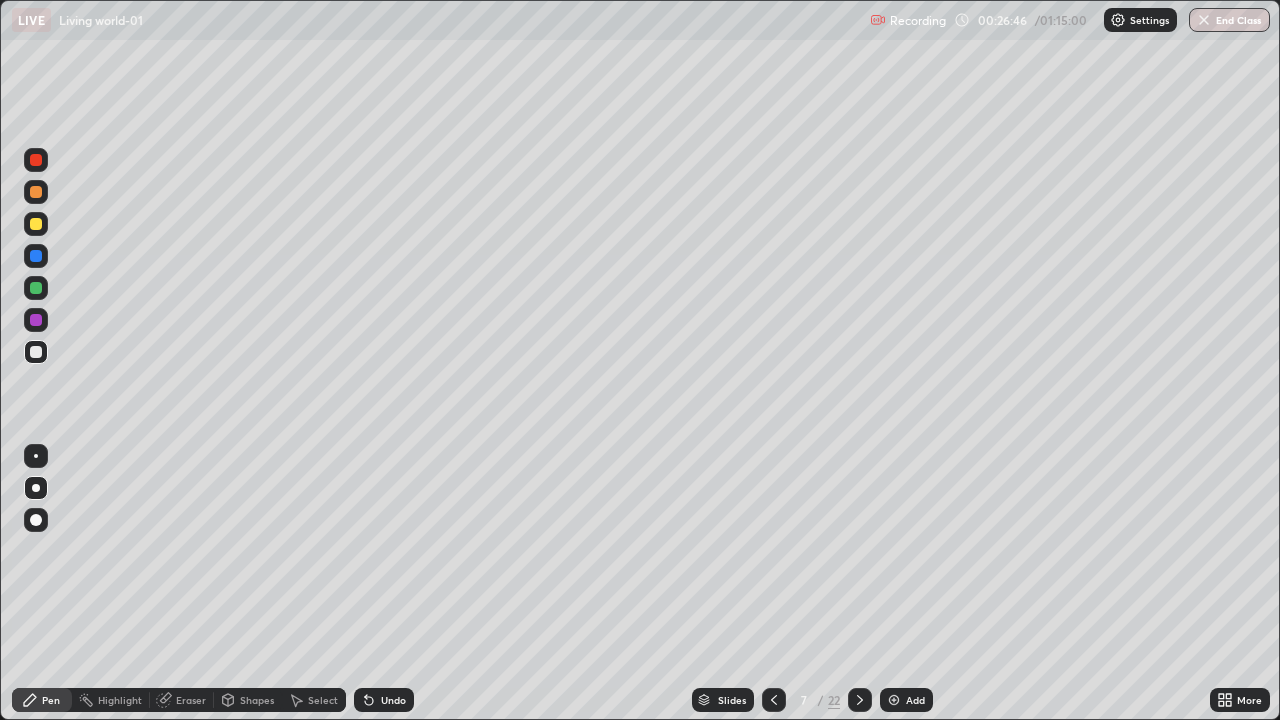 click on "Undo" at bounding box center [393, 700] 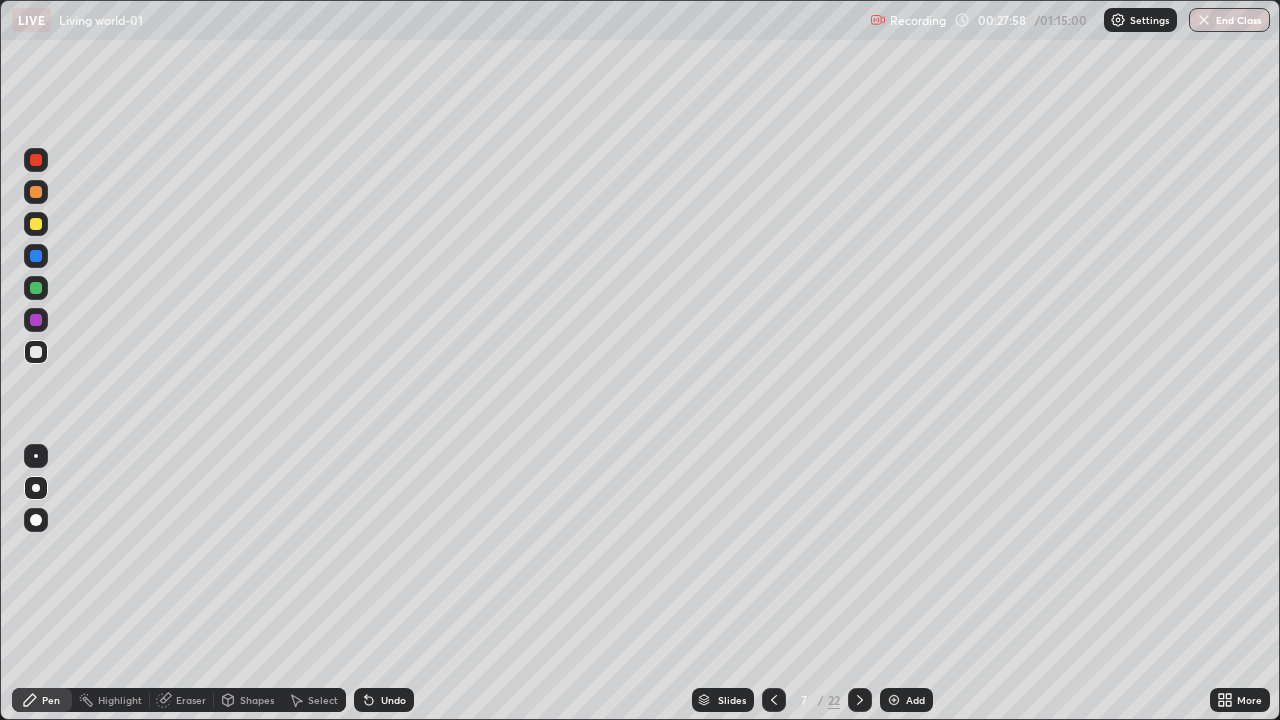 click at bounding box center [894, 700] 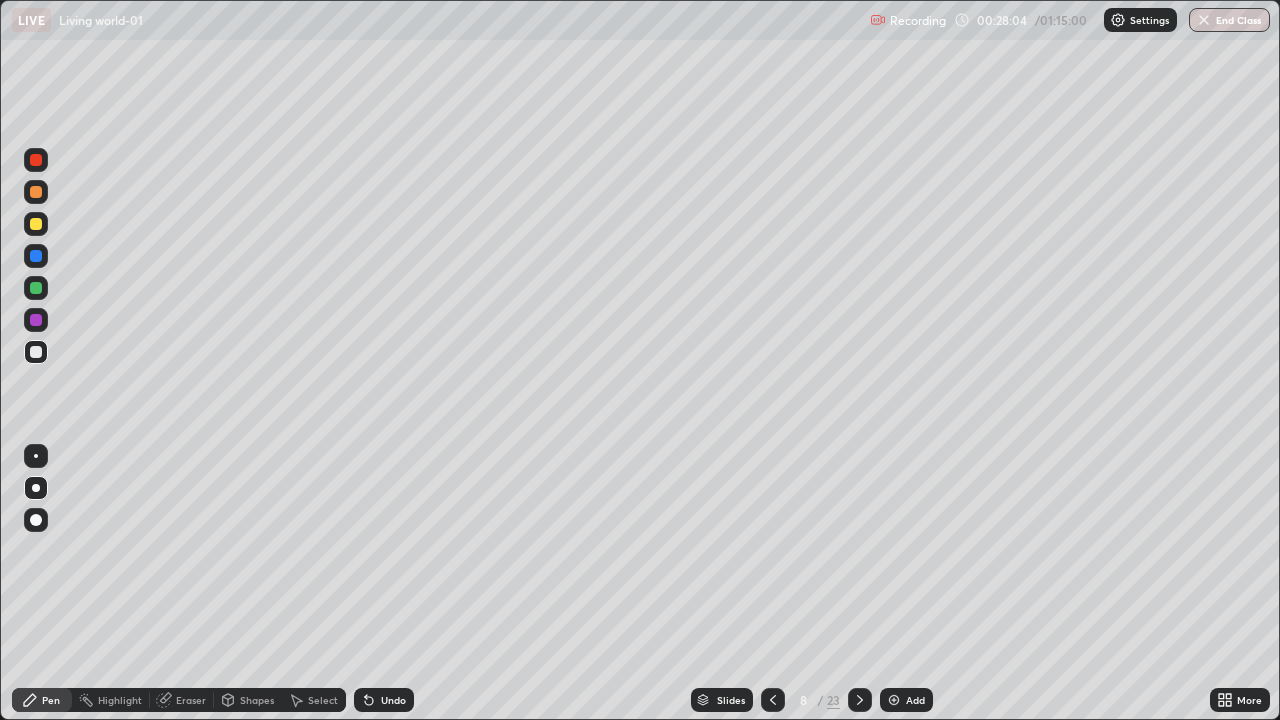 click on "Undo" at bounding box center [384, 700] 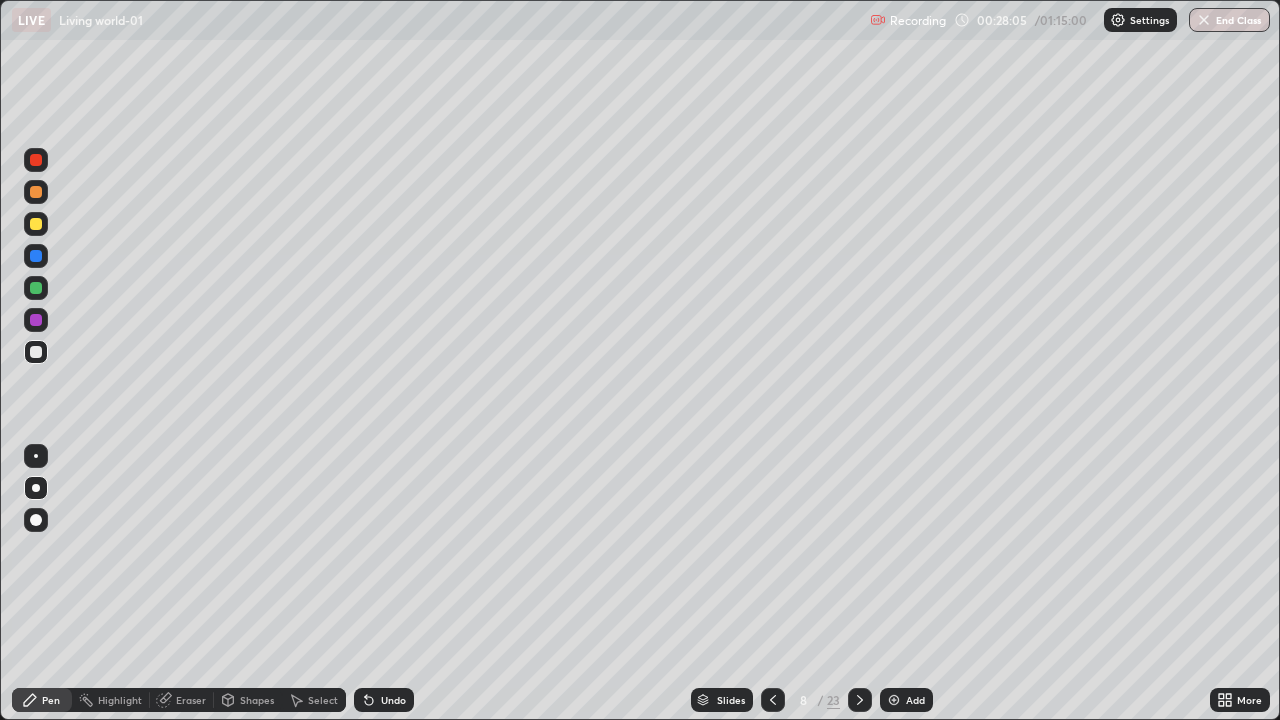 click on "Undo" at bounding box center [384, 700] 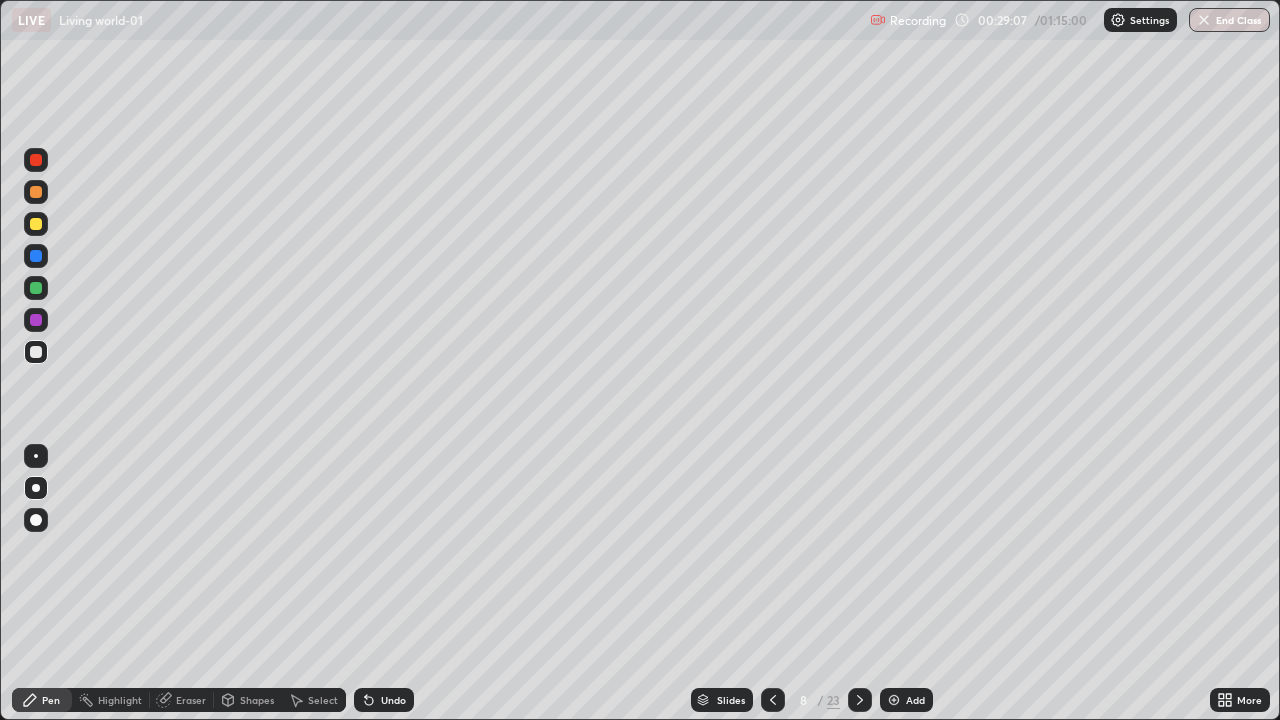 click at bounding box center (36, 256) 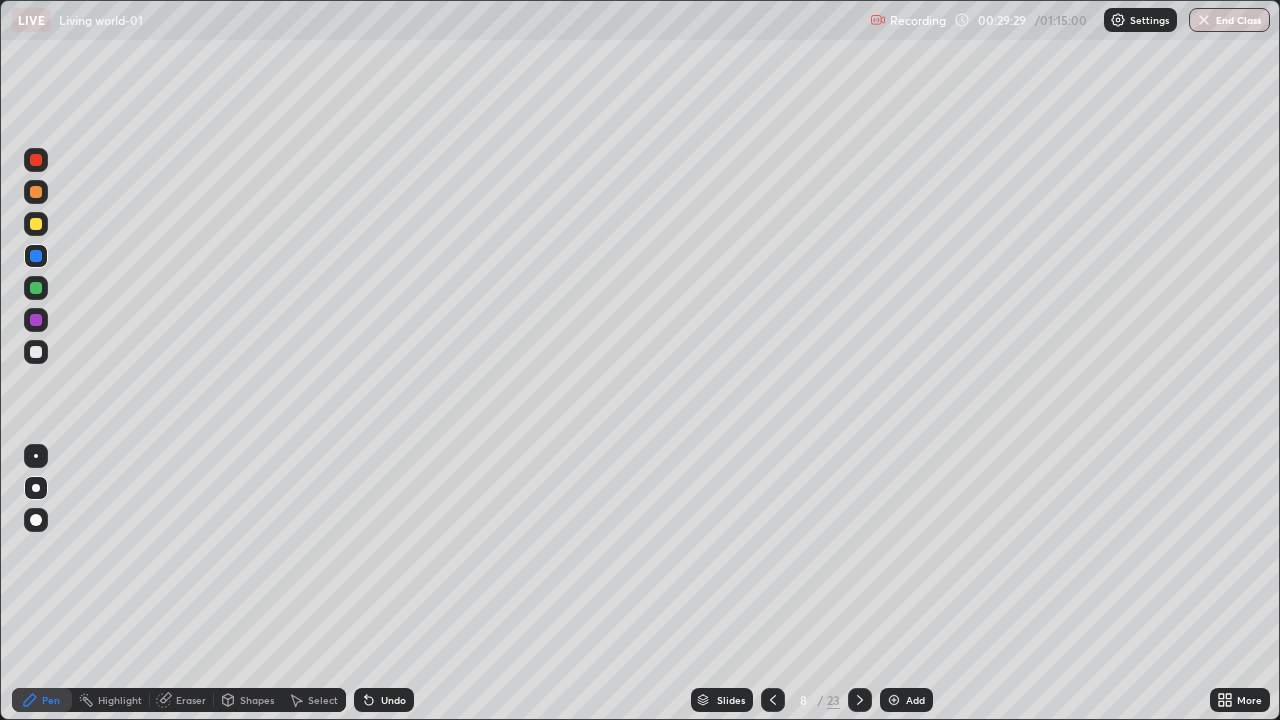 click at bounding box center (36, 160) 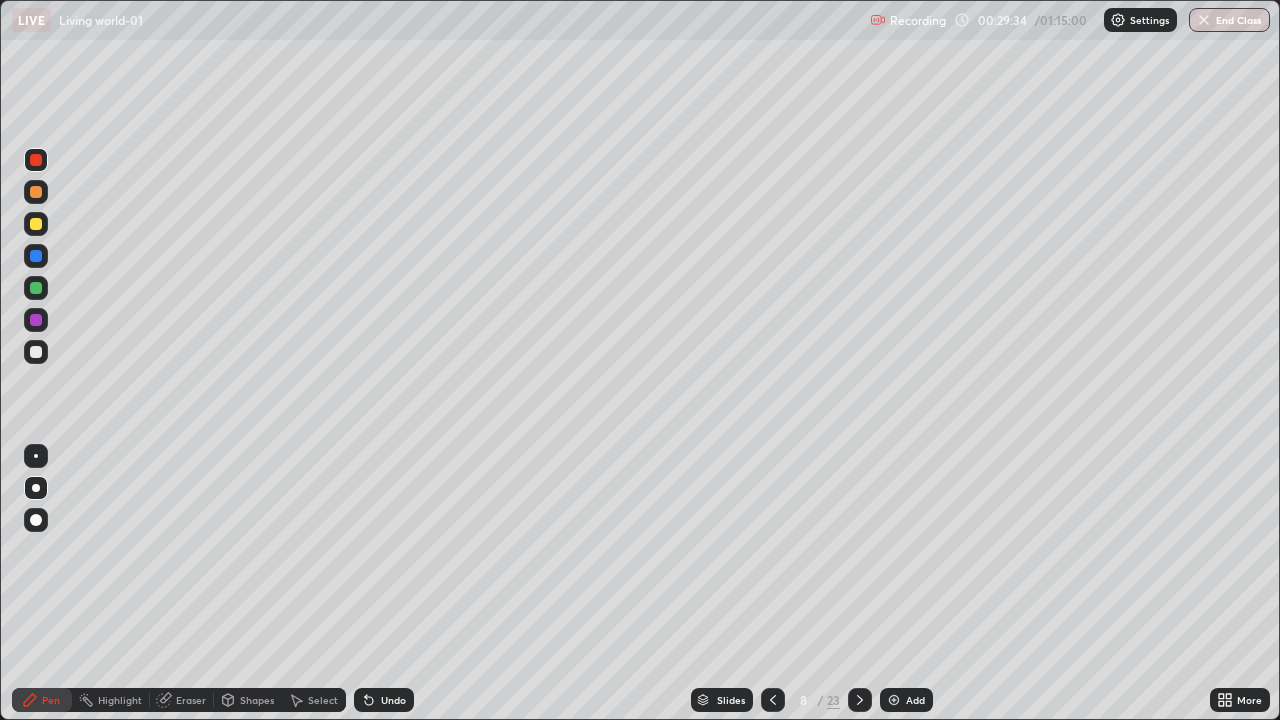 click at bounding box center (36, 224) 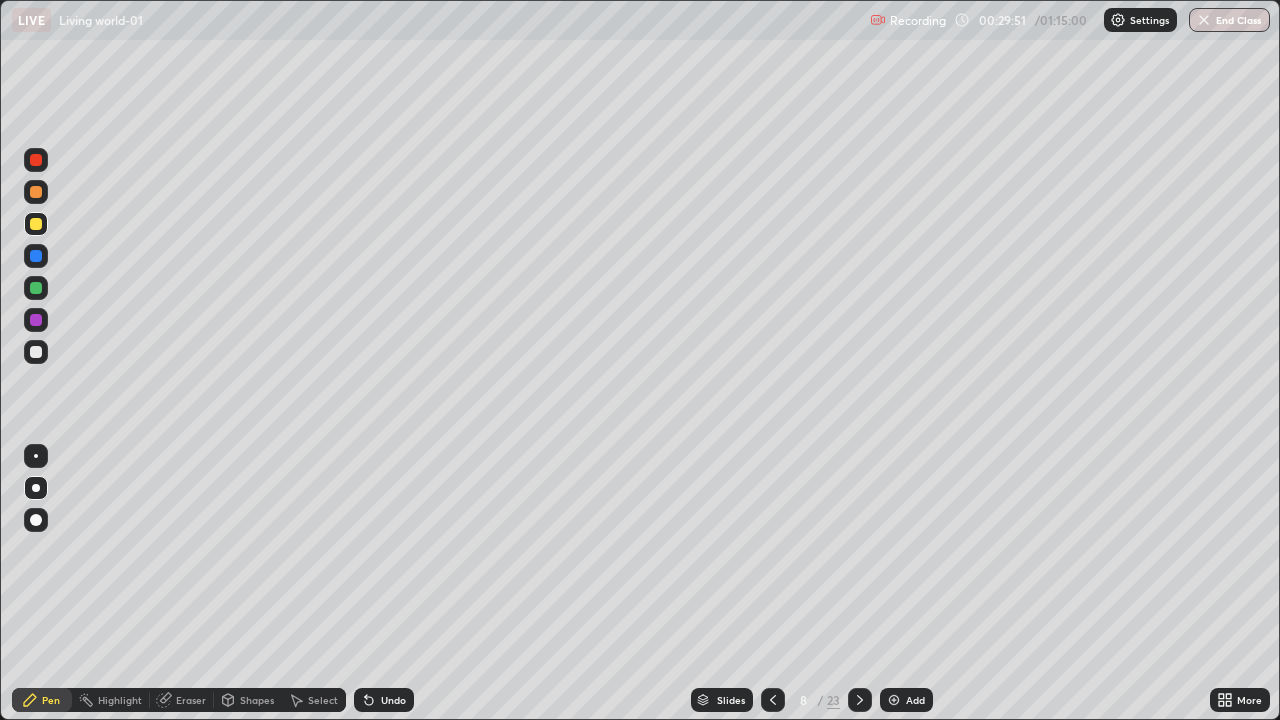 click on "Slides" at bounding box center [722, 700] 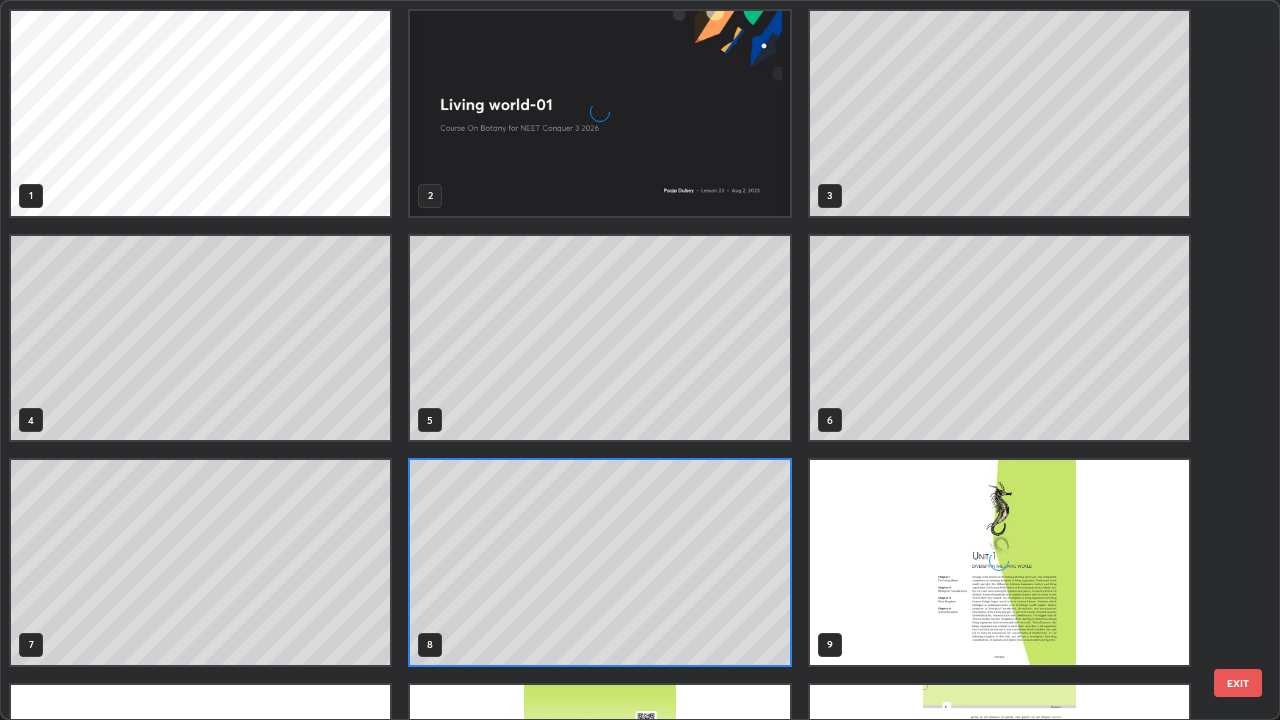scroll, scrollTop: 7, scrollLeft: 11, axis: both 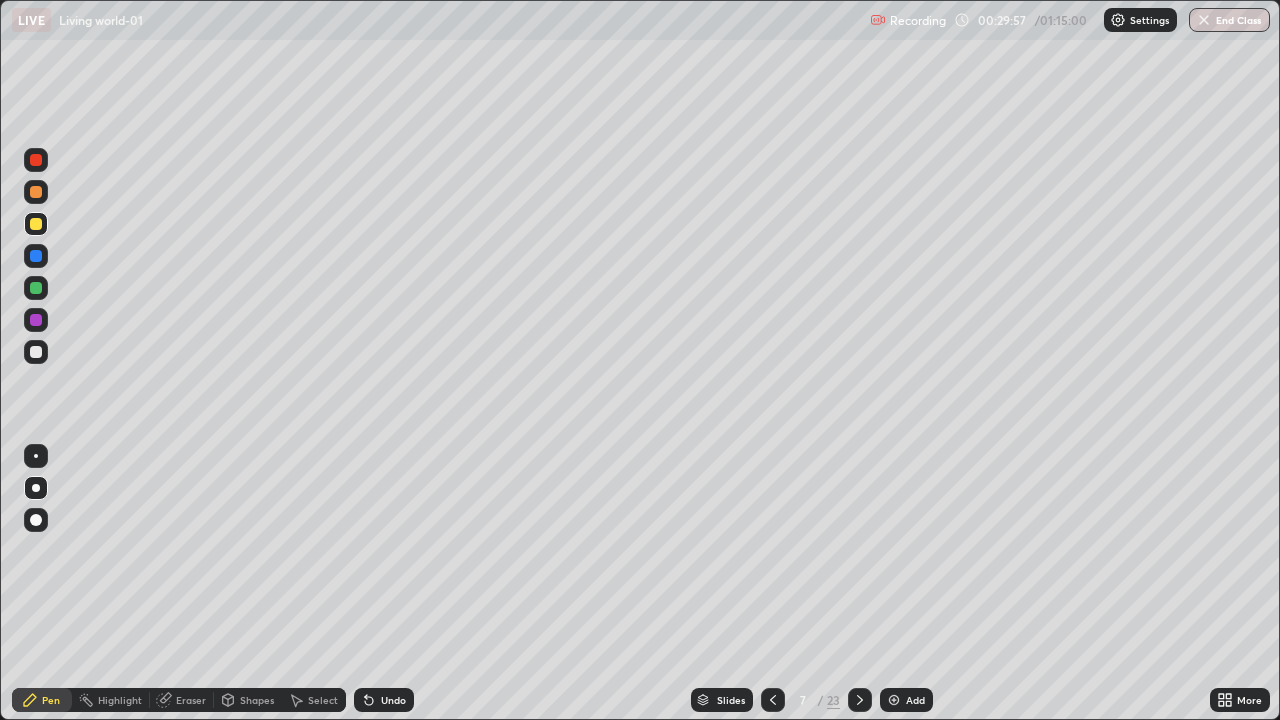 click 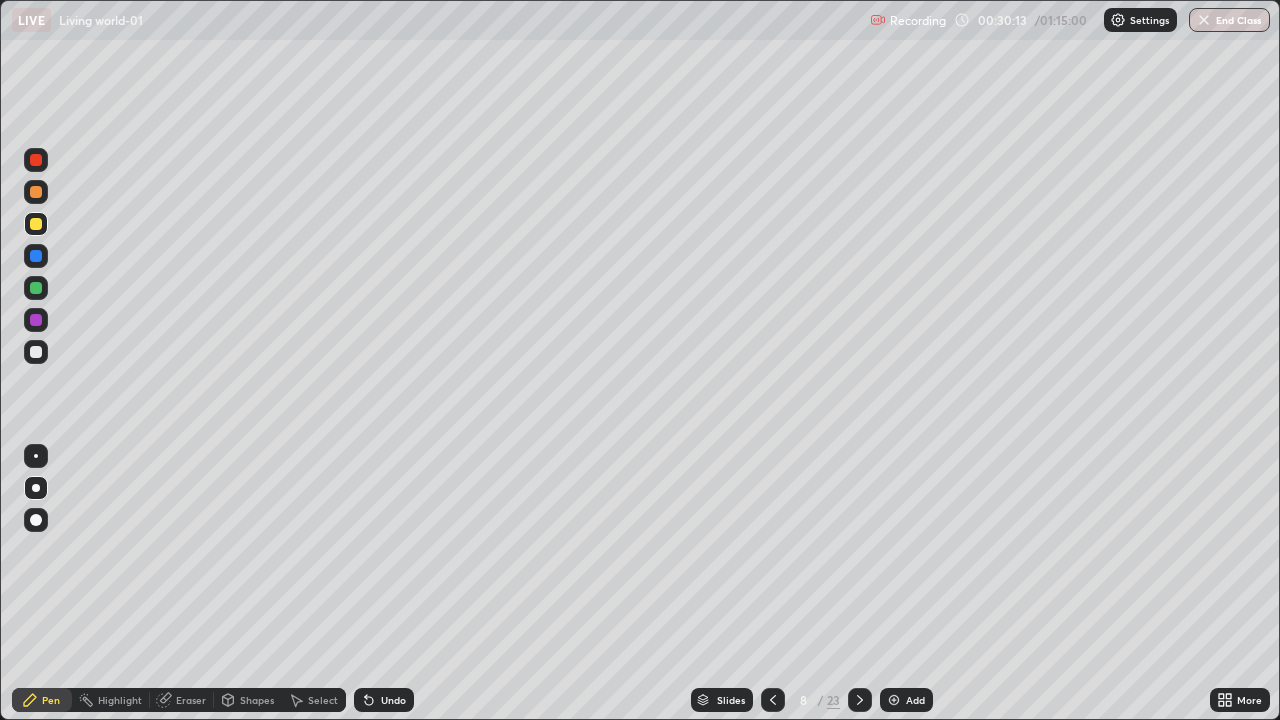 click 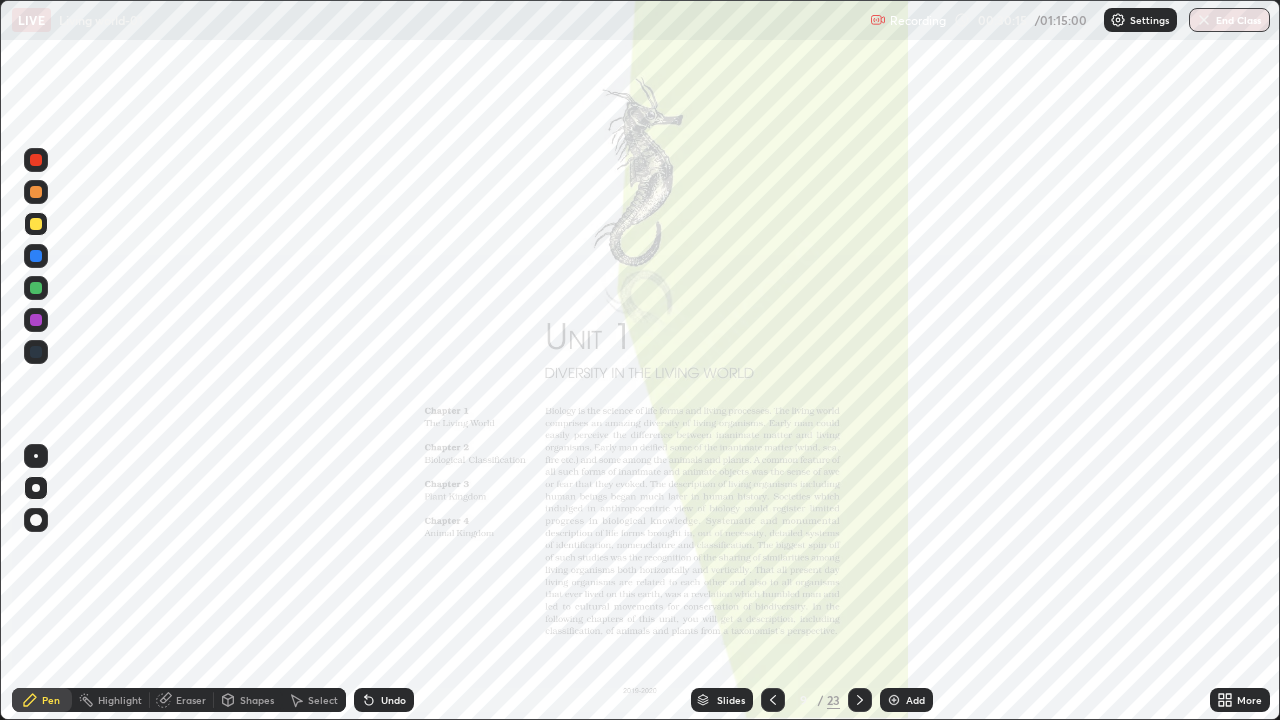 click 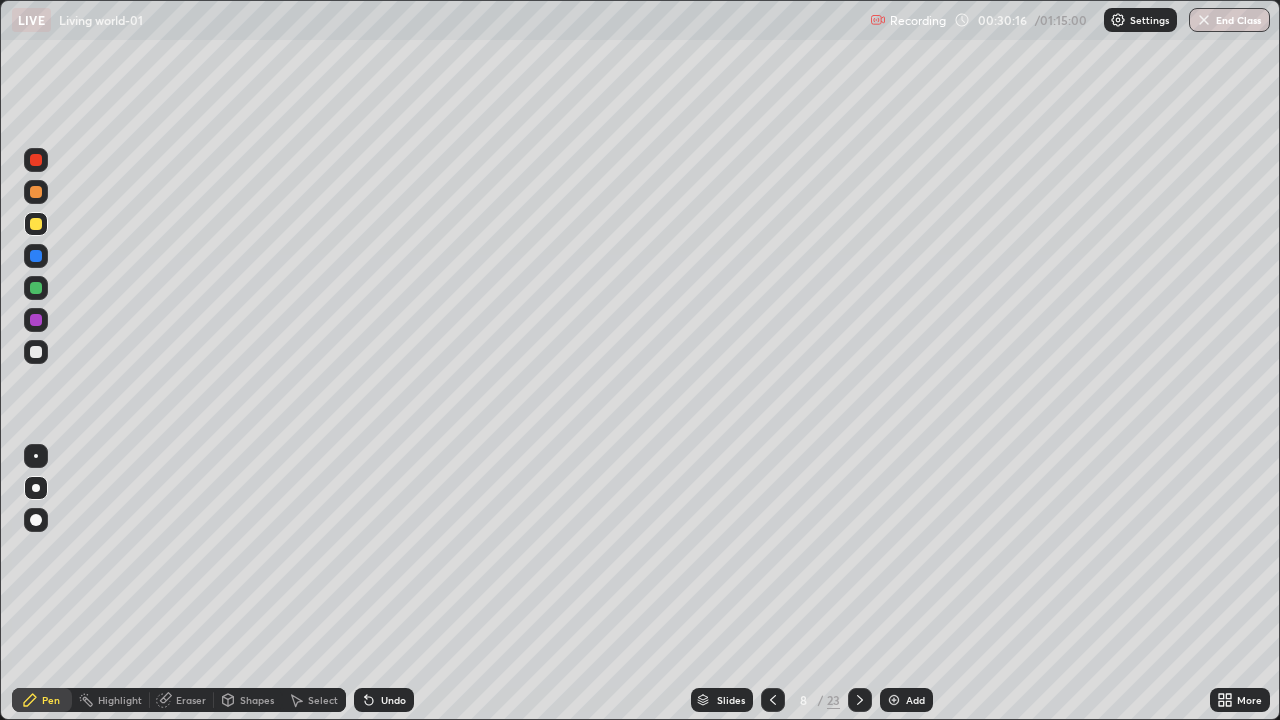 click at bounding box center (894, 700) 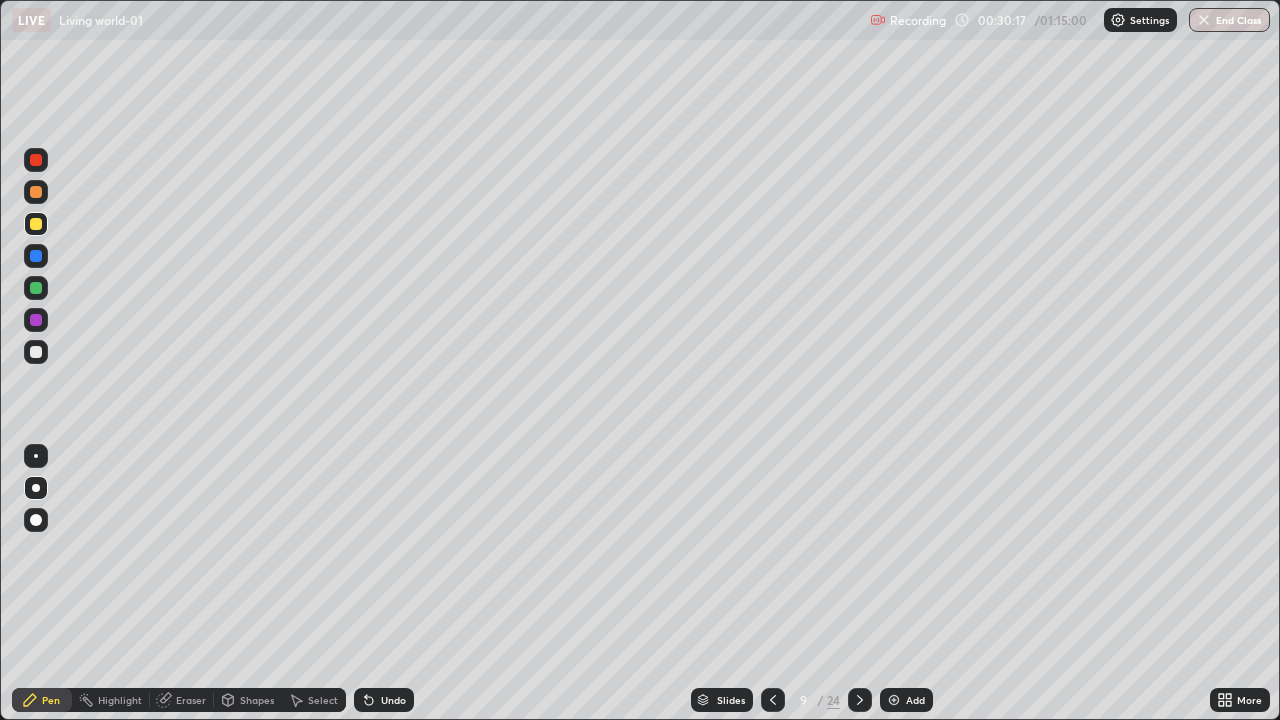 click at bounding box center (36, 288) 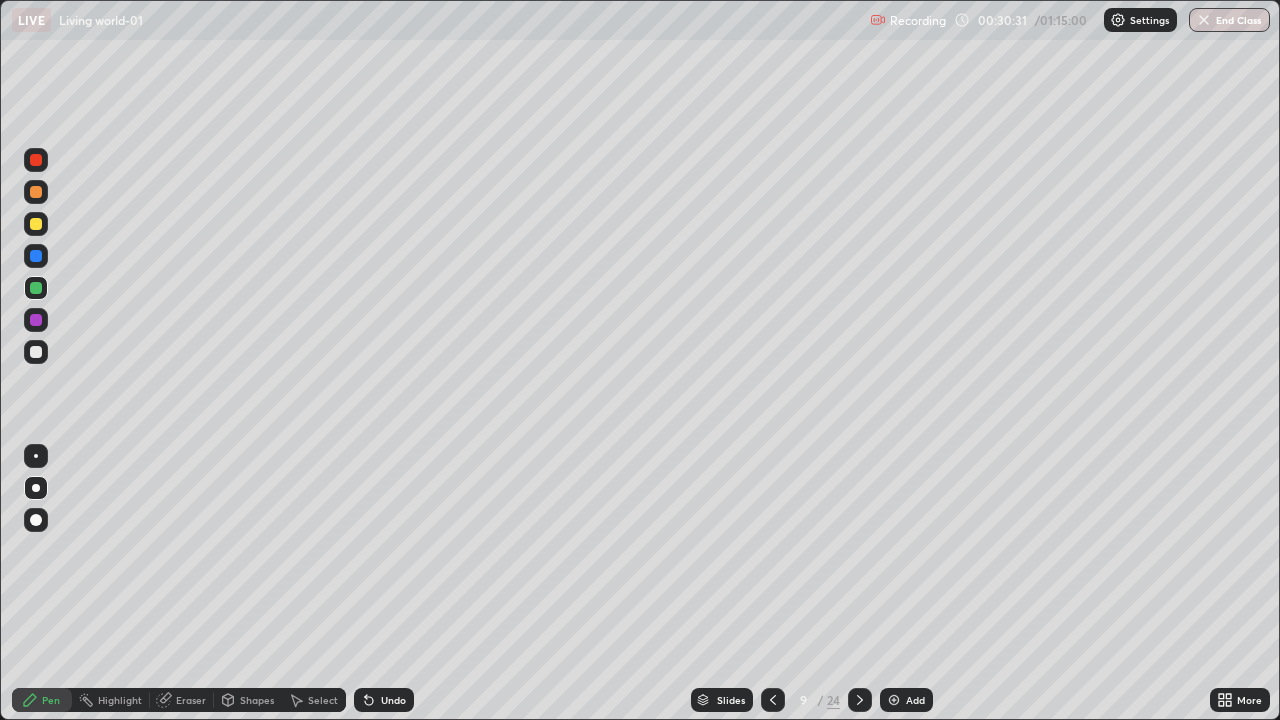 click at bounding box center (36, 352) 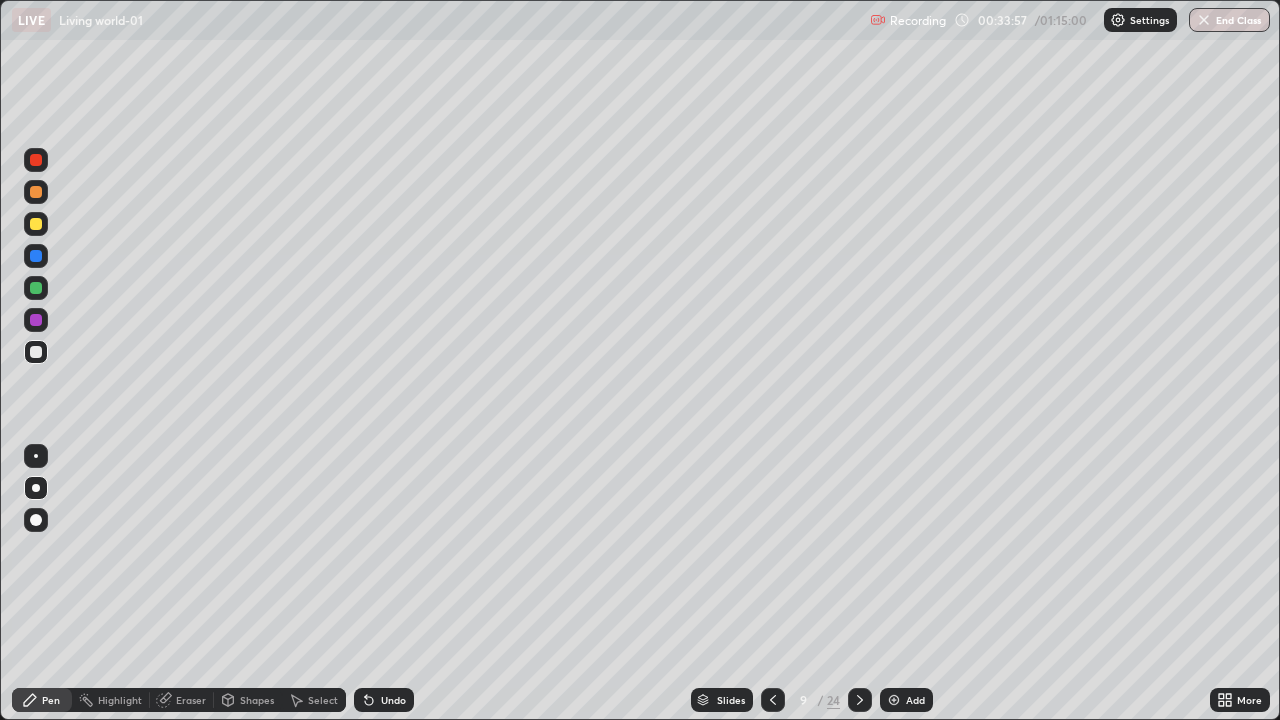 click at bounding box center [894, 700] 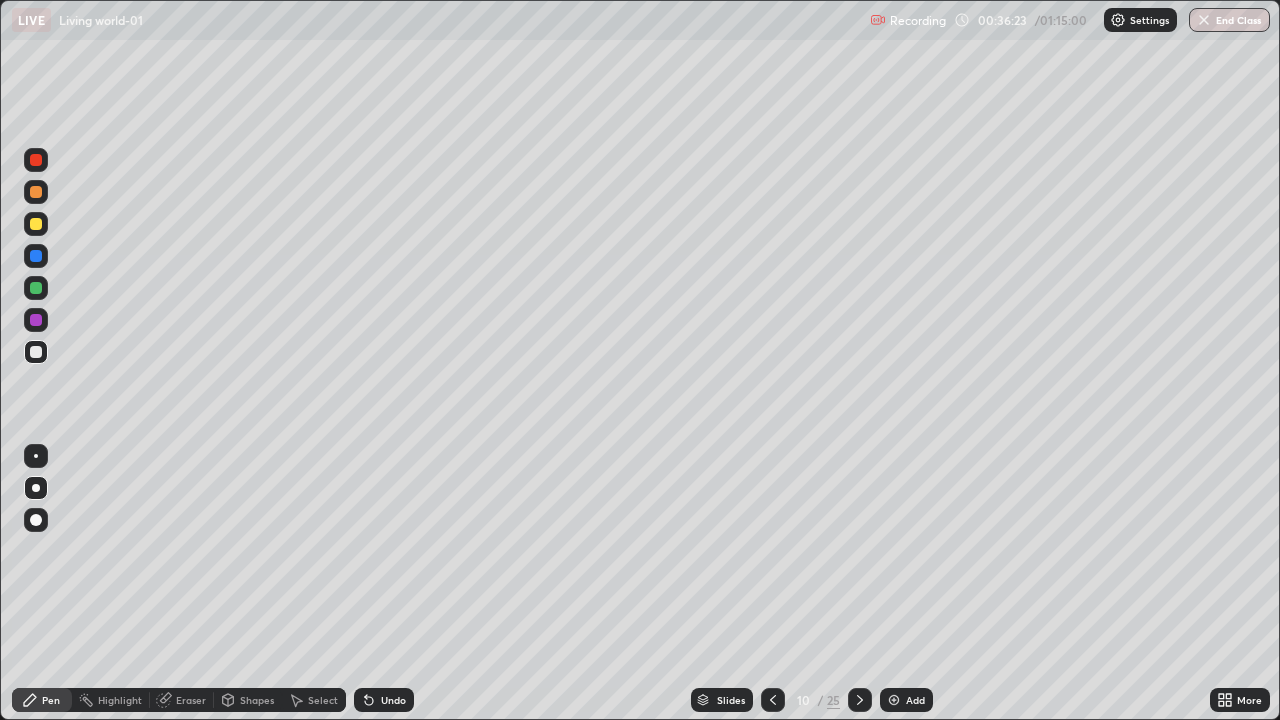 click 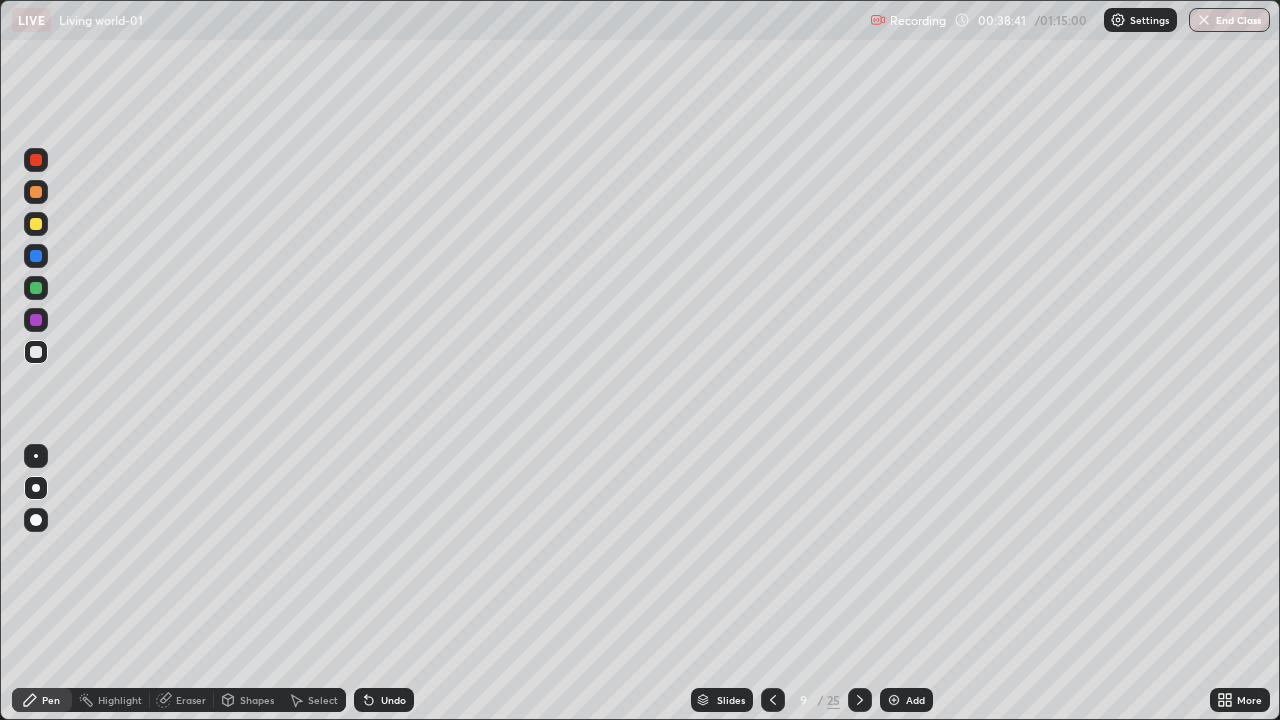 click on "Shapes" at bounding box center [257, 700] 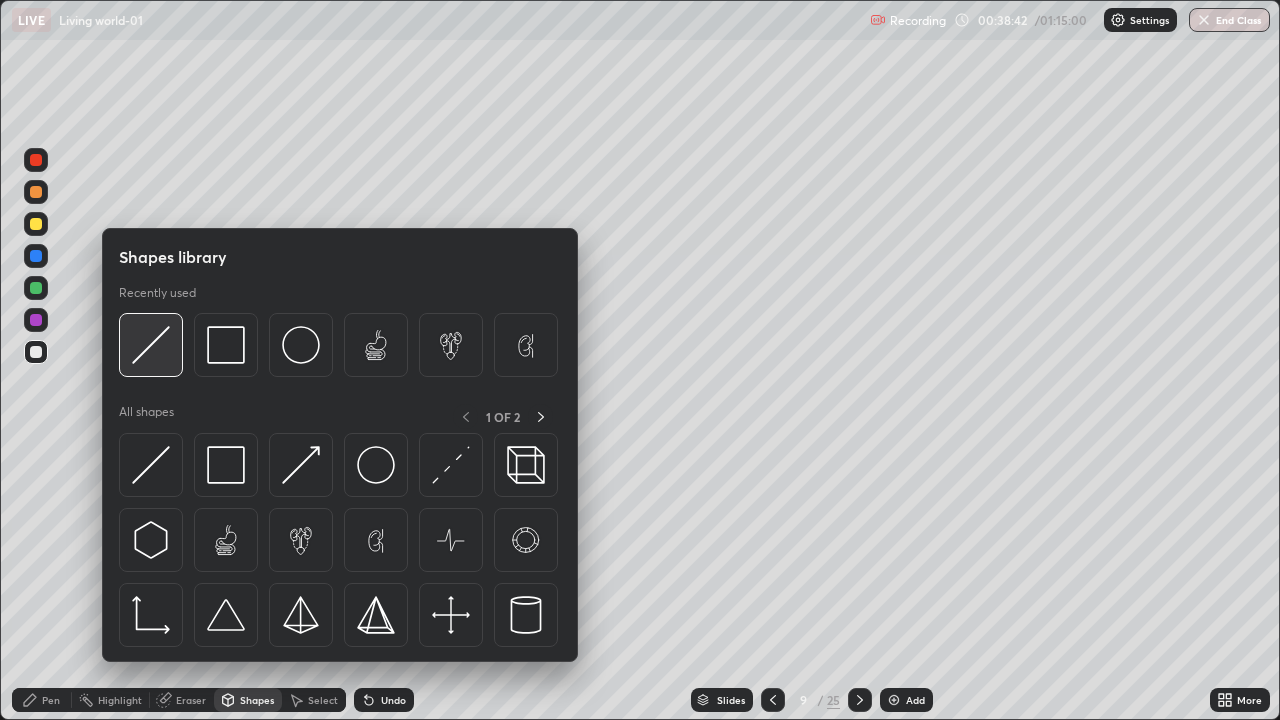 click at bounding box center [151, 345] 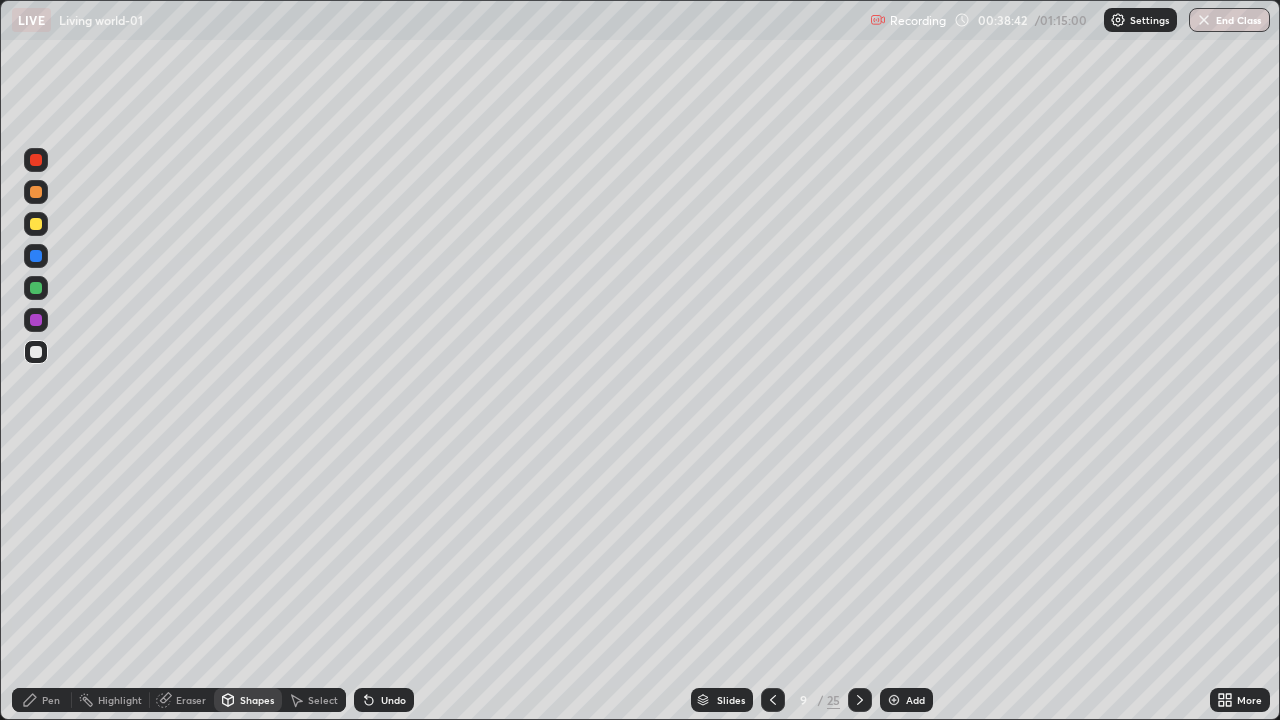click at bounding box center (36, 160) 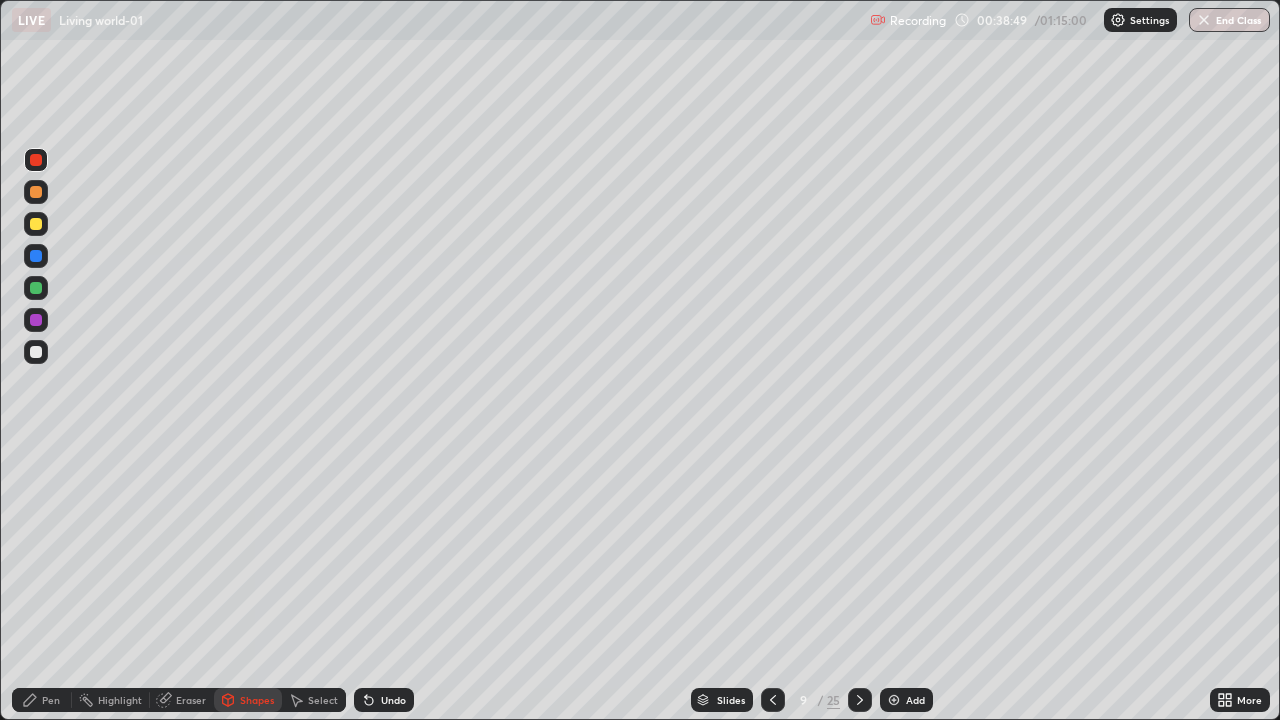 click on "Pen" at bounding box center [42, 700] 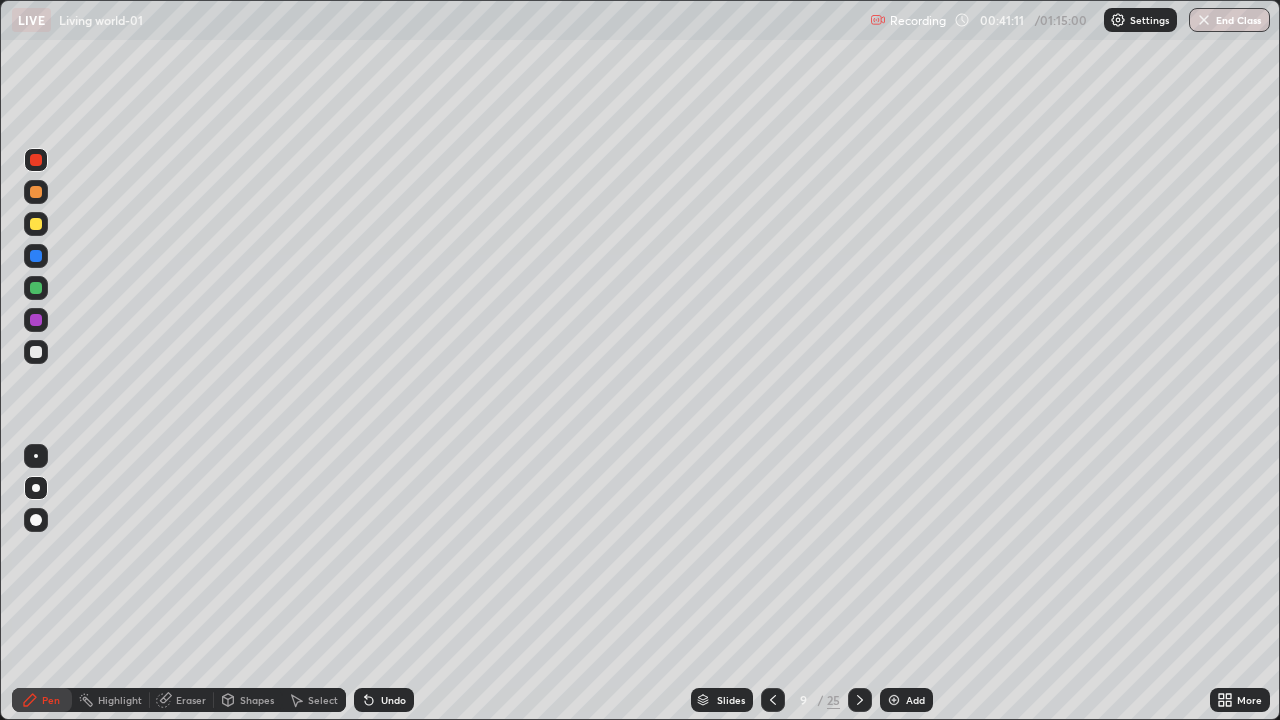 click at bounding box center (894, 700) 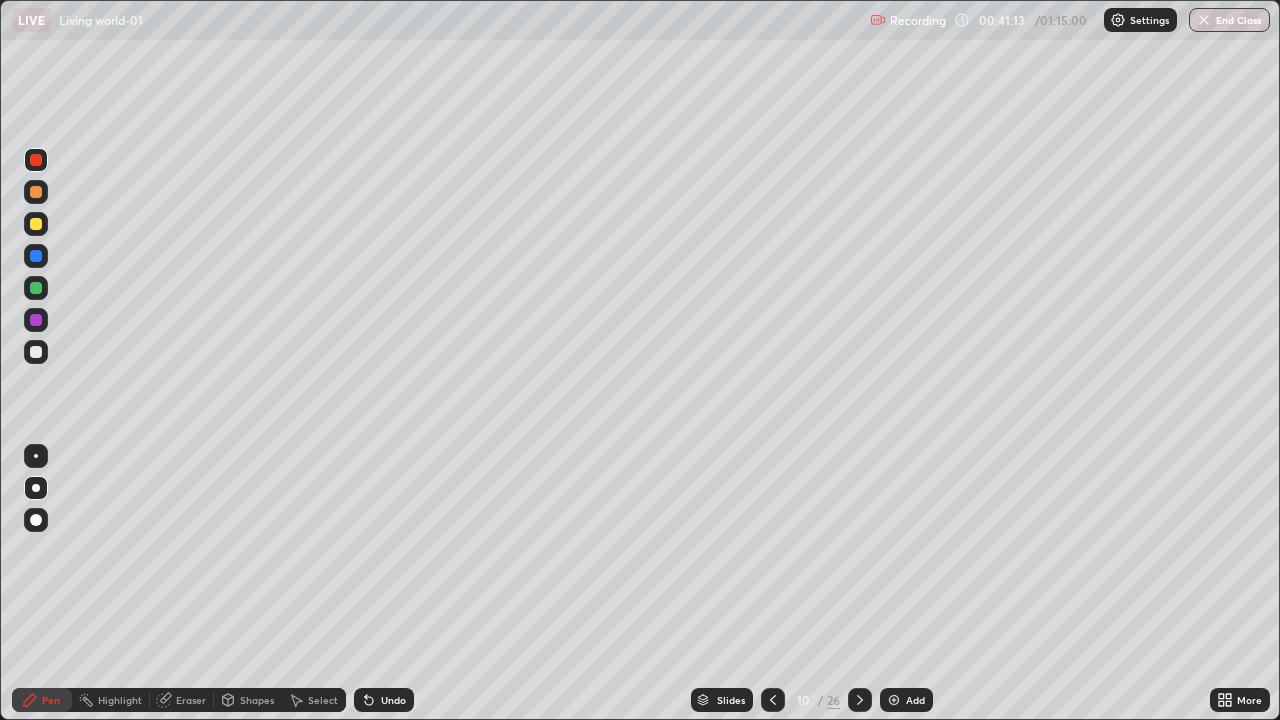 click at bounding box center [36, 288] 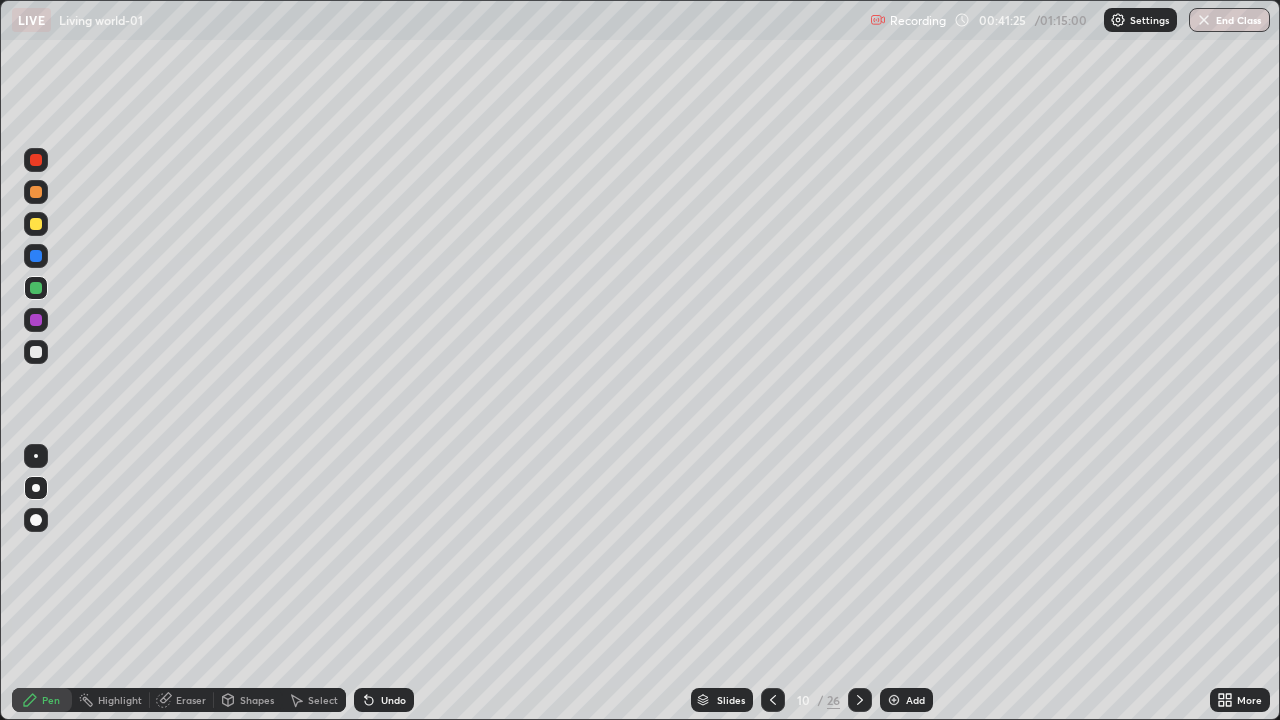 click at bounding box center (36, 352) 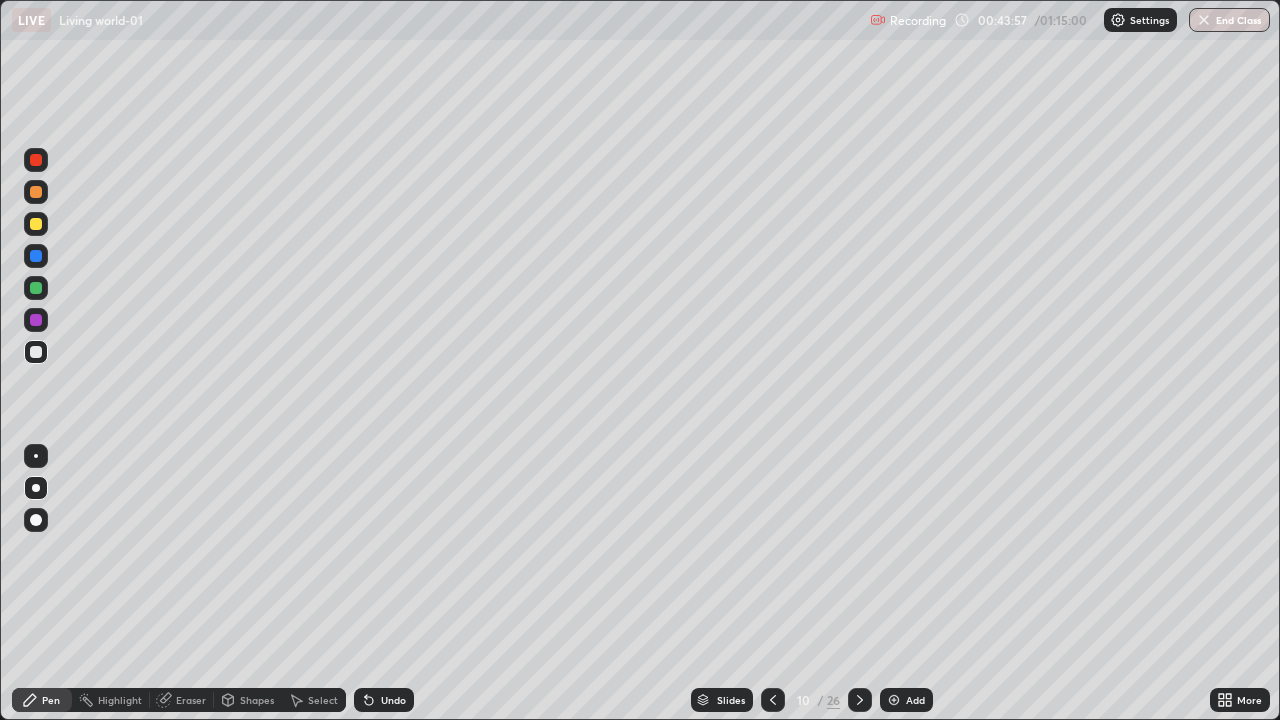 click on "Undo" at bounding box center [384, 700] 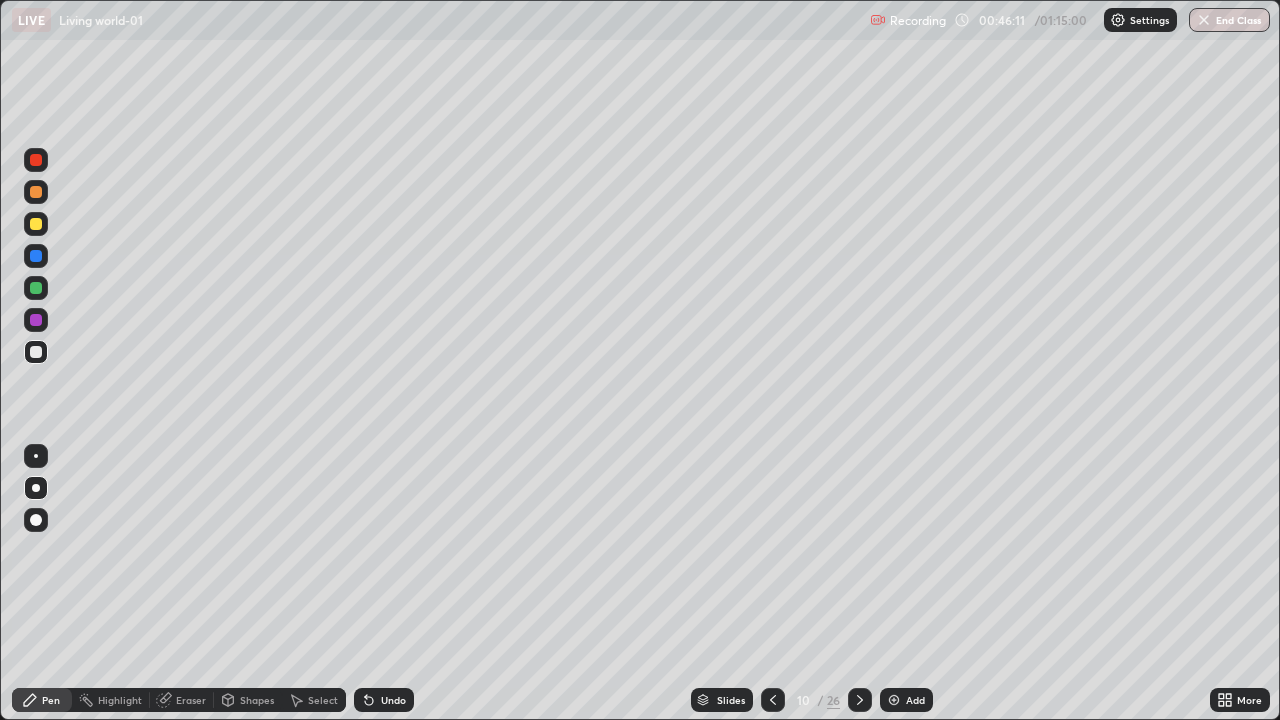 click on "Eraser" at bounding box center [191, 700] 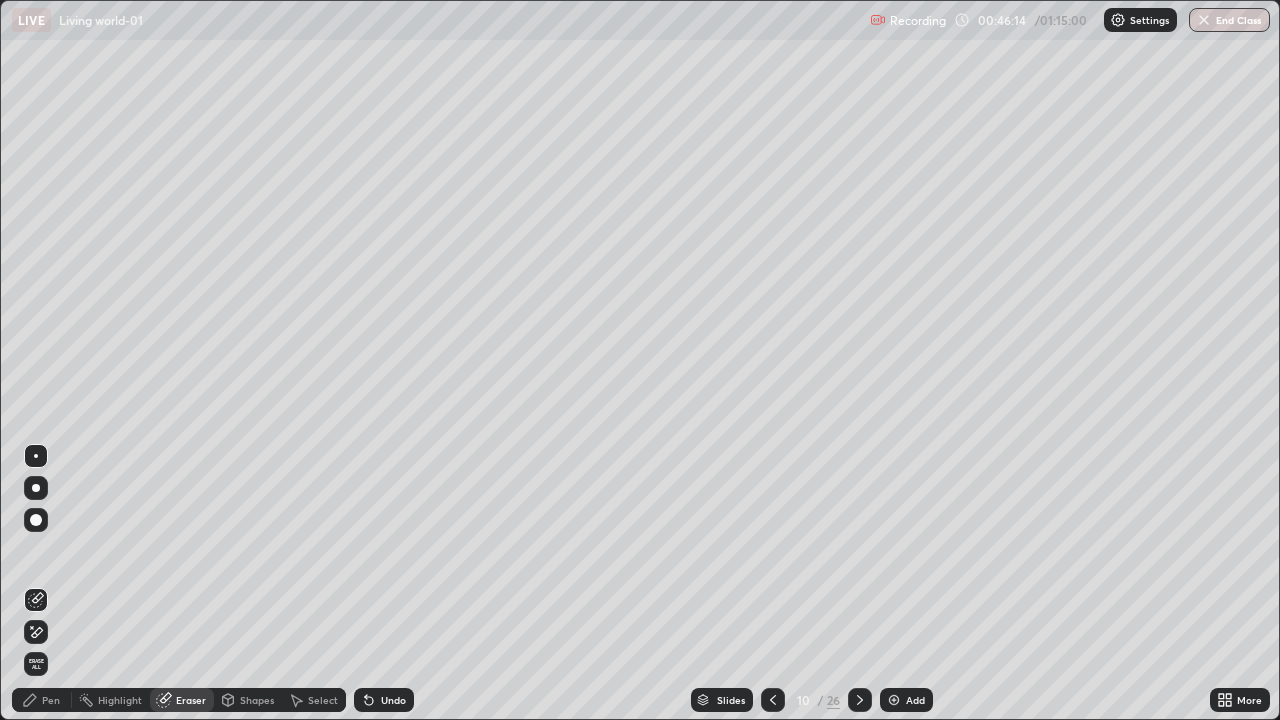 click on "Pen" at bounding box center (42, 700) 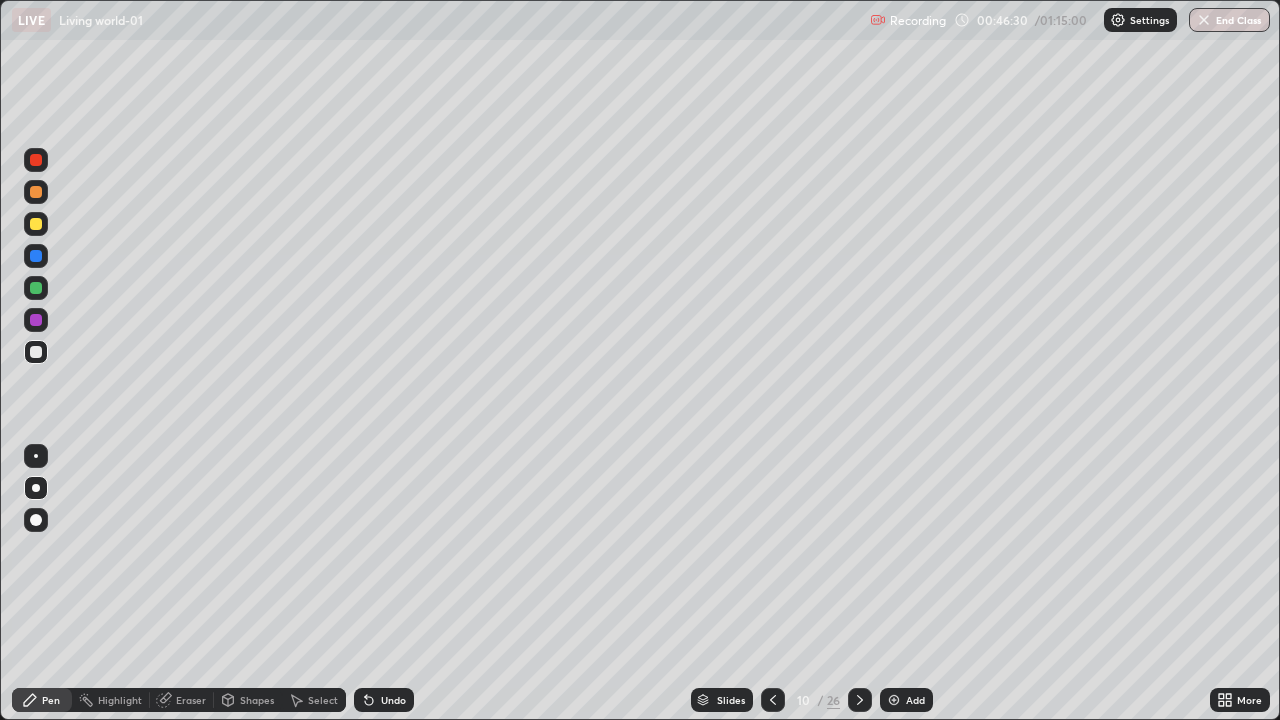 click on "Slides" at bounding box center [731, 700] 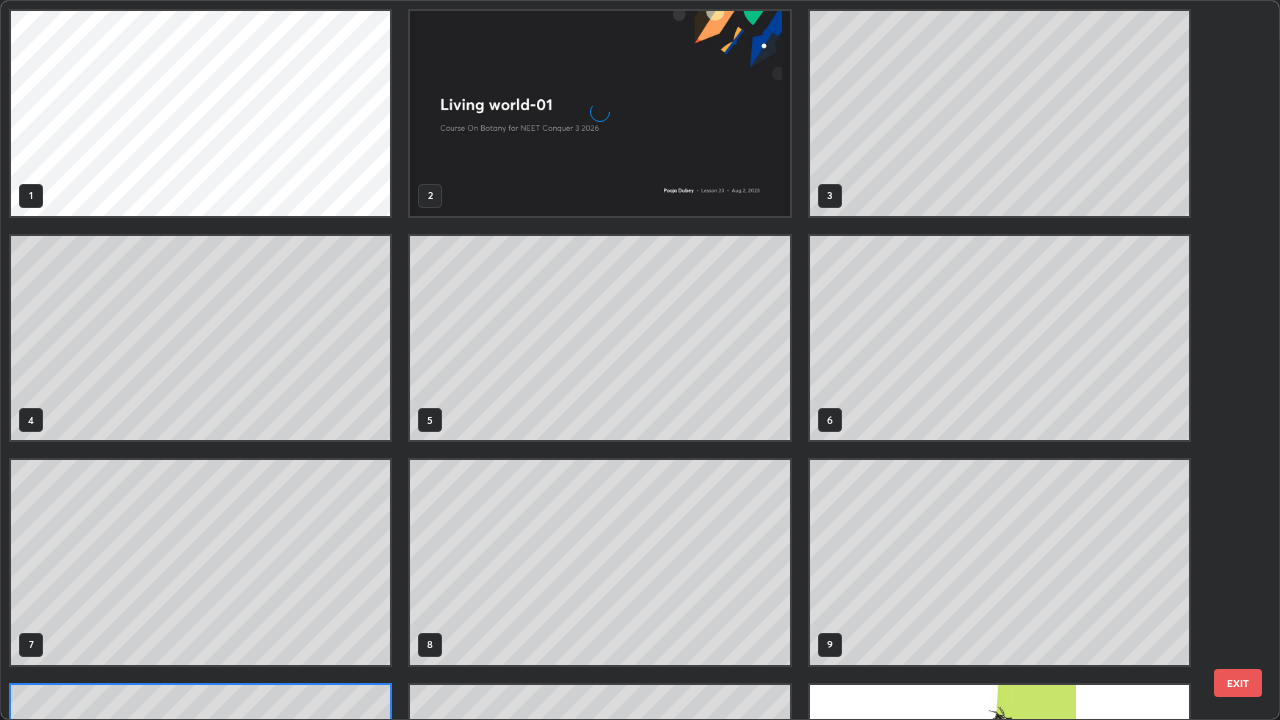 scroll, scrollTop: 180, scrollLeft: 0, axis: vertical 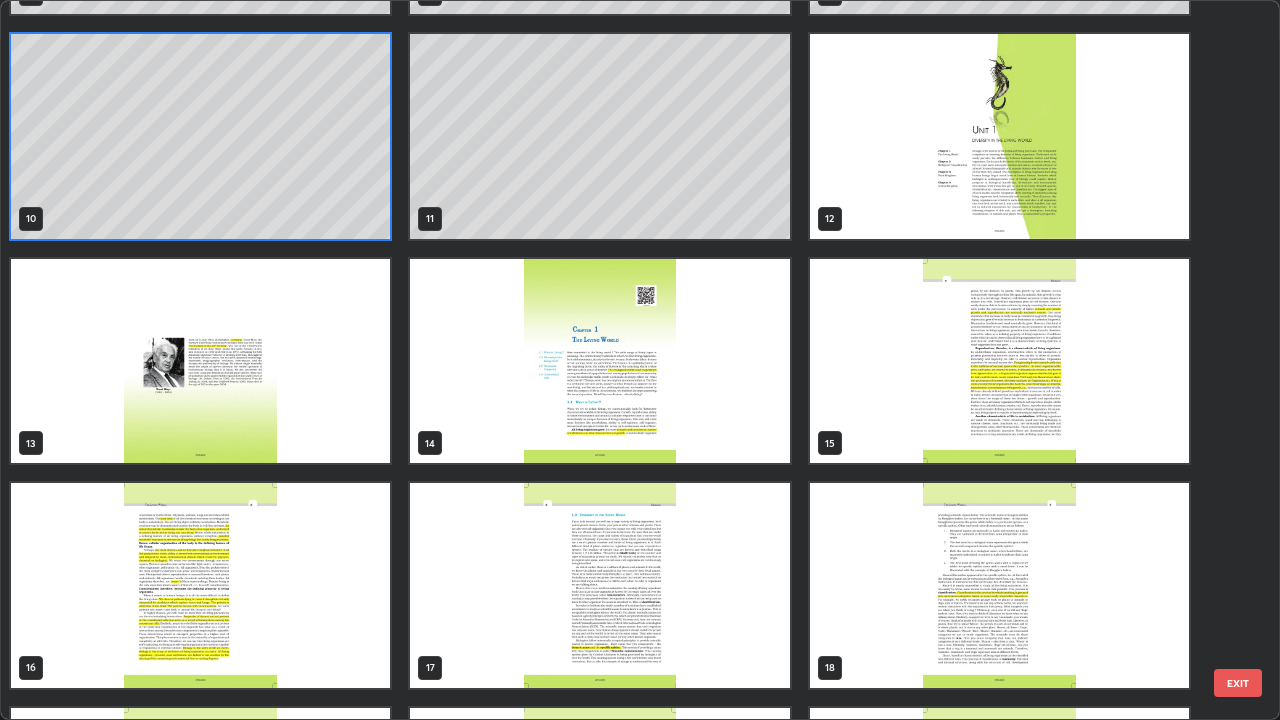 click at bounding box center [599, 361] 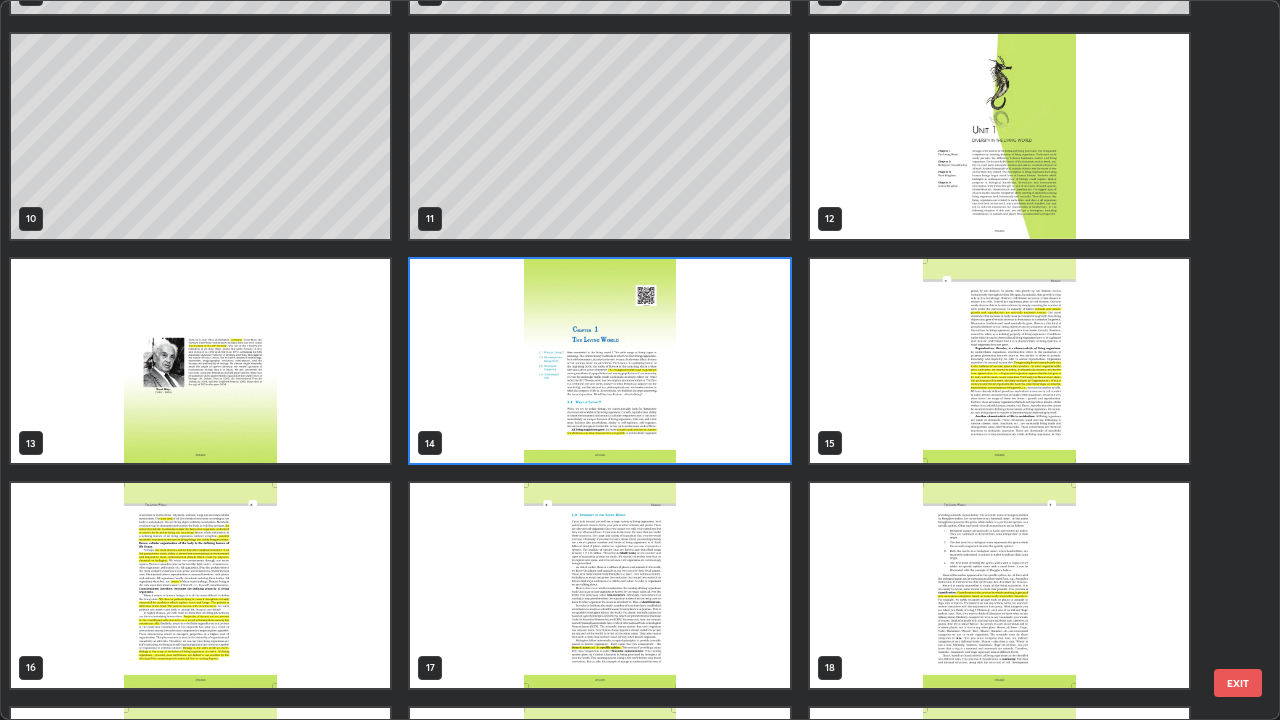 click at bounding box center (599, 361) 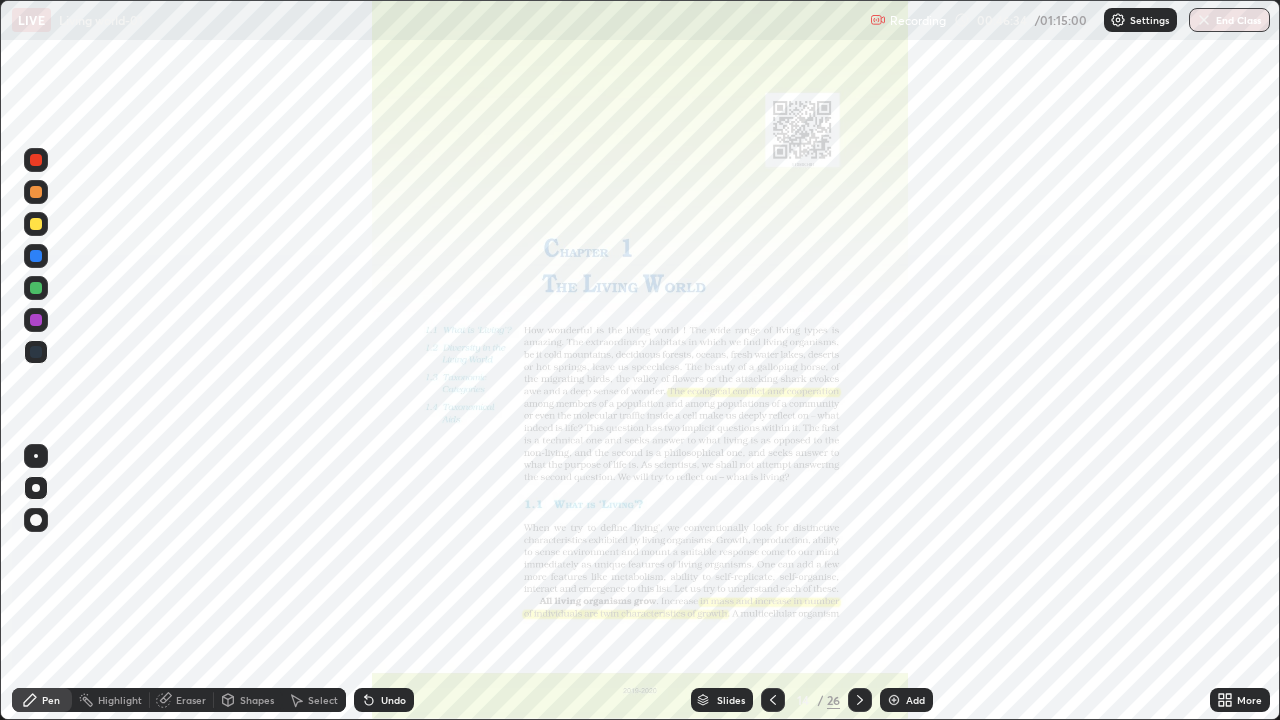 click at bounding box center [599, 361] 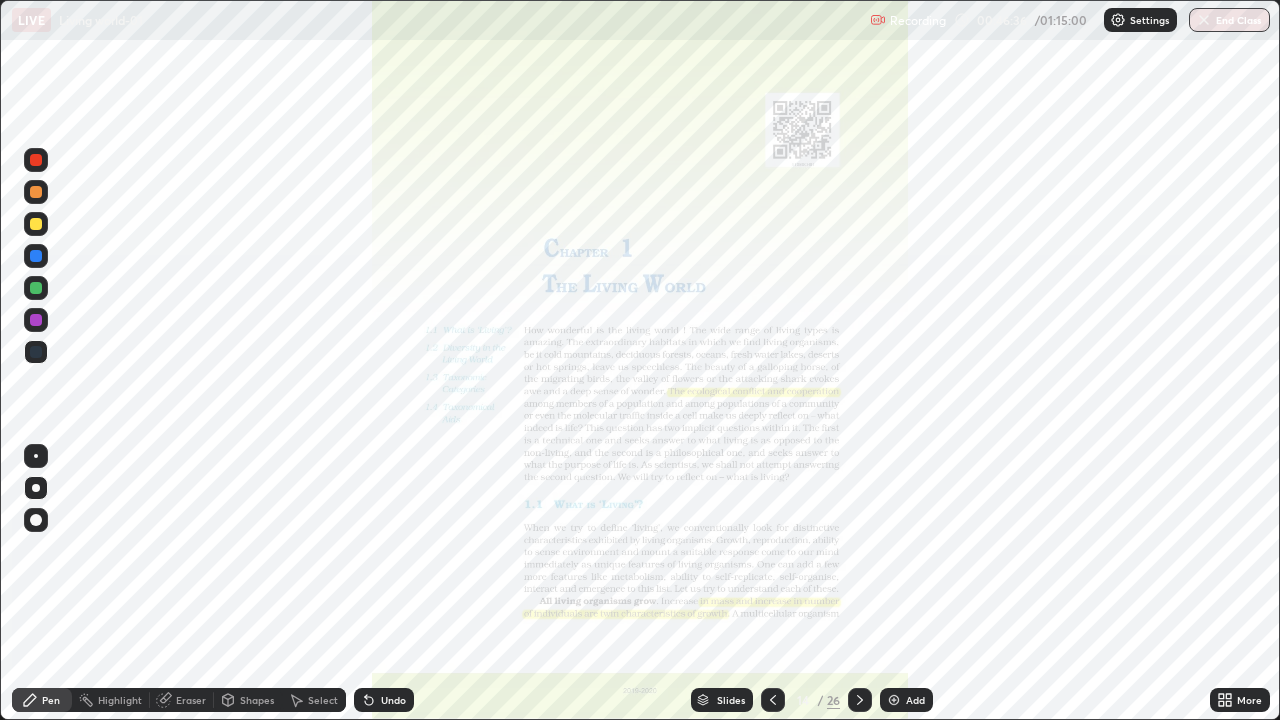click 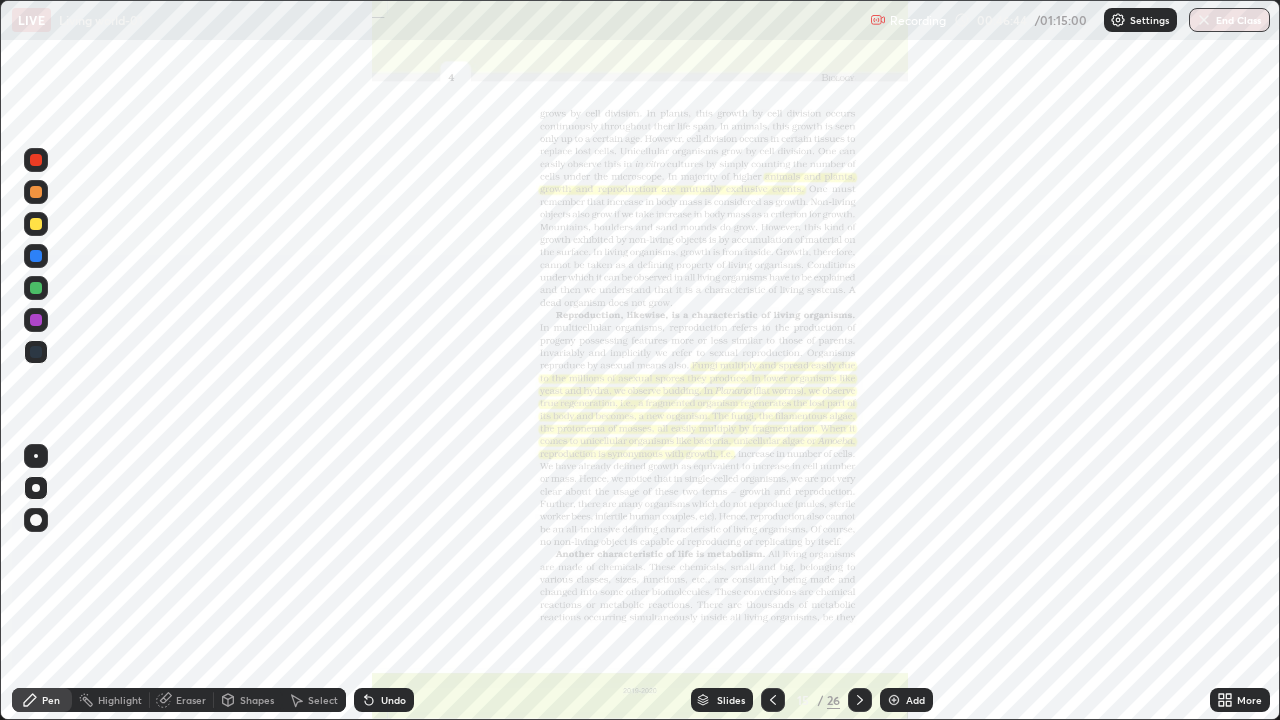 click 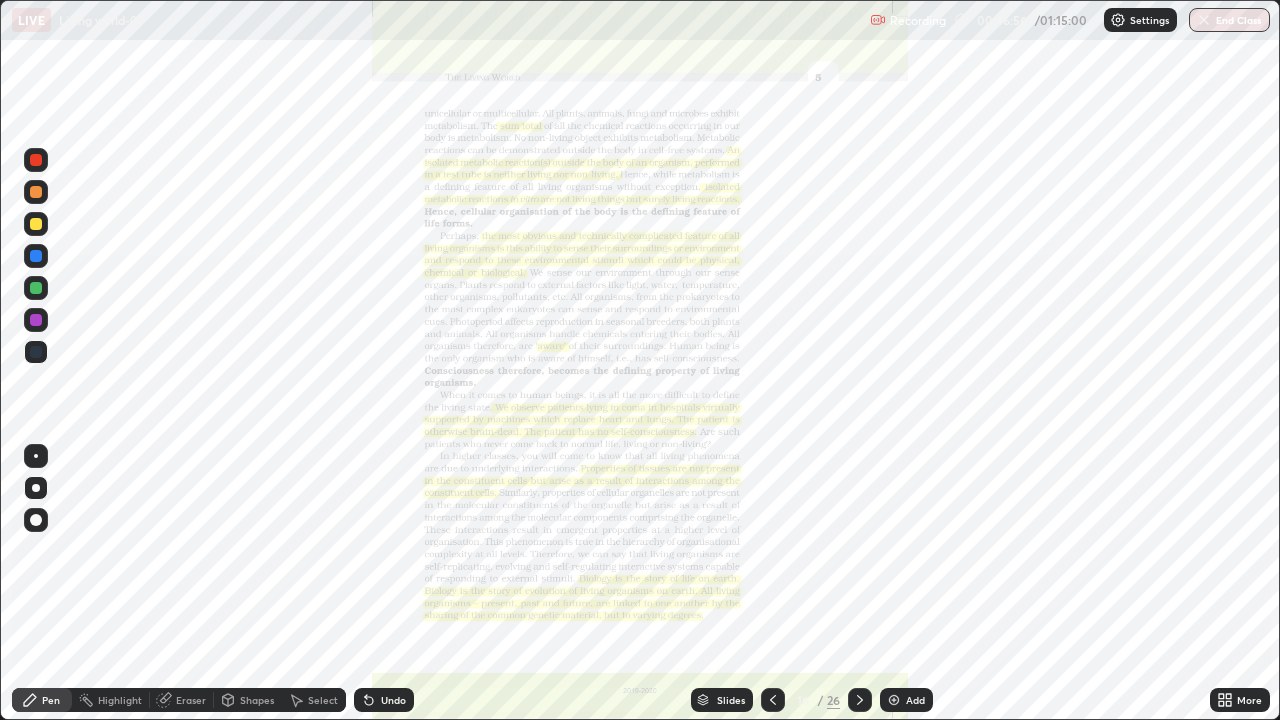 click 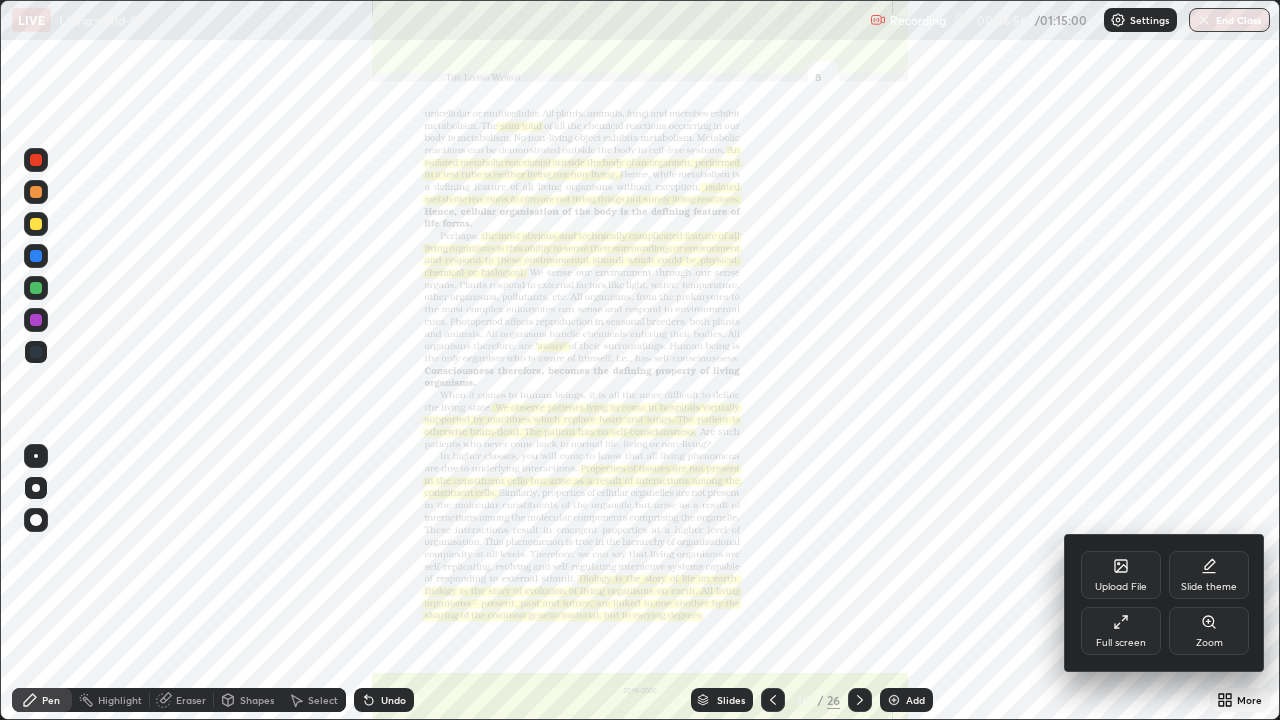 click on "Zoom" at bounding box center (1209, 631) 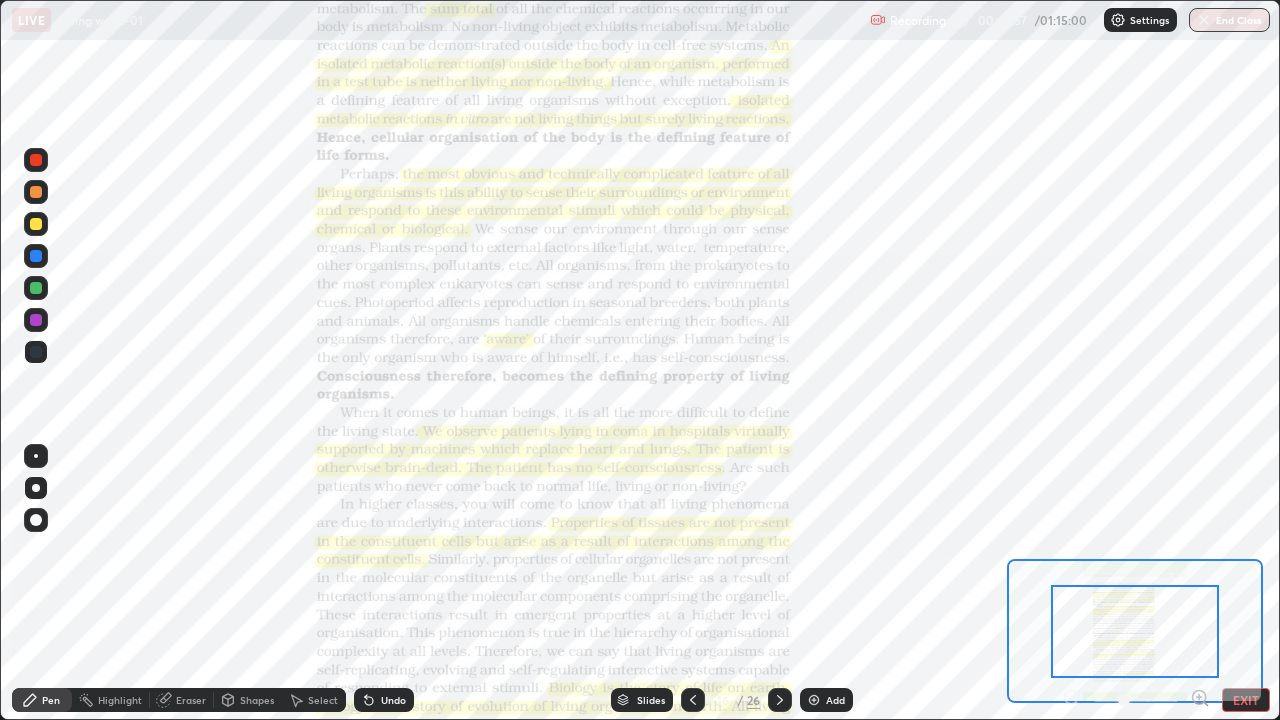click 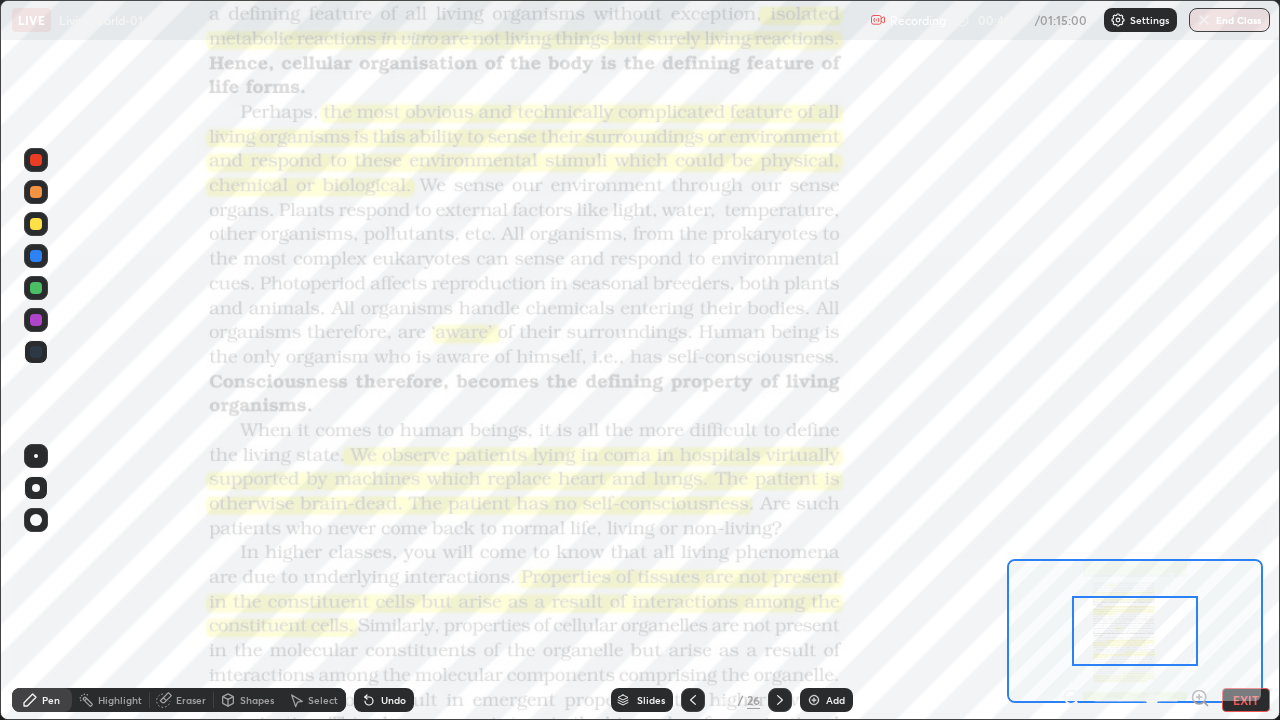 click 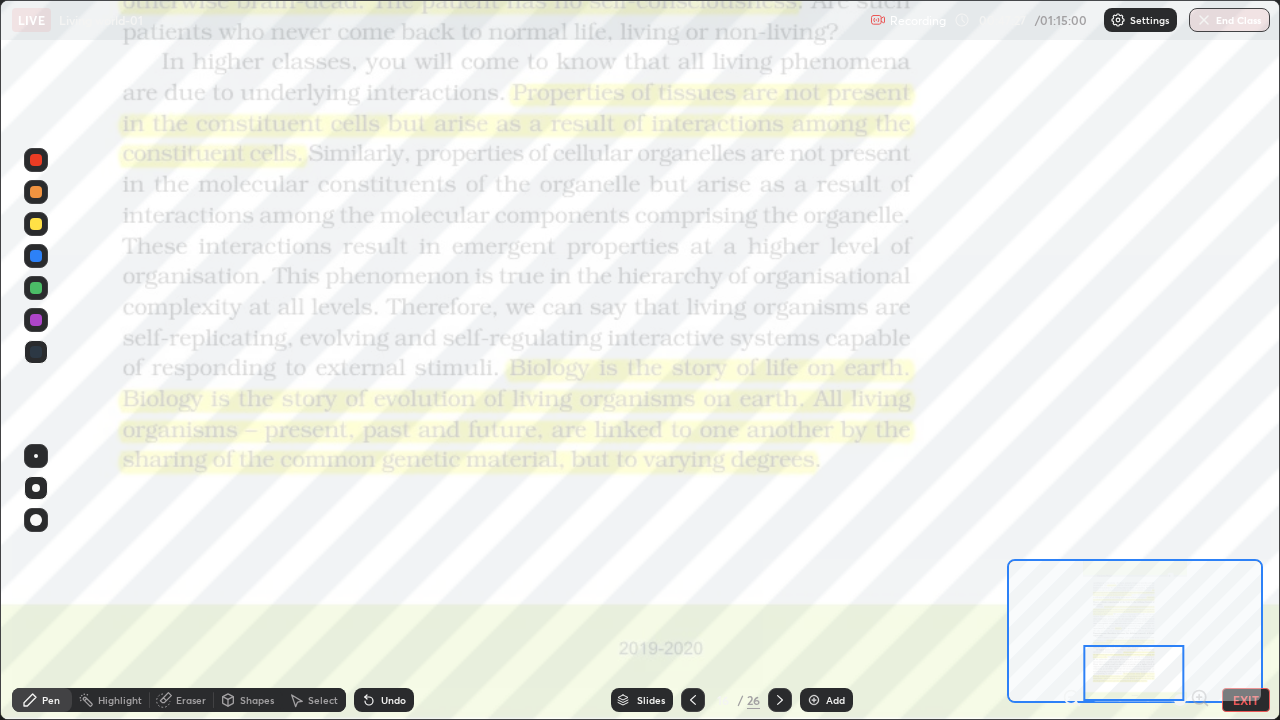 click on "Slides" at bounding box center [651, 700] 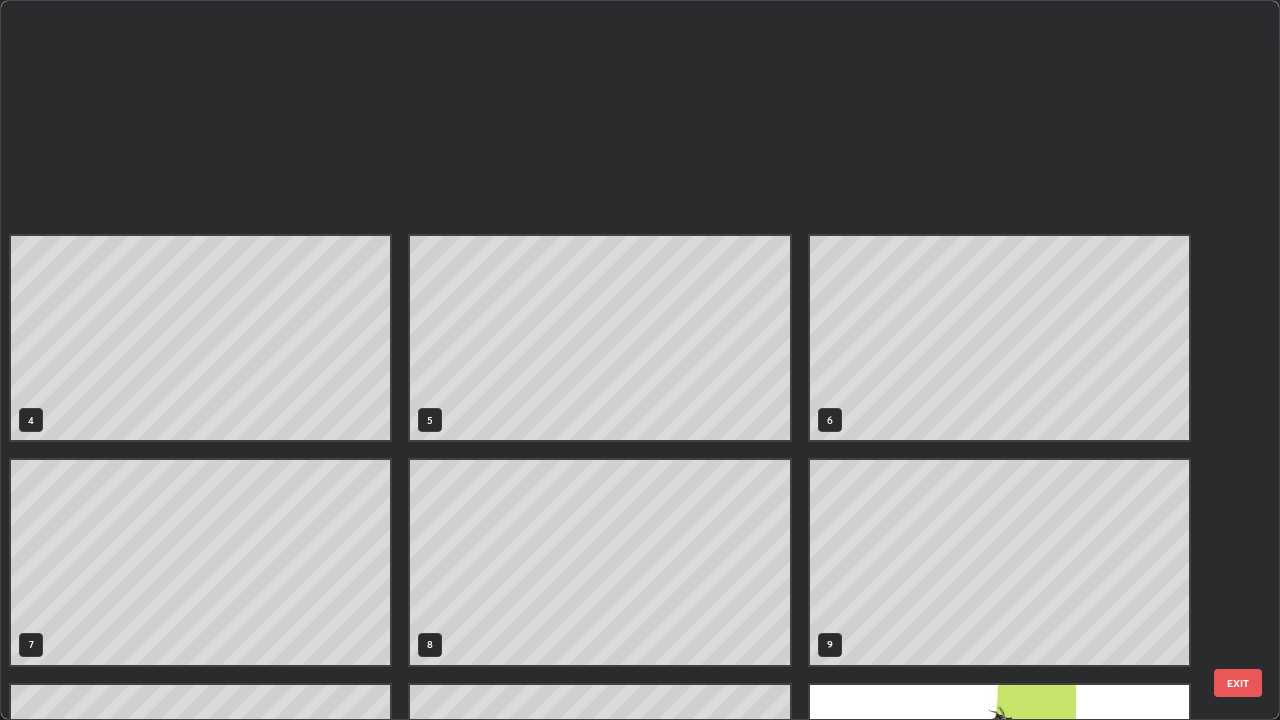 scroll, scrollTop: 629, scrollLeft: 0, axis: vertical 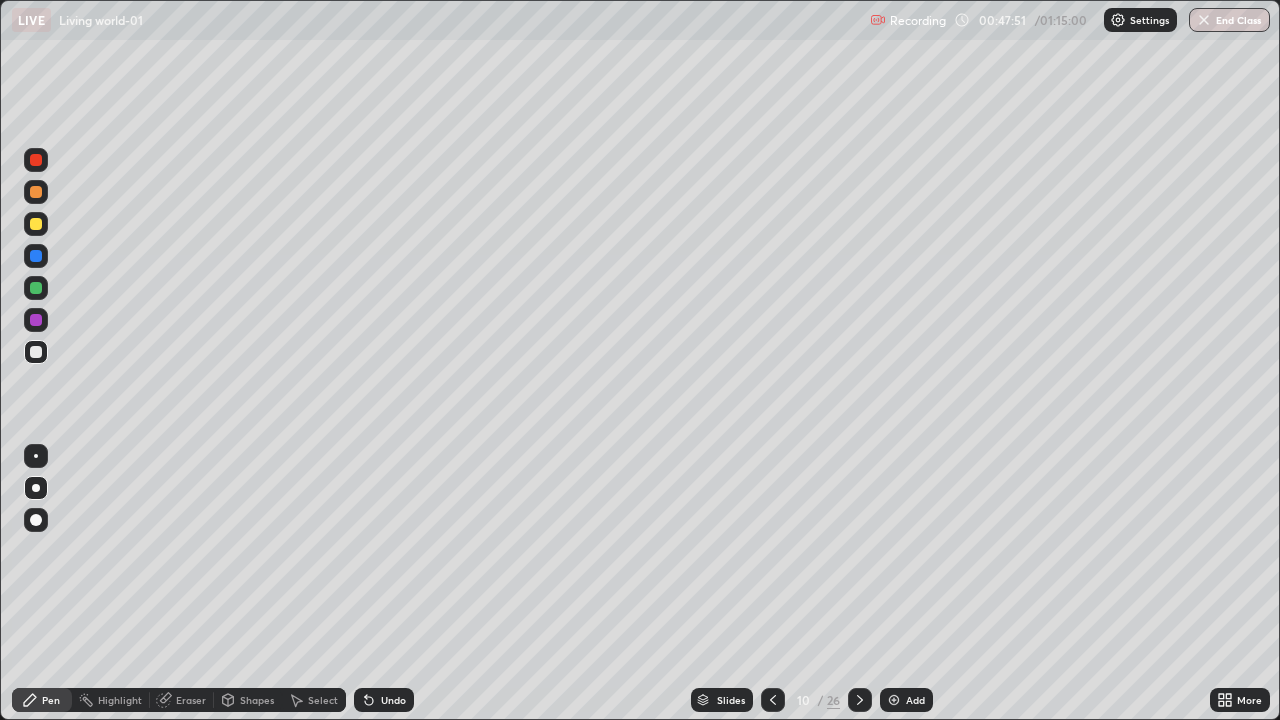 click at bounding box center (894, 700) 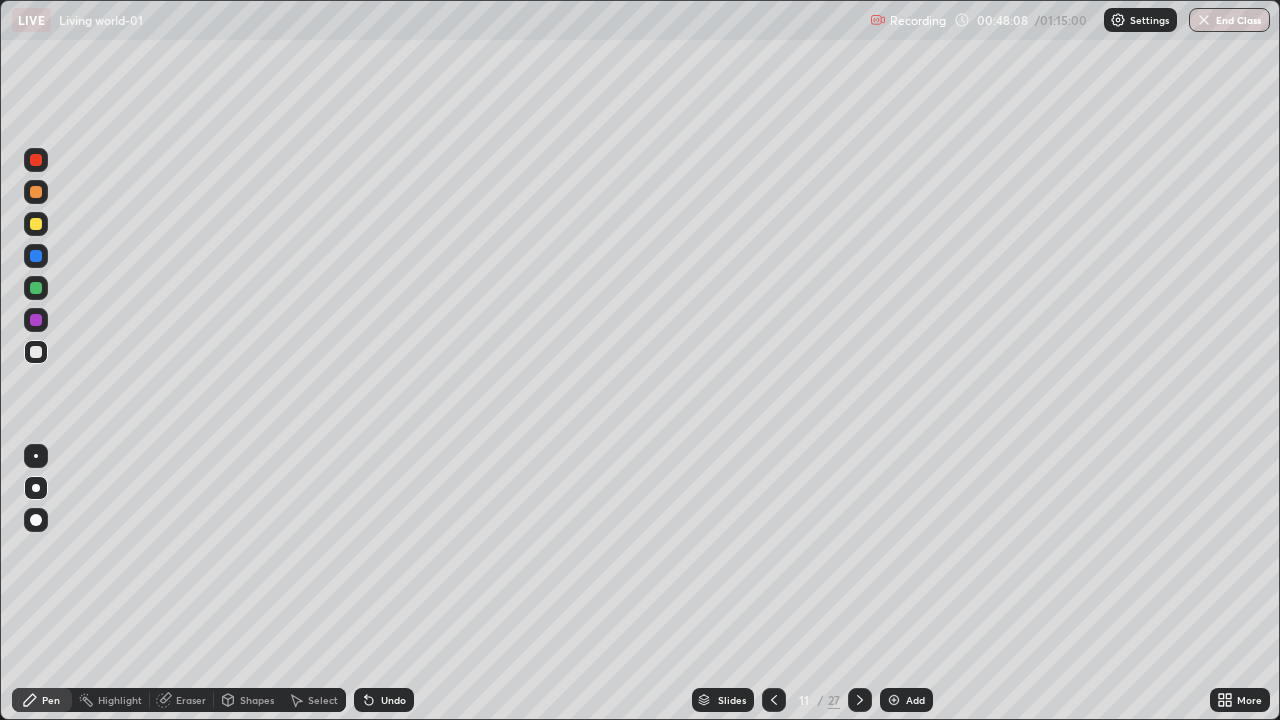 click 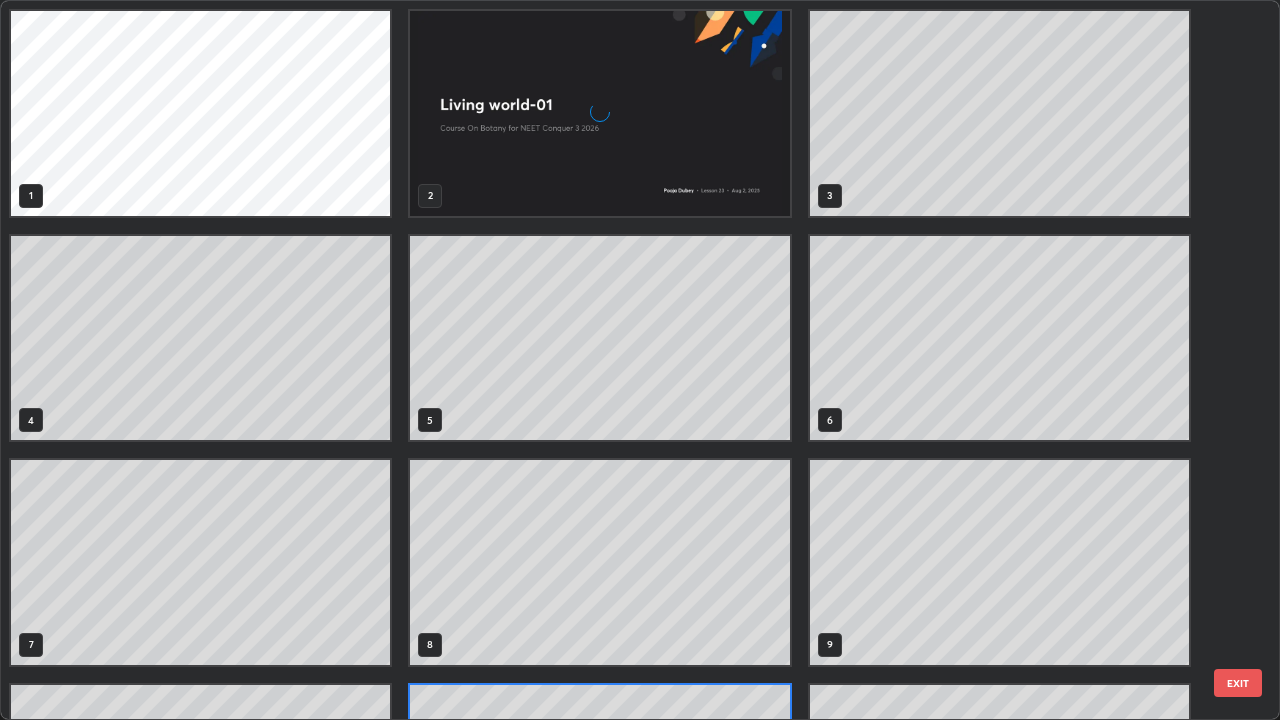 scroll, scrollTop: 180, scrollLeft: 0, axis: vertical 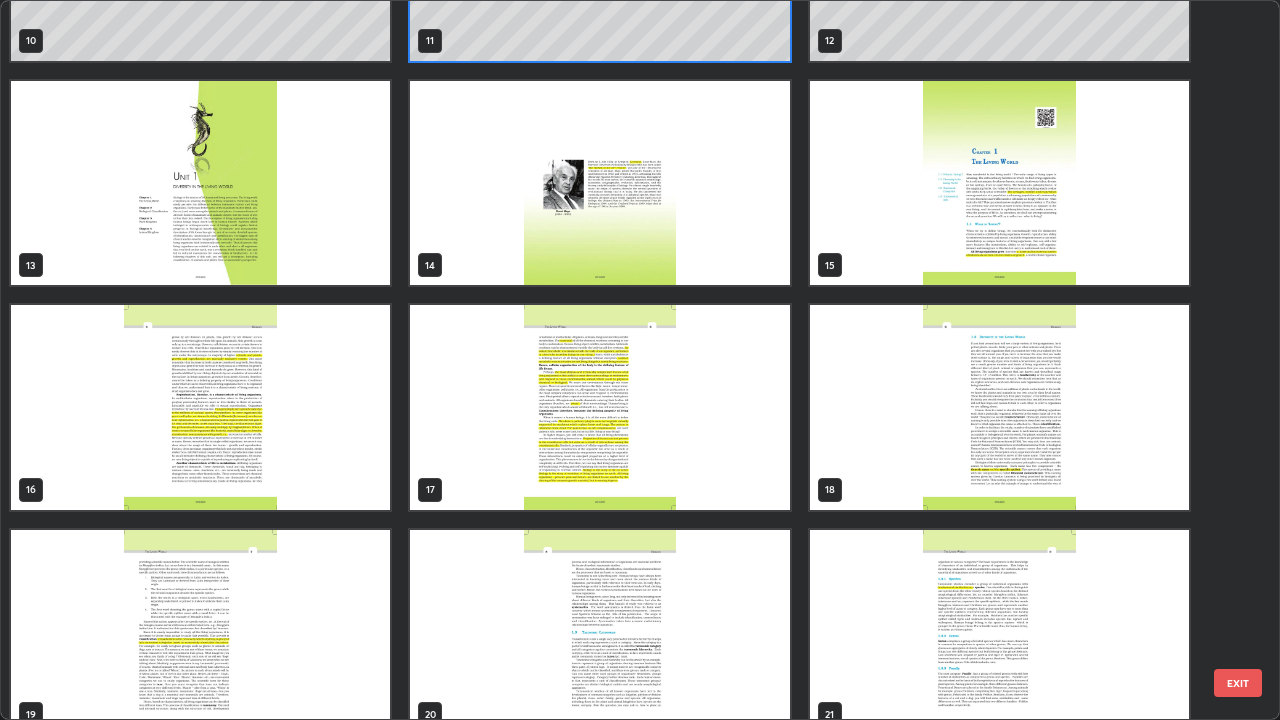 click at bounding box center [999, 407] 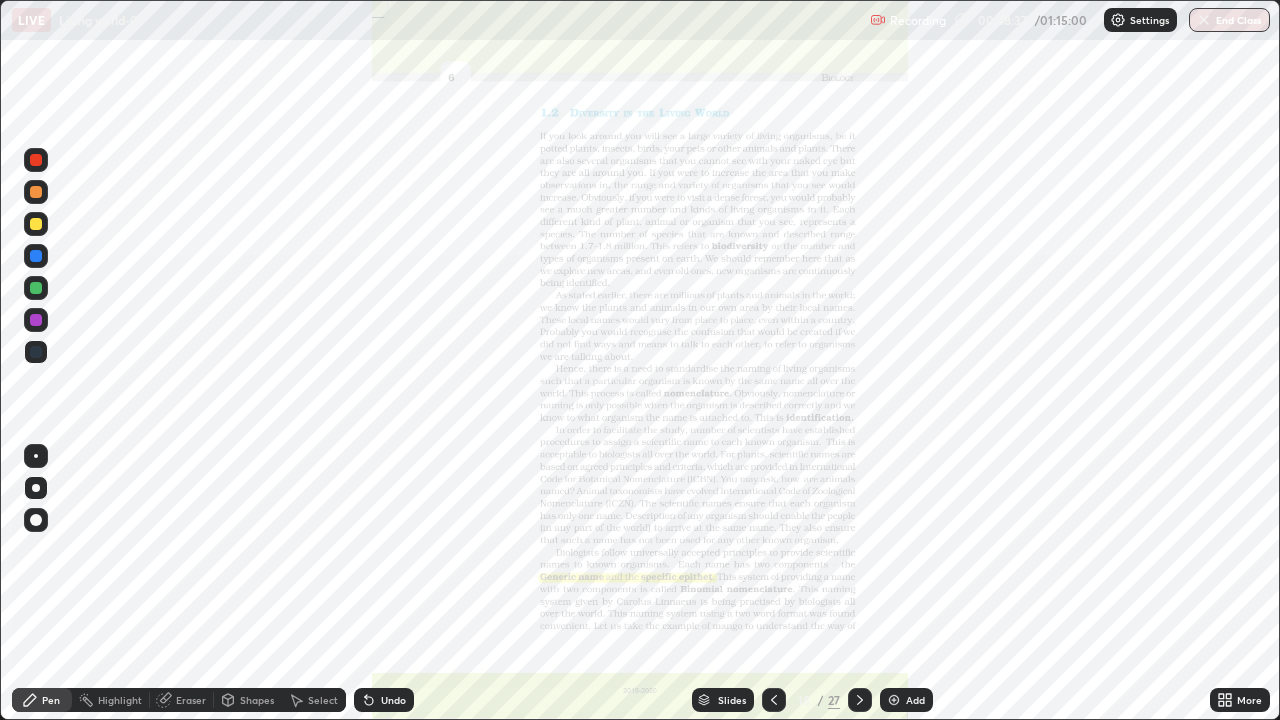 click at bounding box center (999, 407) 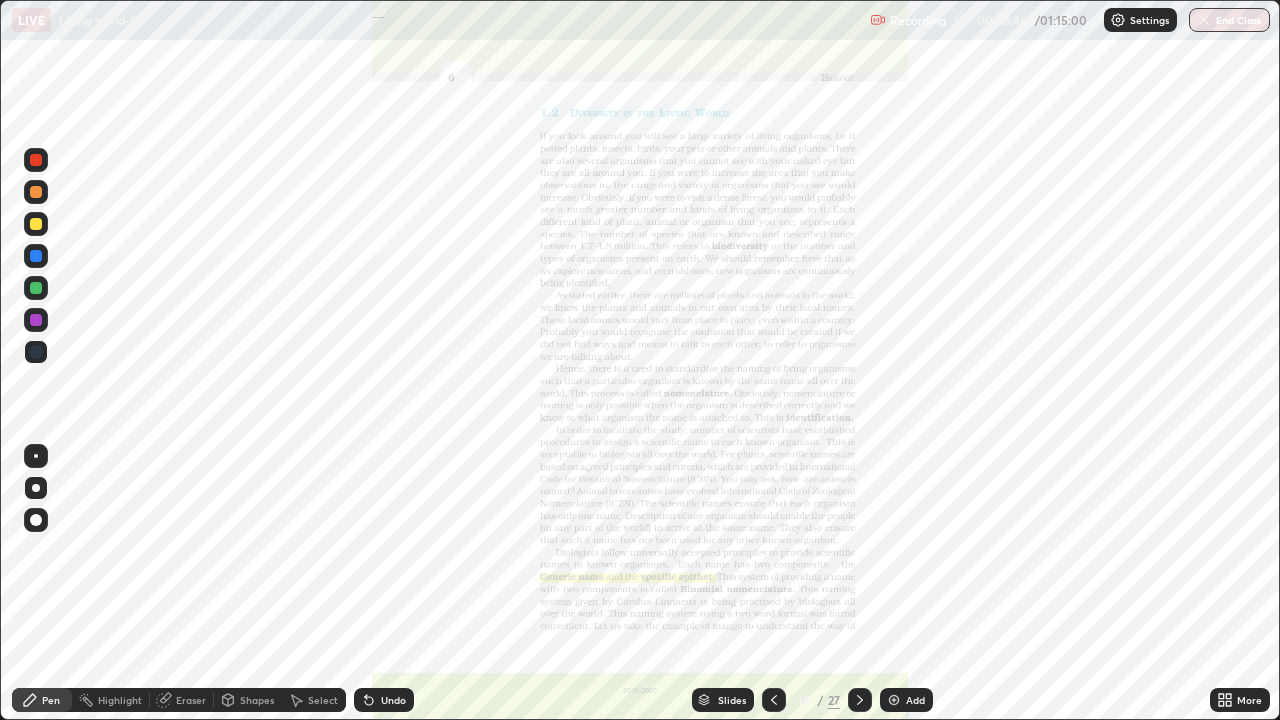 click at bounding box center [860, 700] 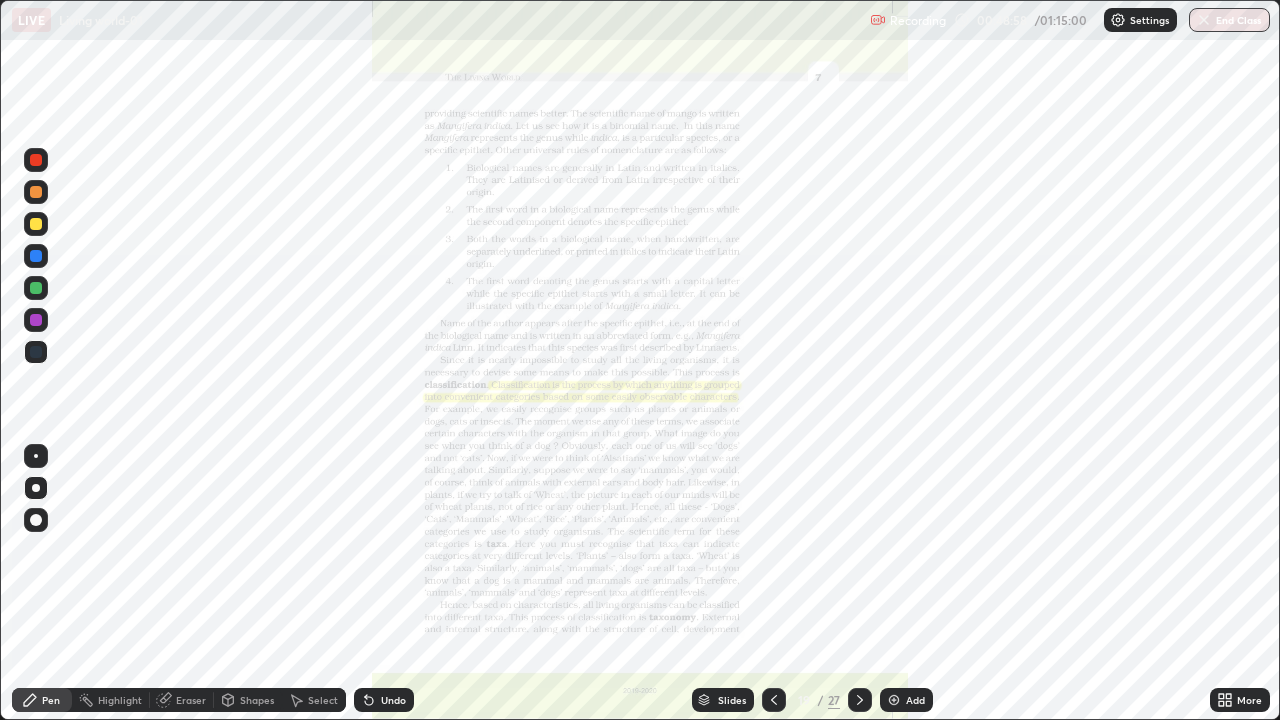 click 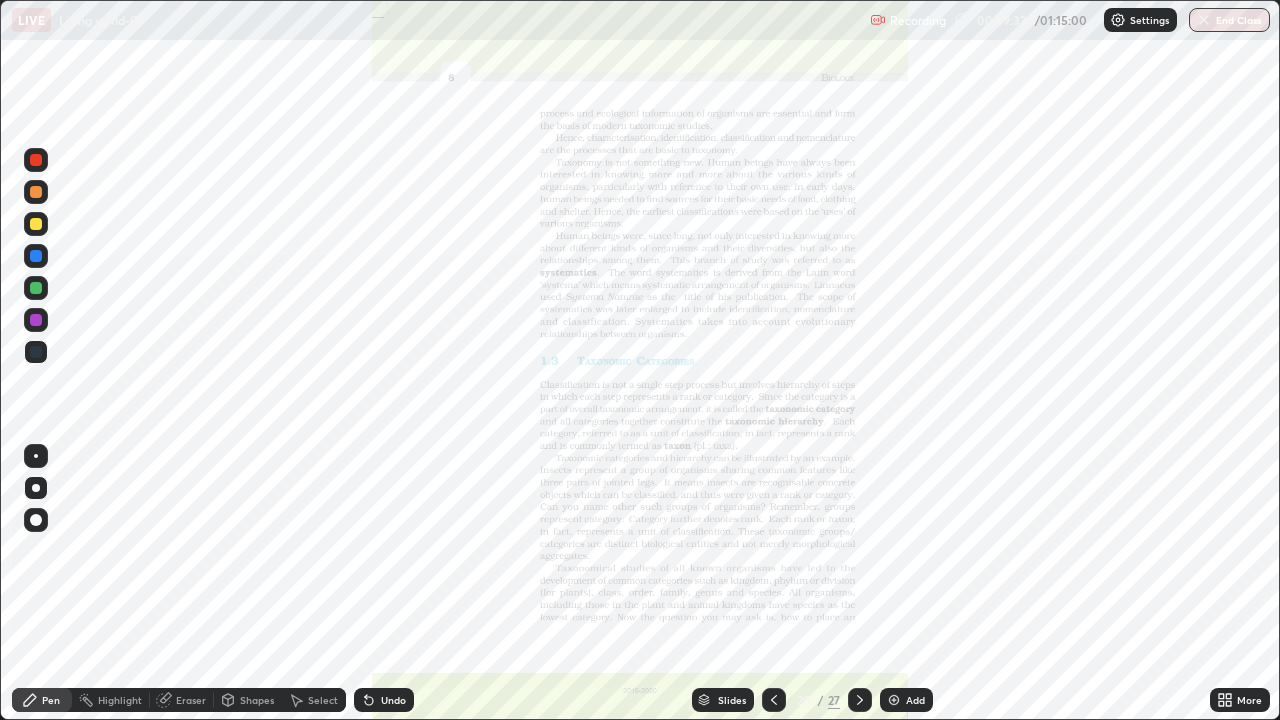 click 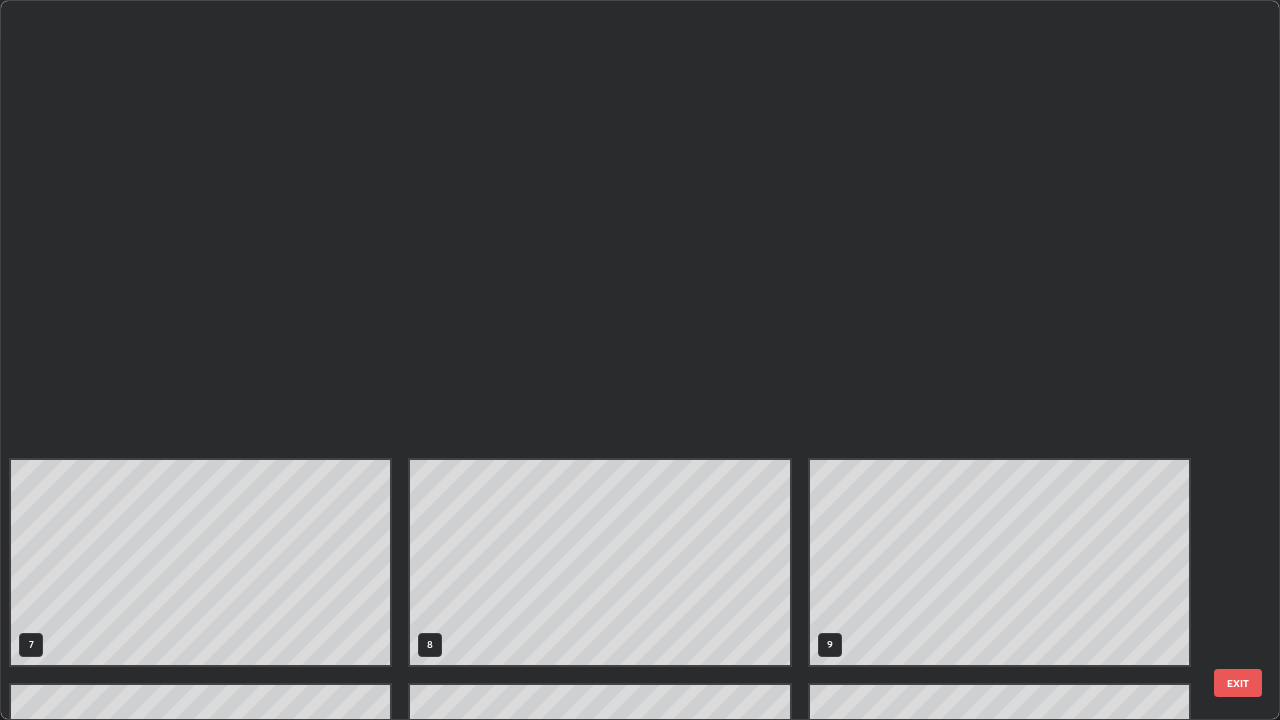 scroll, scrollTop: 854, scrollLeft: 0, axis: vertical 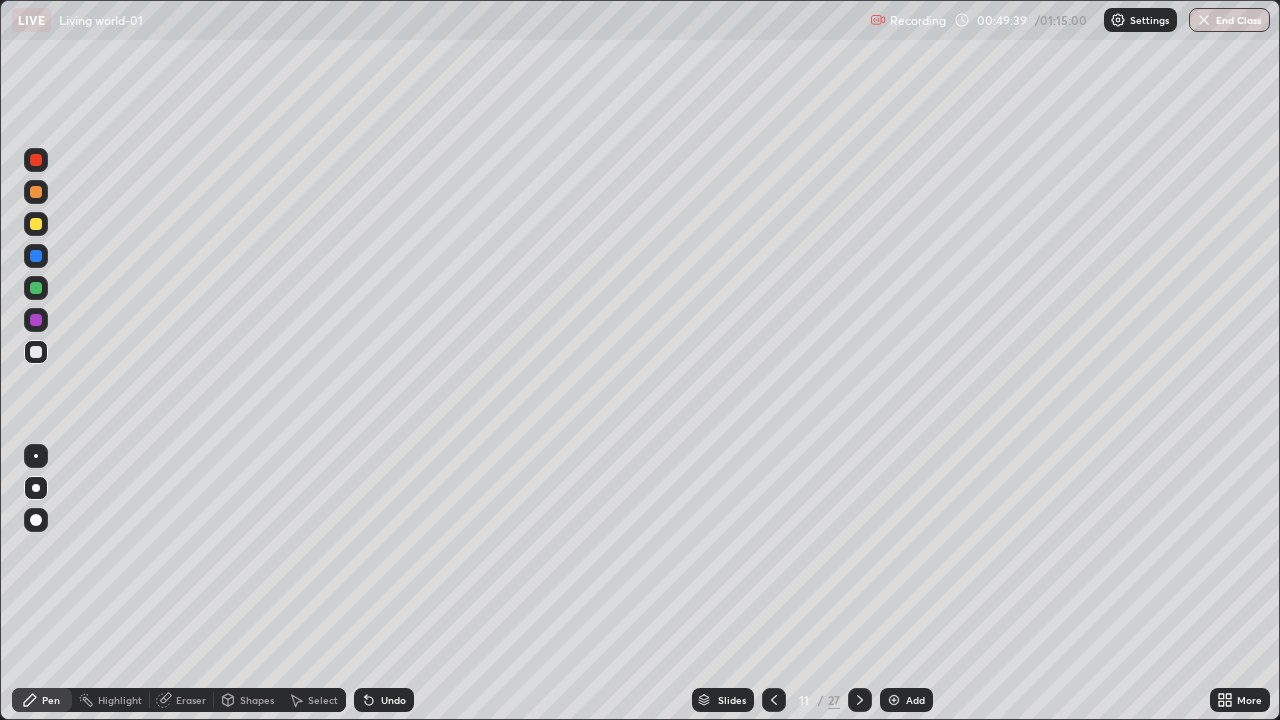 click at bounding box center (36, 288) 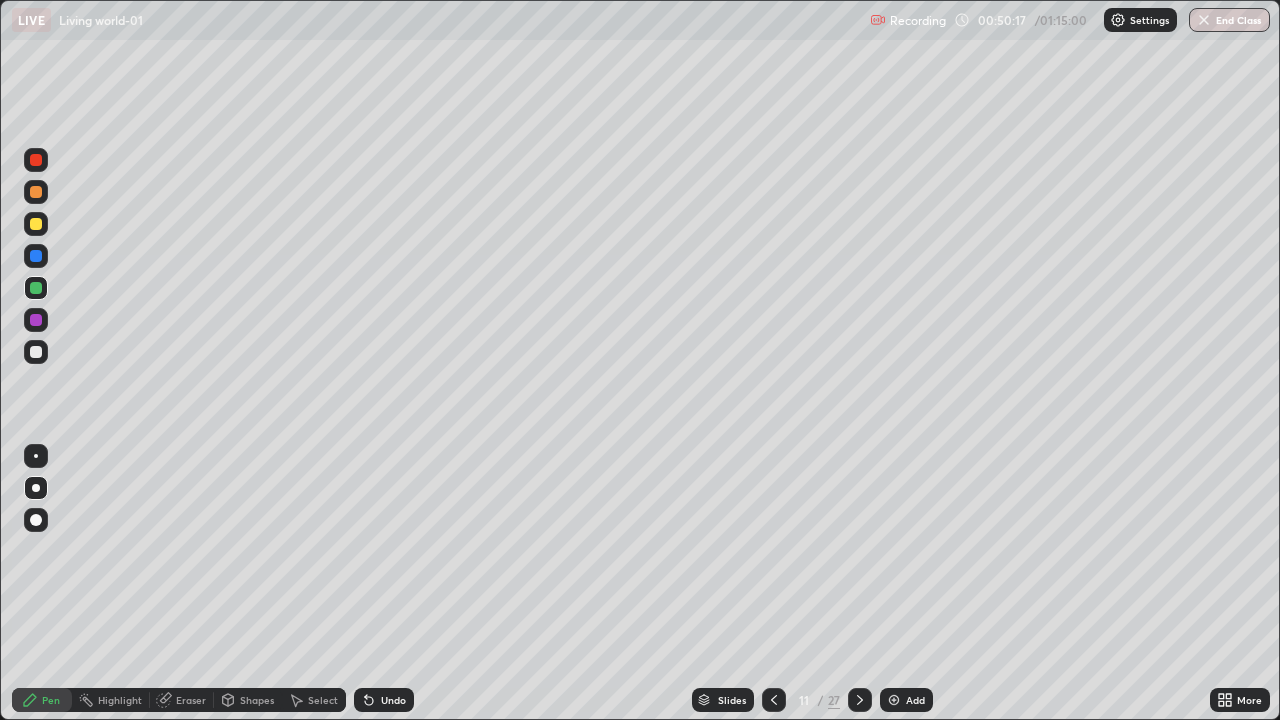 click at bounding box center (36, 352) 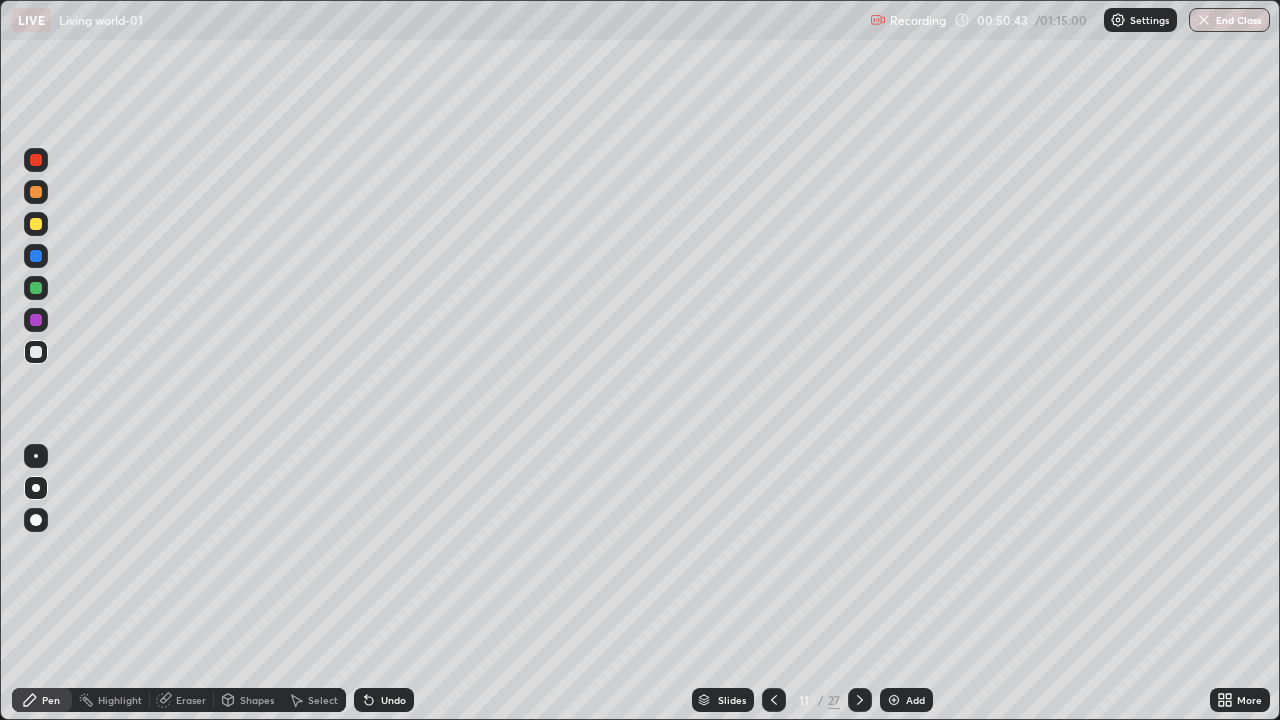 click on "Slides" at bounding box center (732, 700) 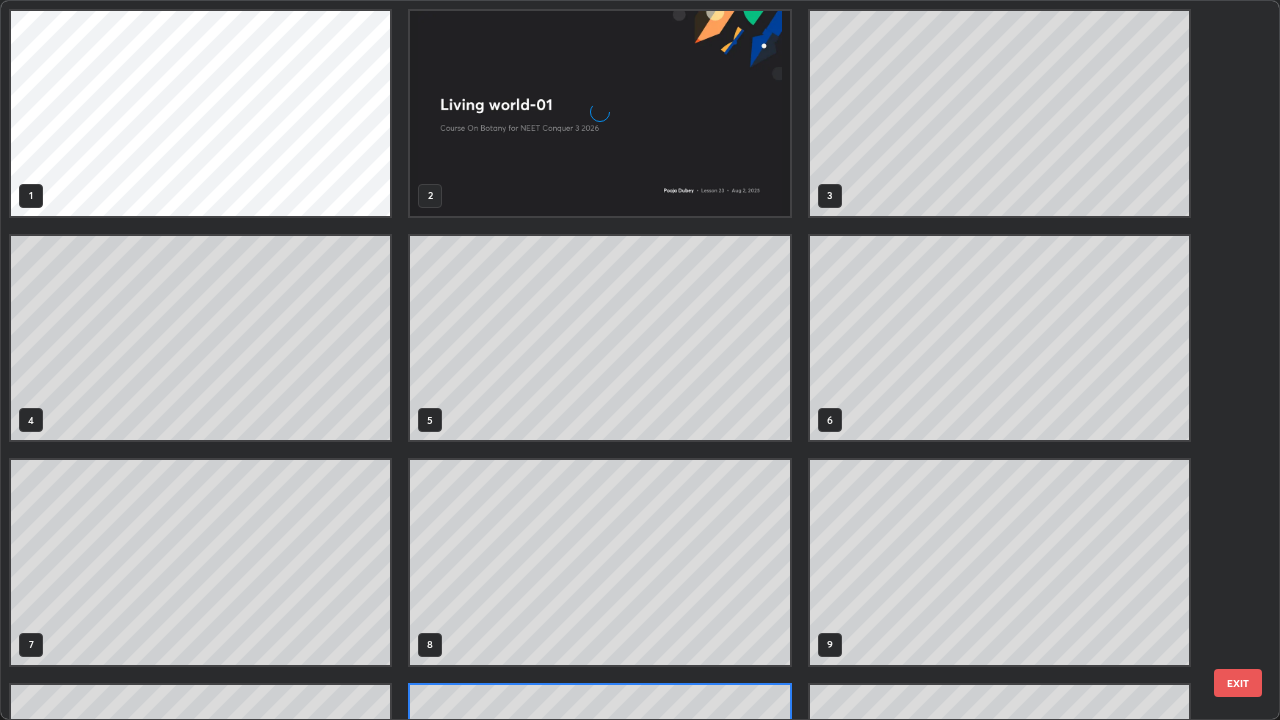 scroll, scrollTop: 180, scrollLeft: 0, axis: vertical 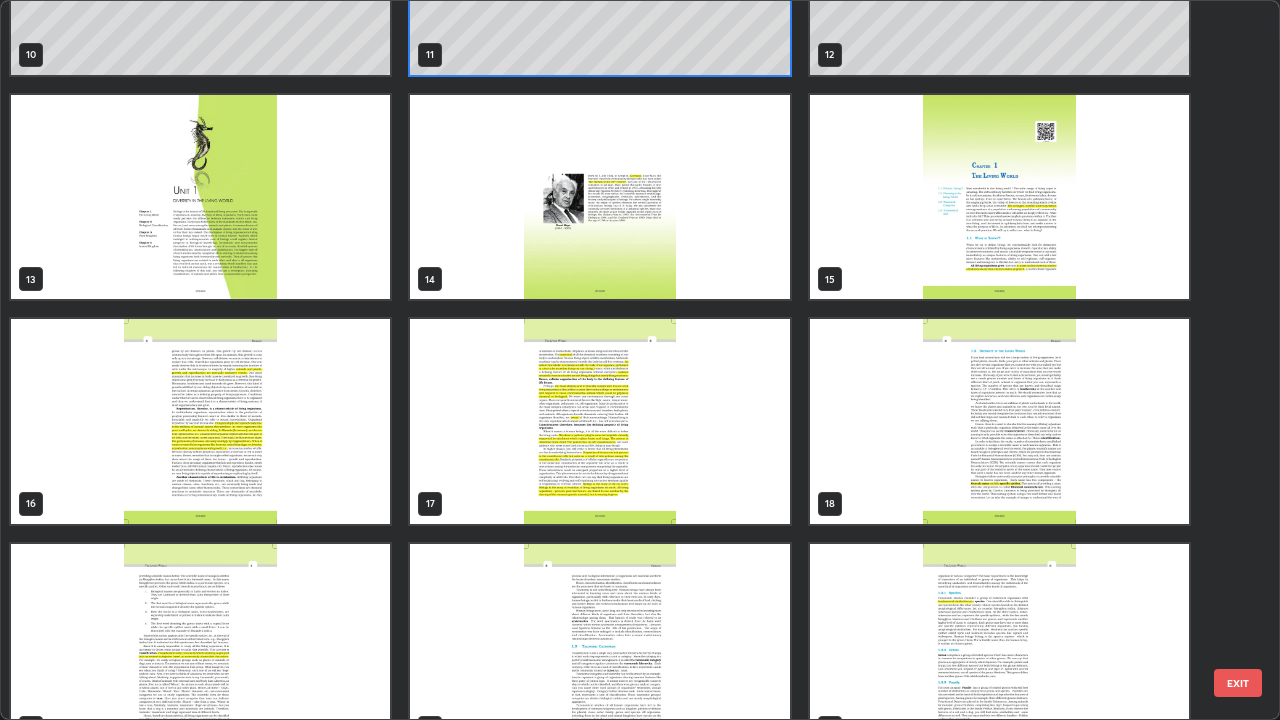 click at bounding box center [999, 421] 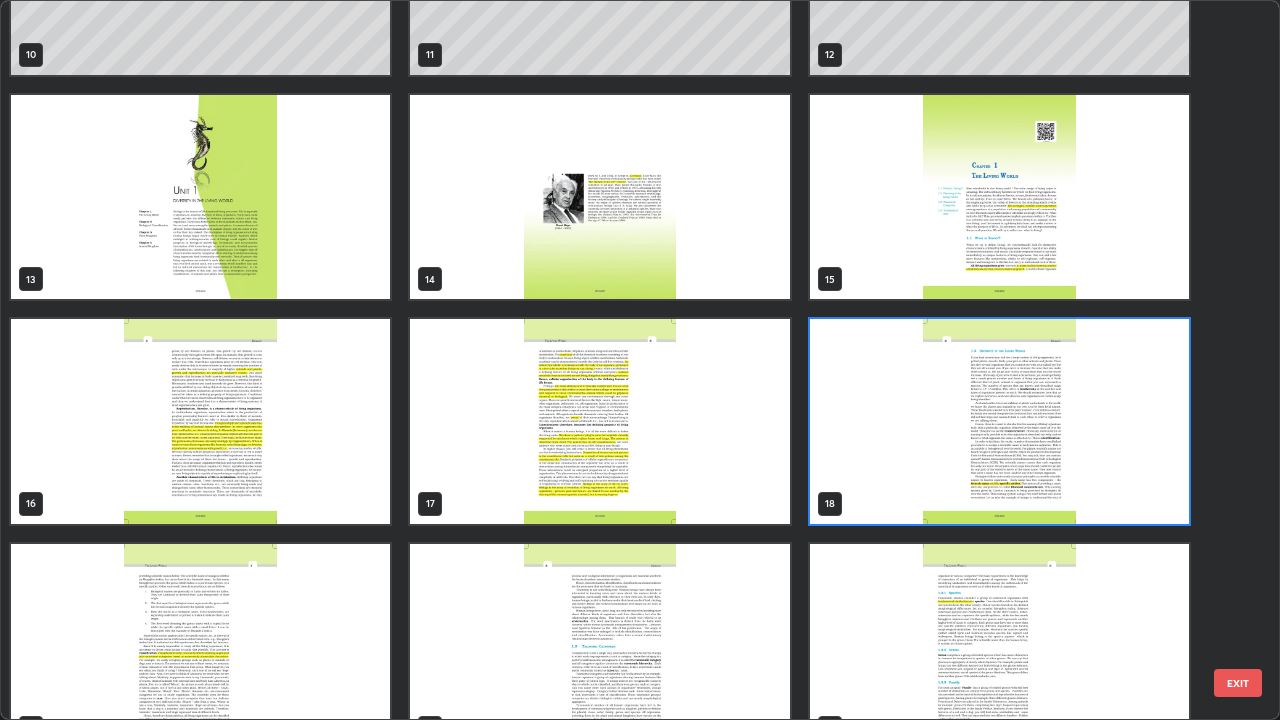click at bounding box center [999, 421] 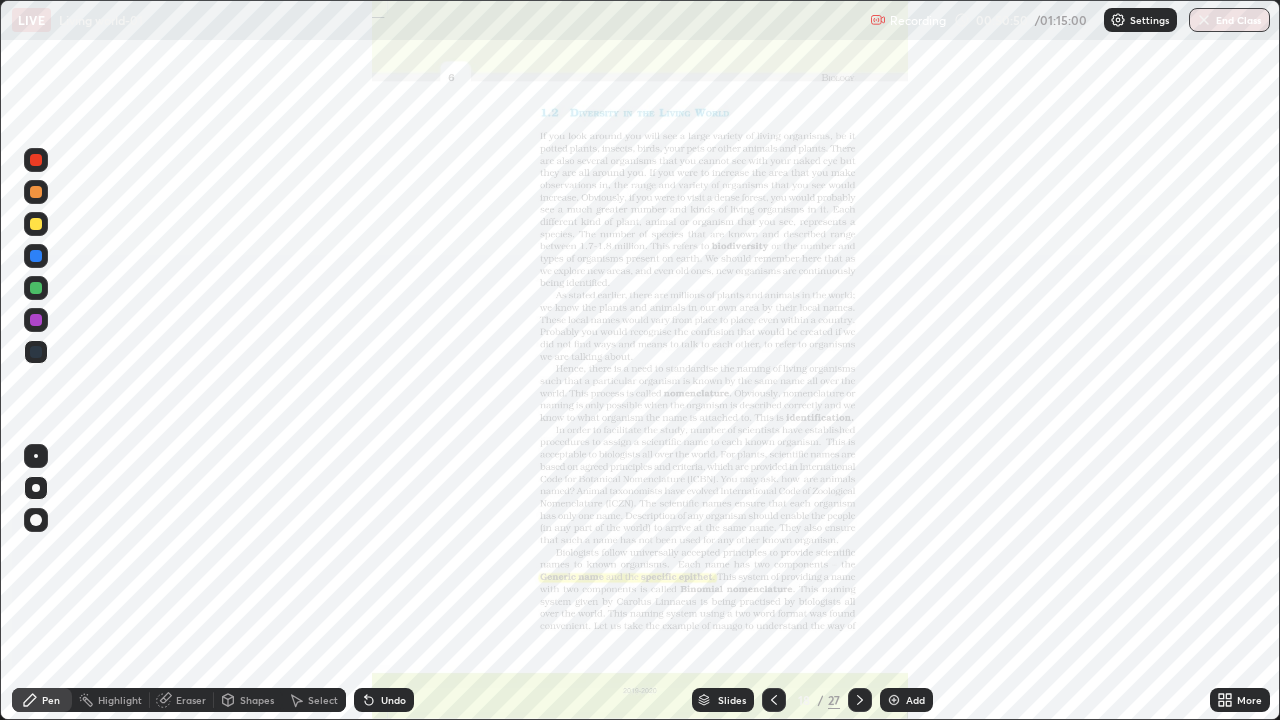 click at bounding box center [999, 421] 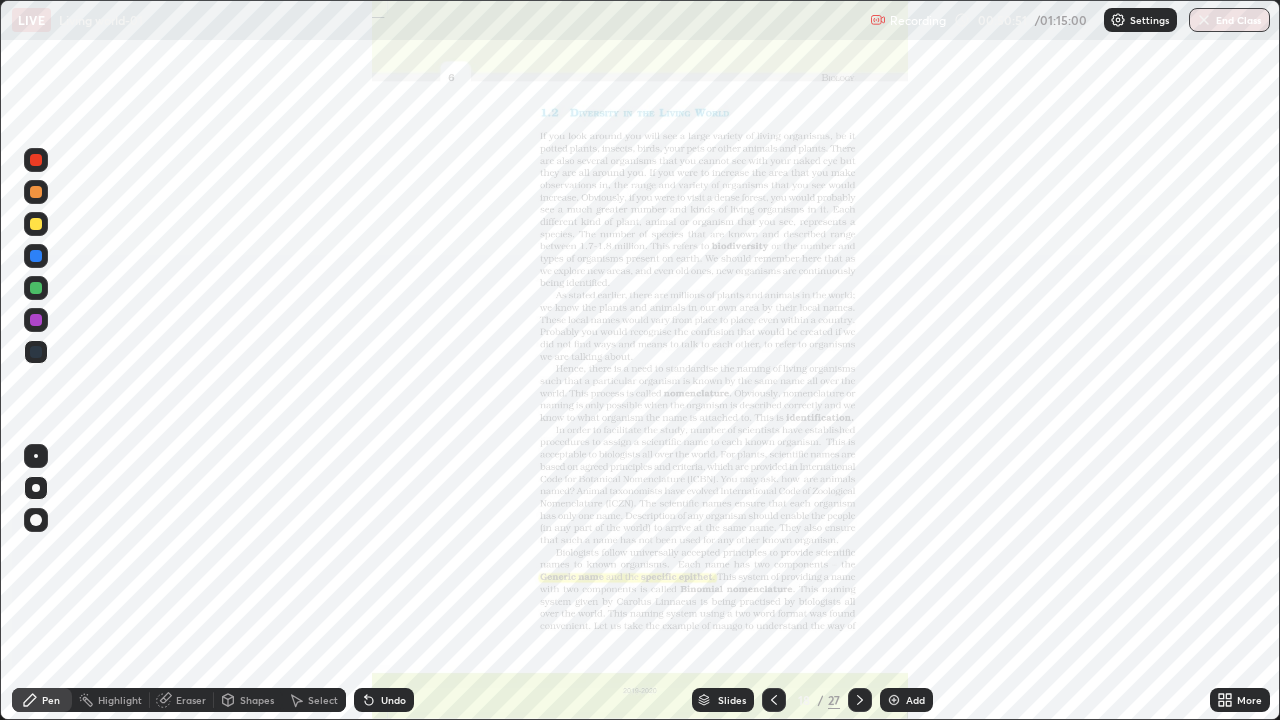 click 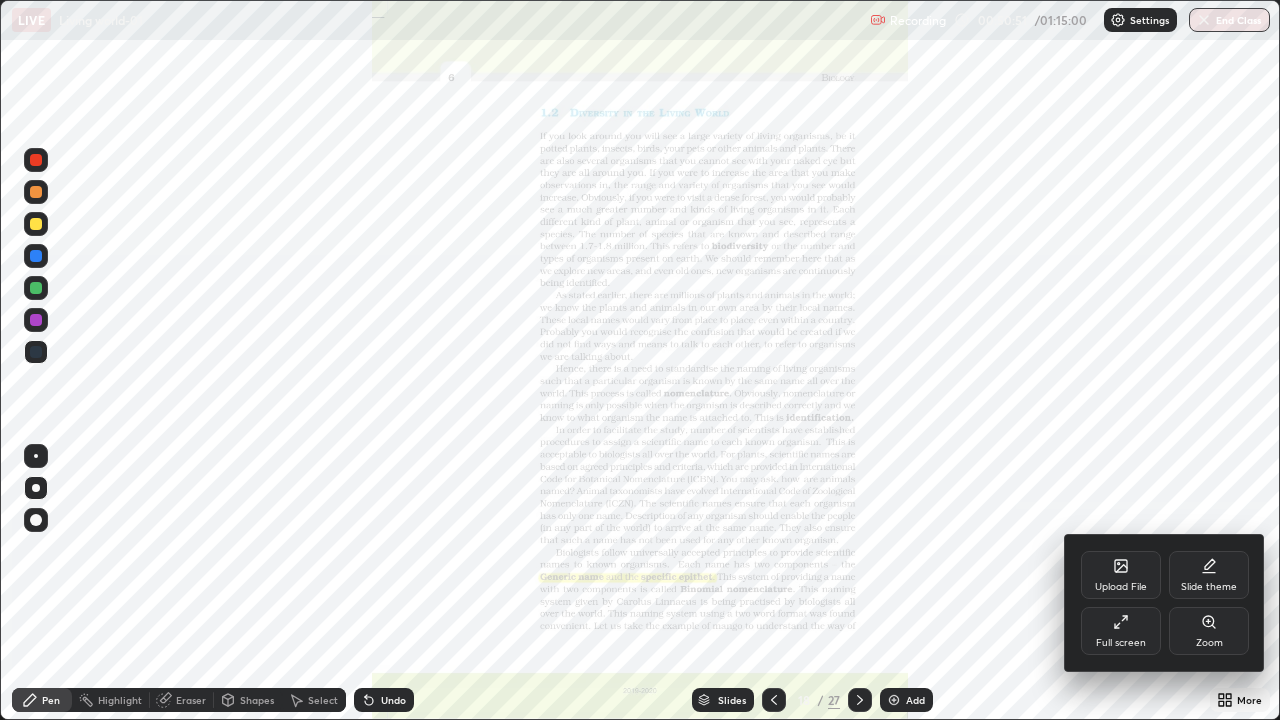 click on "Zoom" at bounding box center [1209, 643] 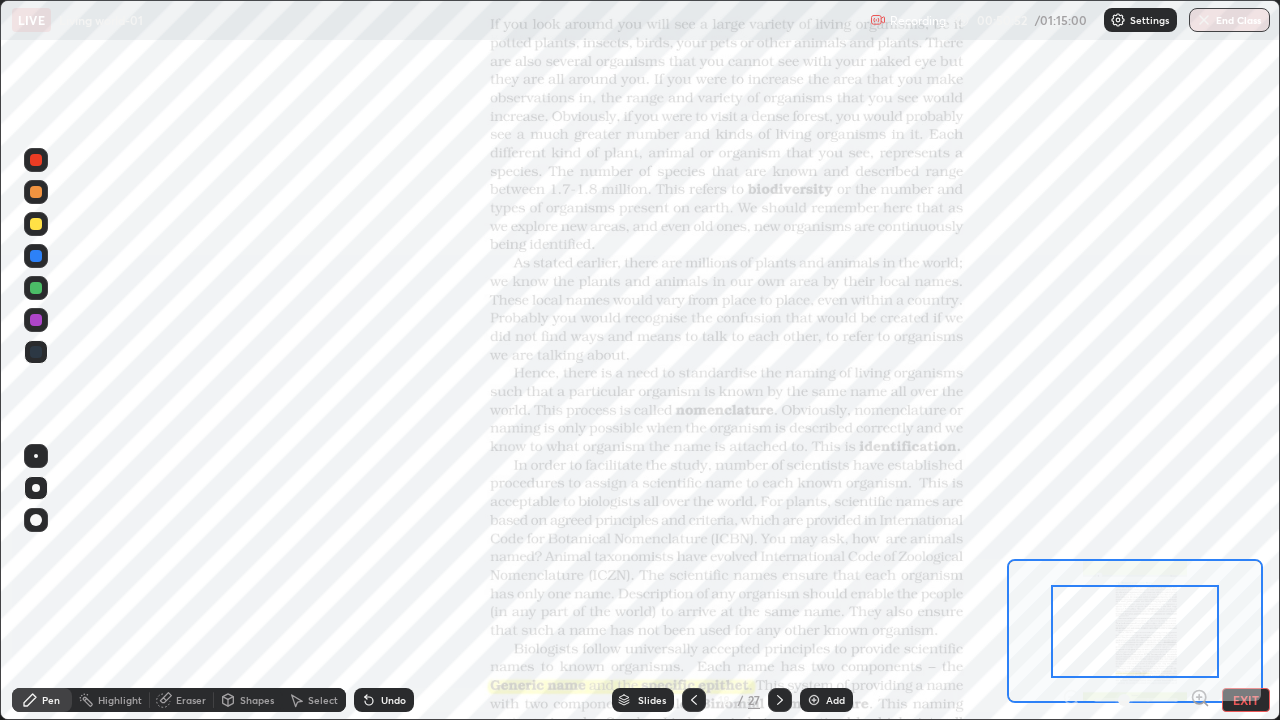 click 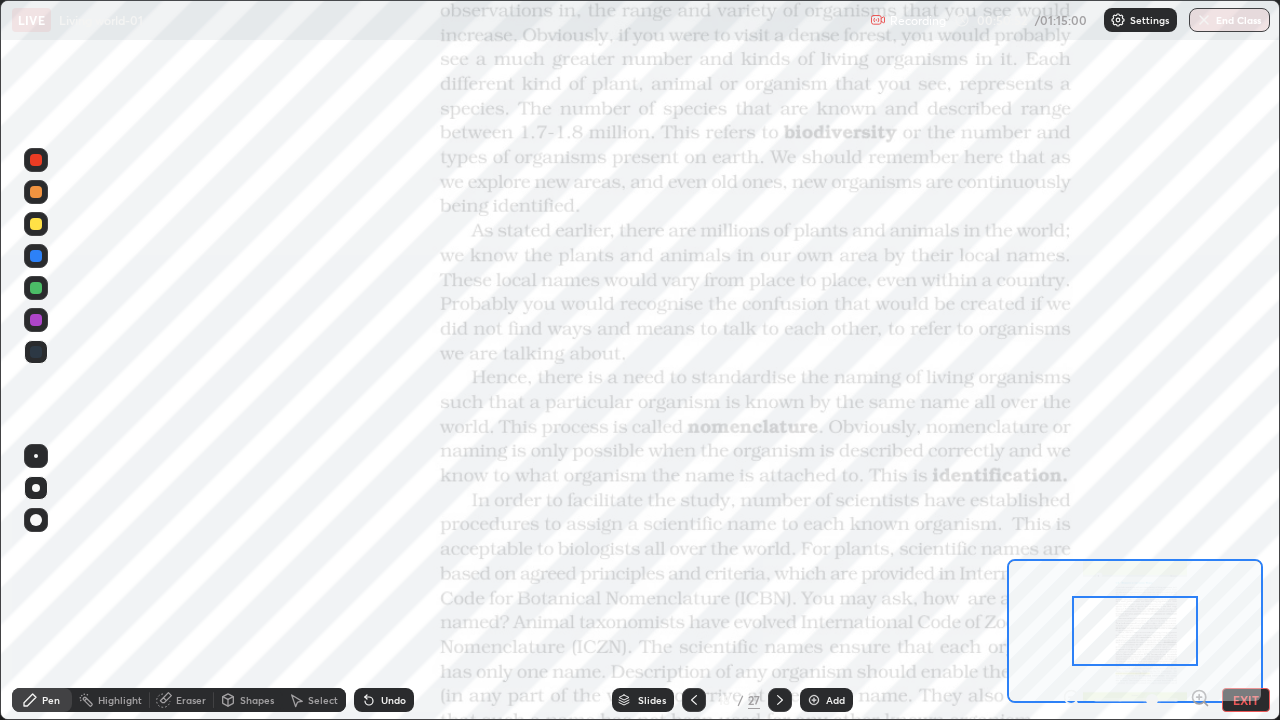 click 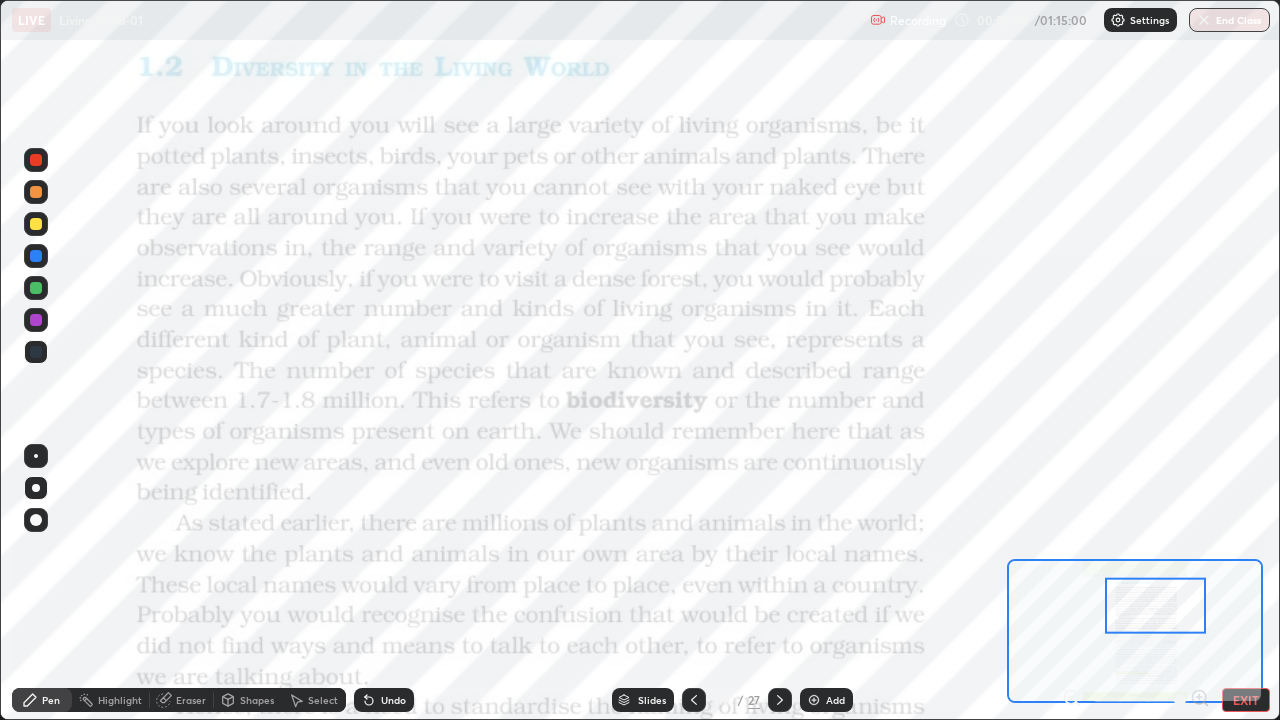 click 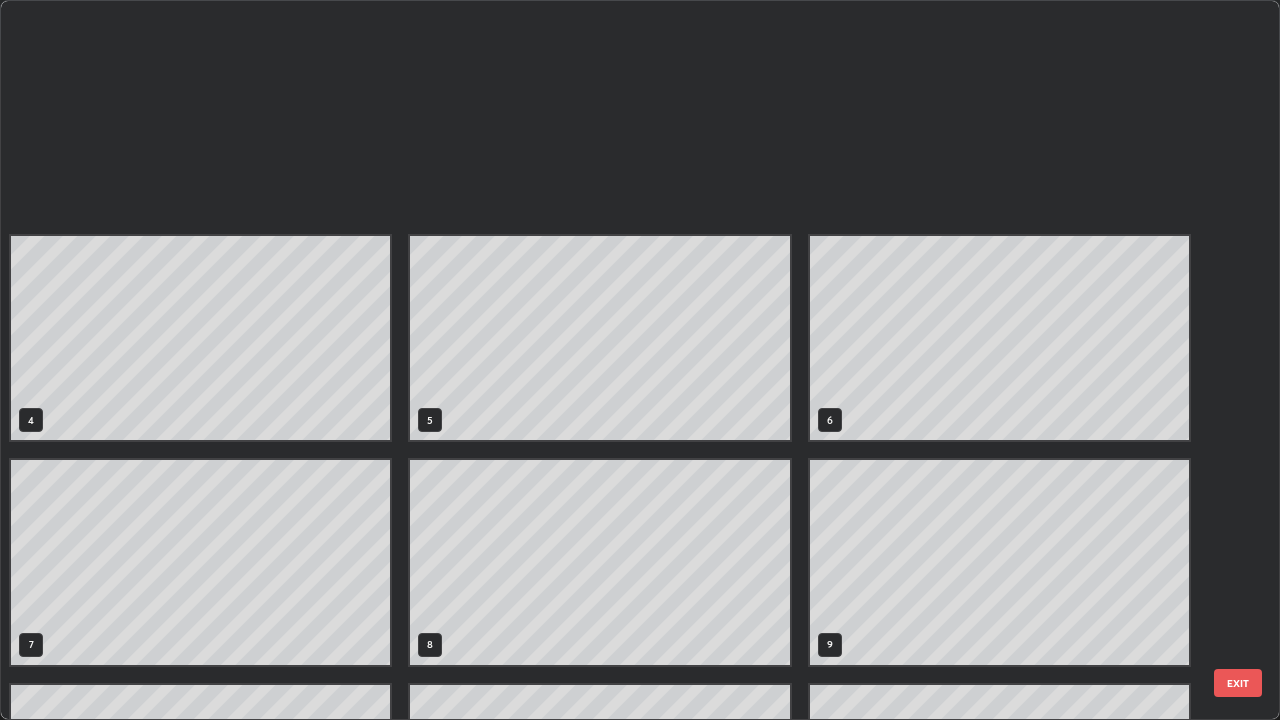 click on "4 5 6 7 8 9 10 11 12 13 14 15 16 17 18" at bounding box center (622, 360) 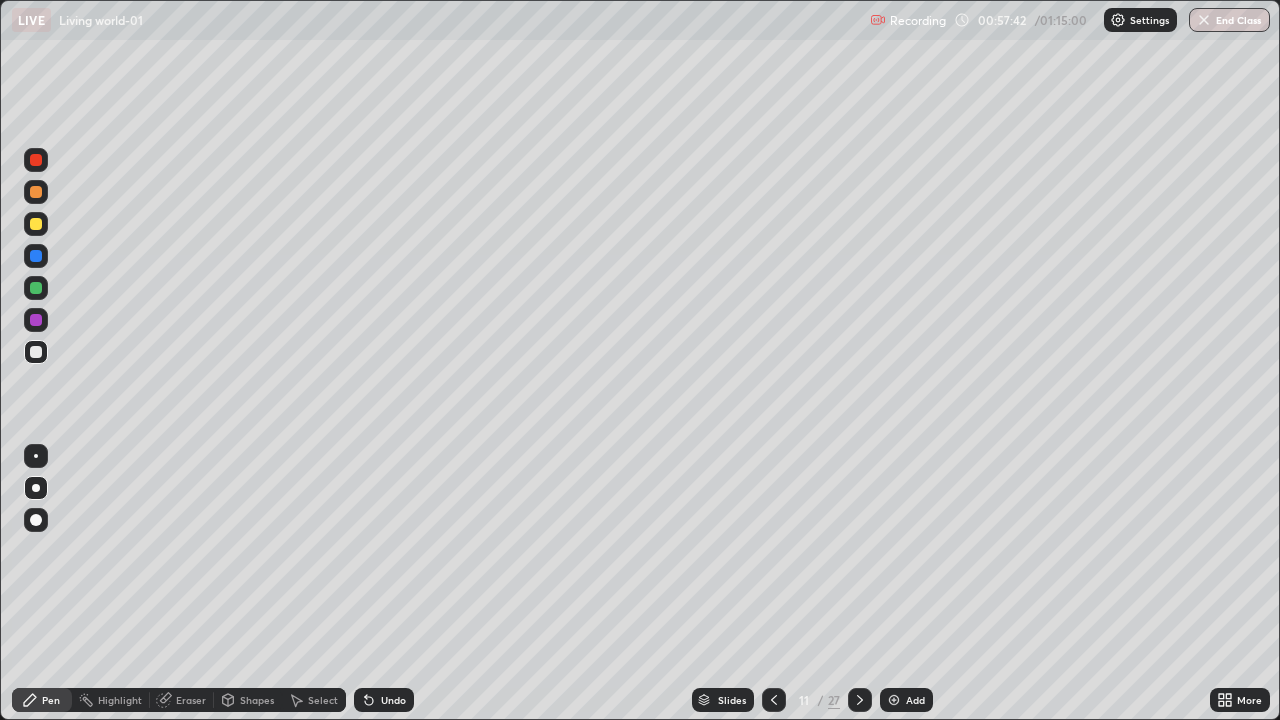 click on "Undo" at bounding box center (393, 700) 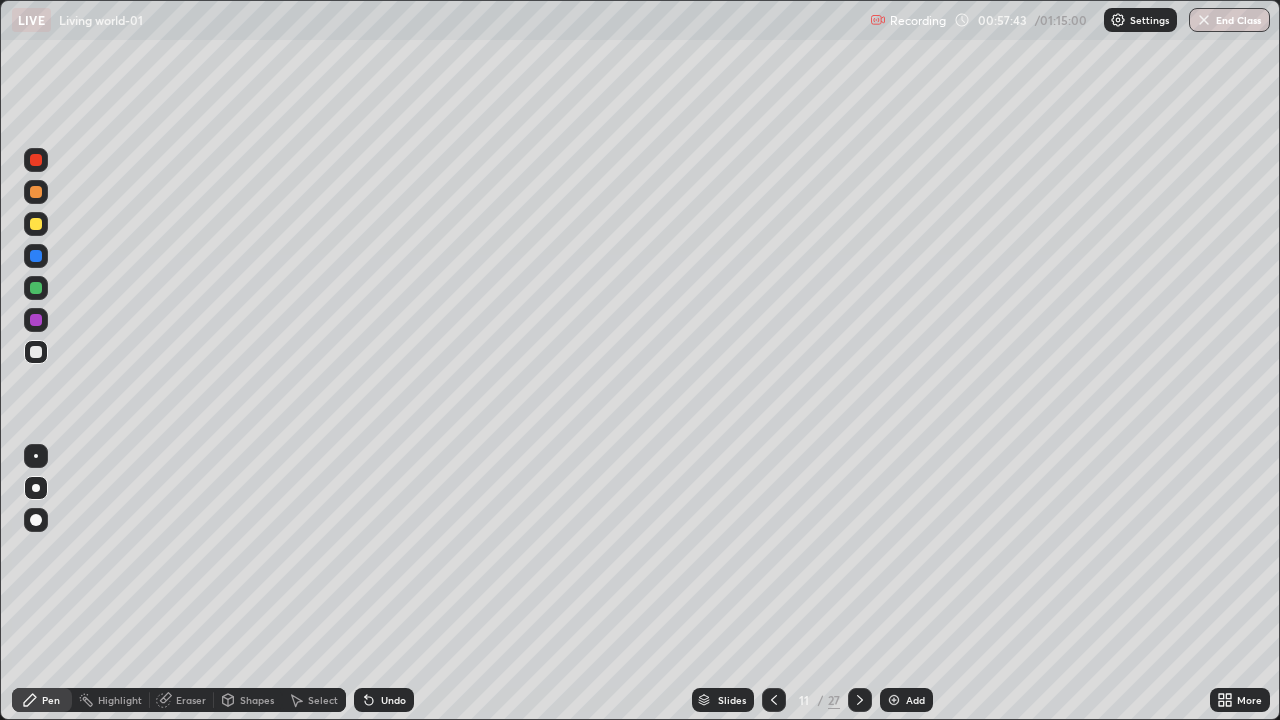 click 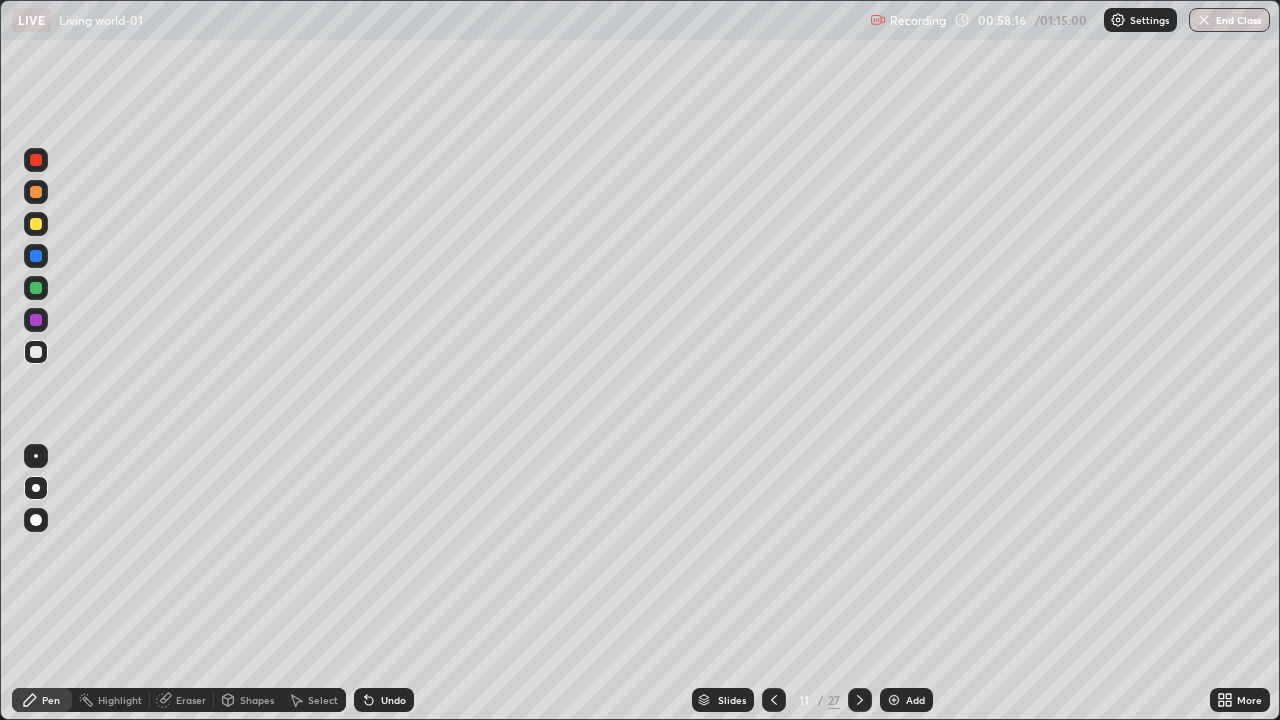 click at bounding box center (36, 288) 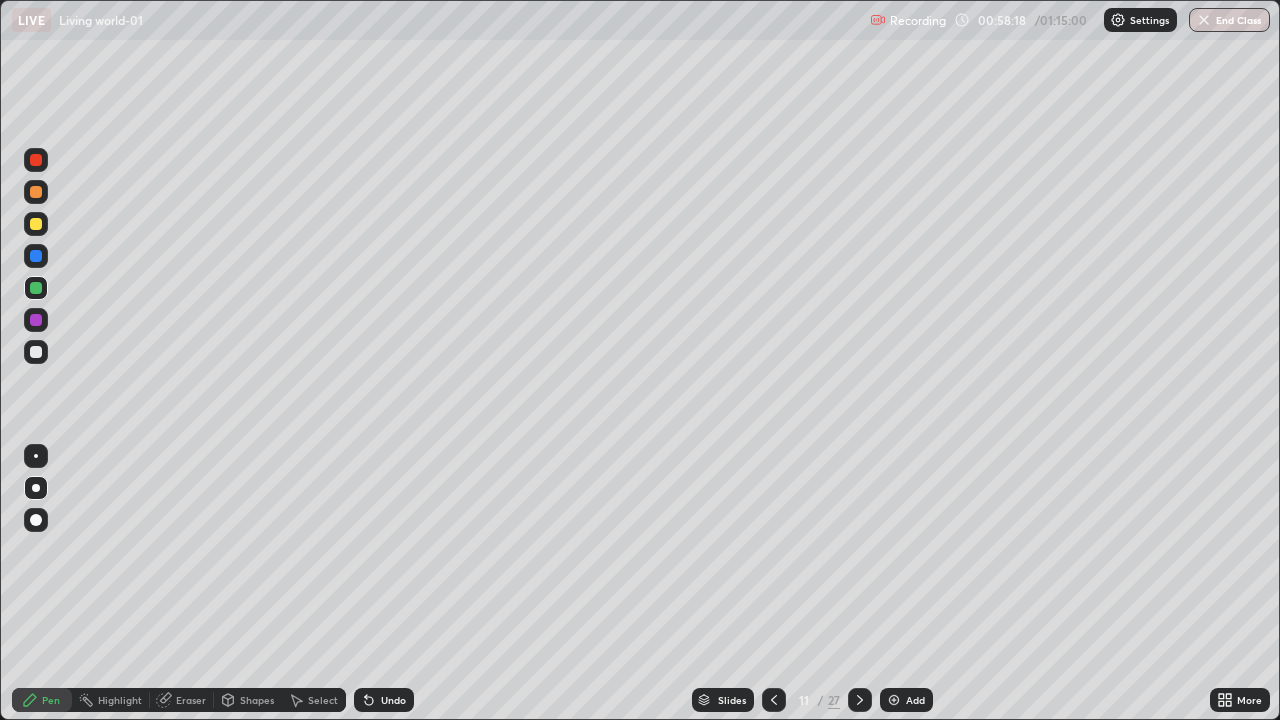 click on "Undo" at bounding box center (393, 700) 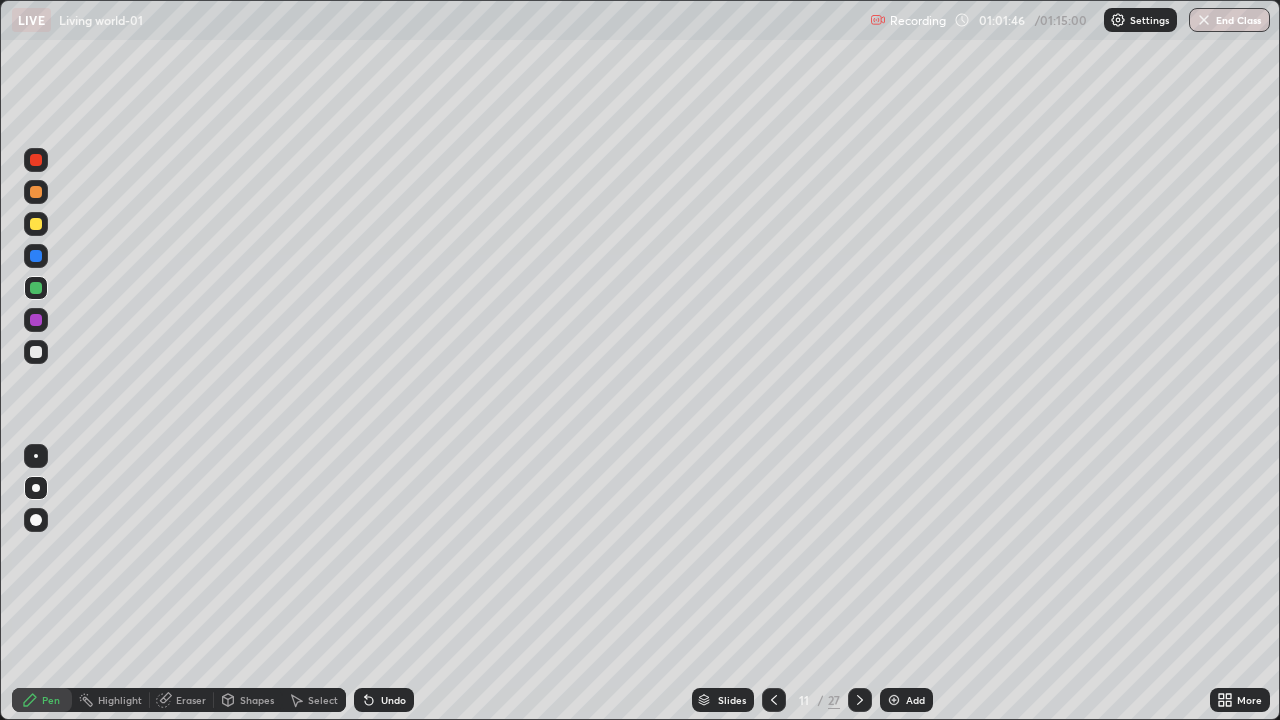 click at bounding box center (894, 700) 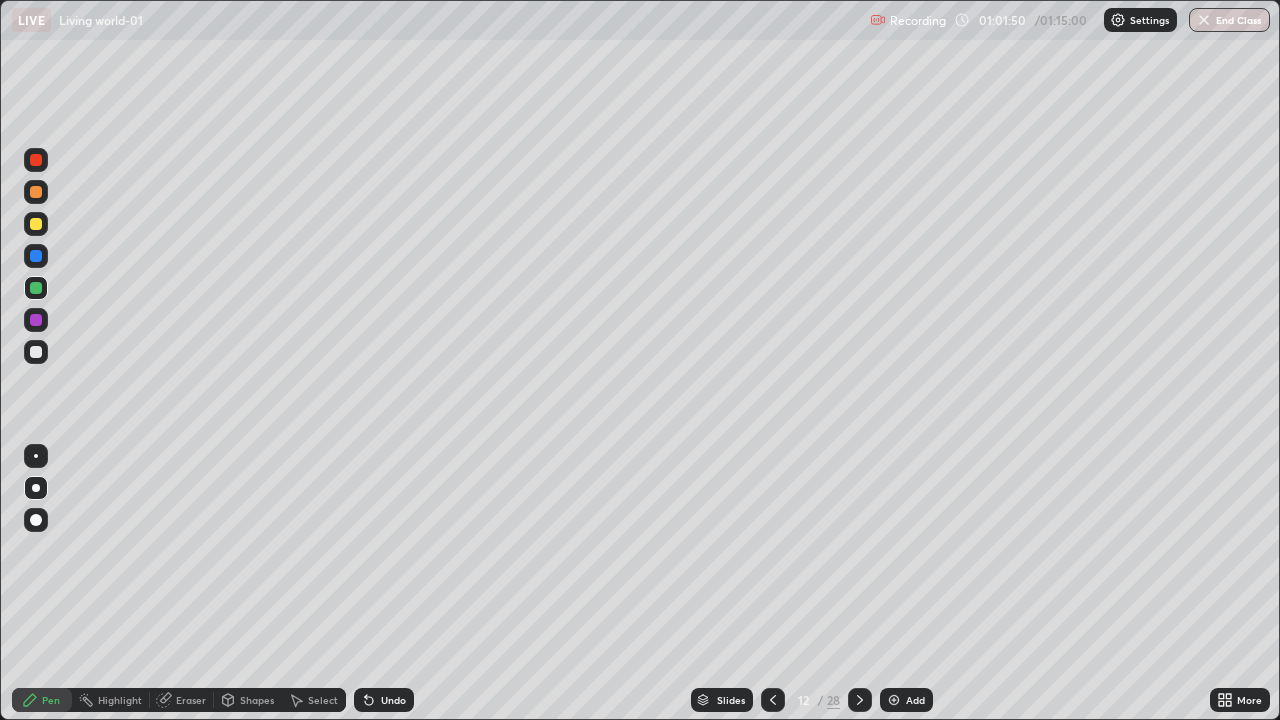 click at bounding box center [36, 352] 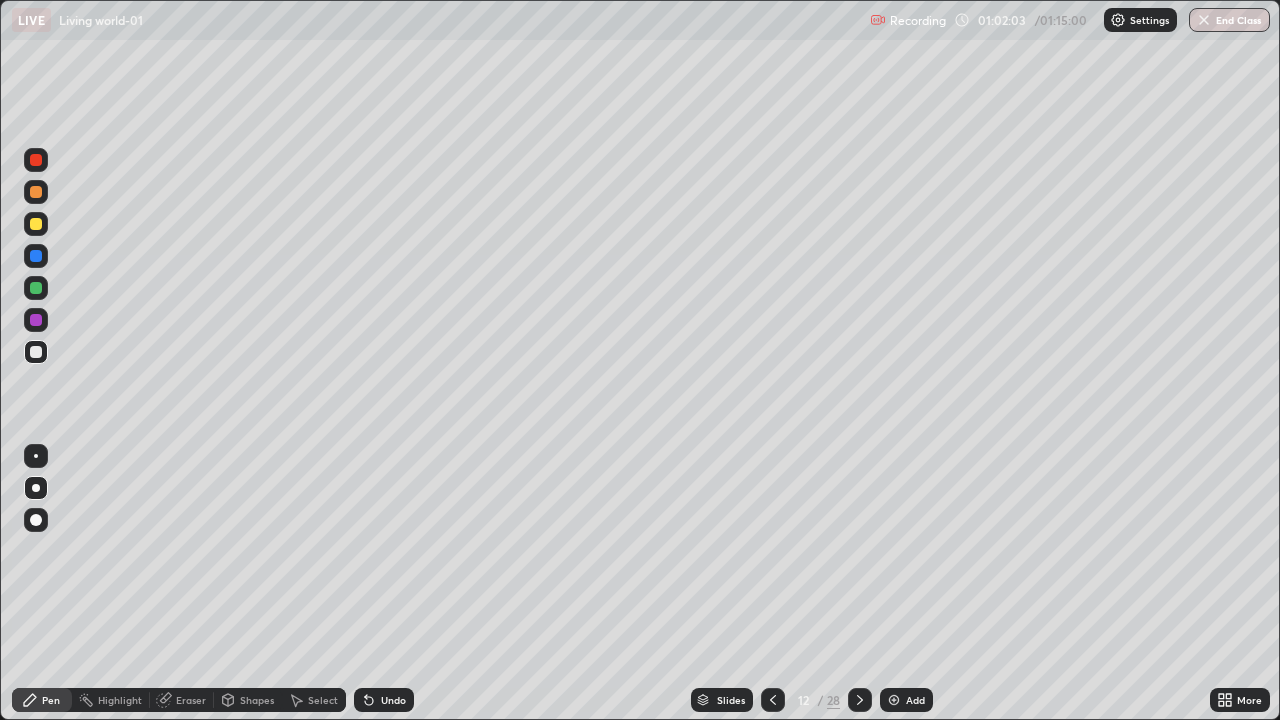 click on "Pen" at bounding box center (42, 700) 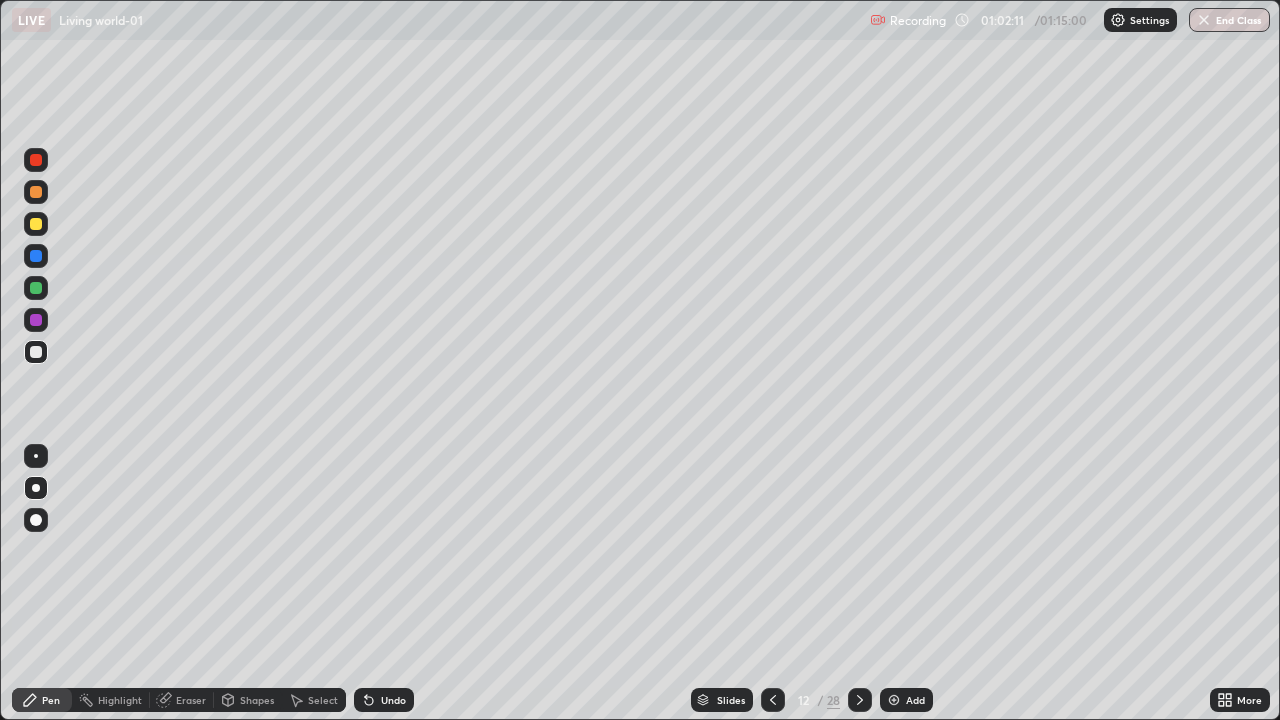 click 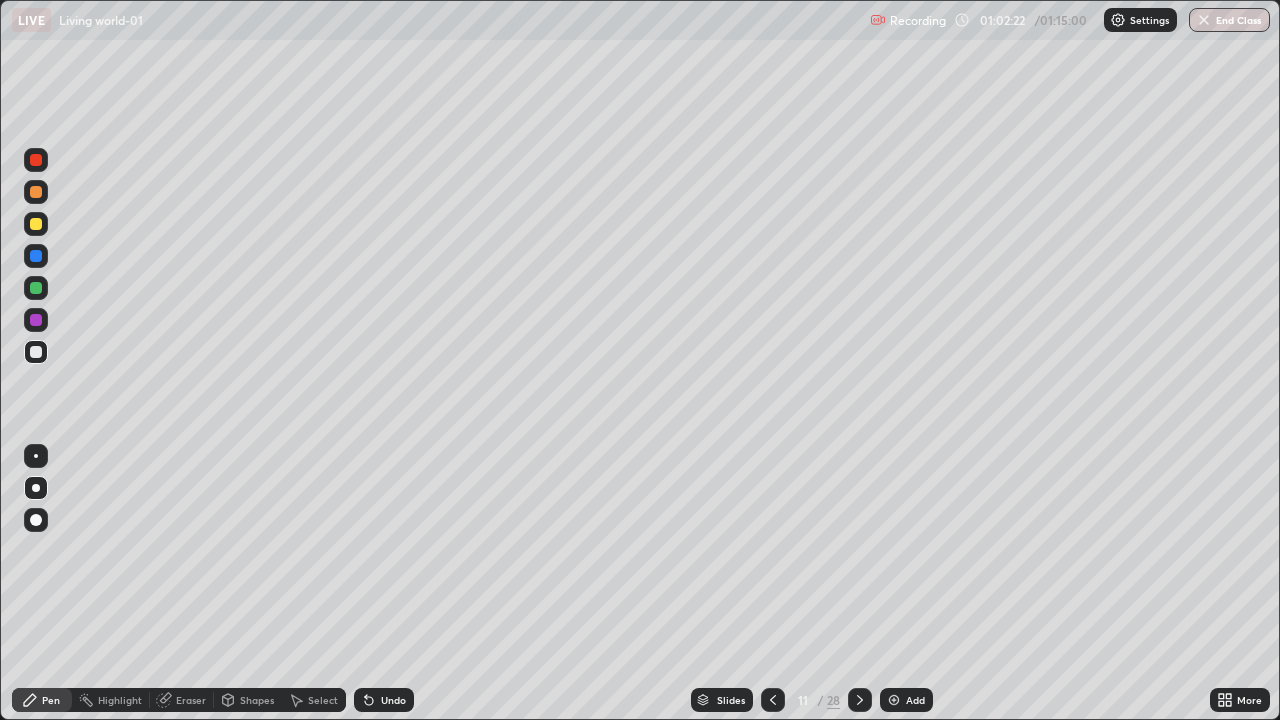 click 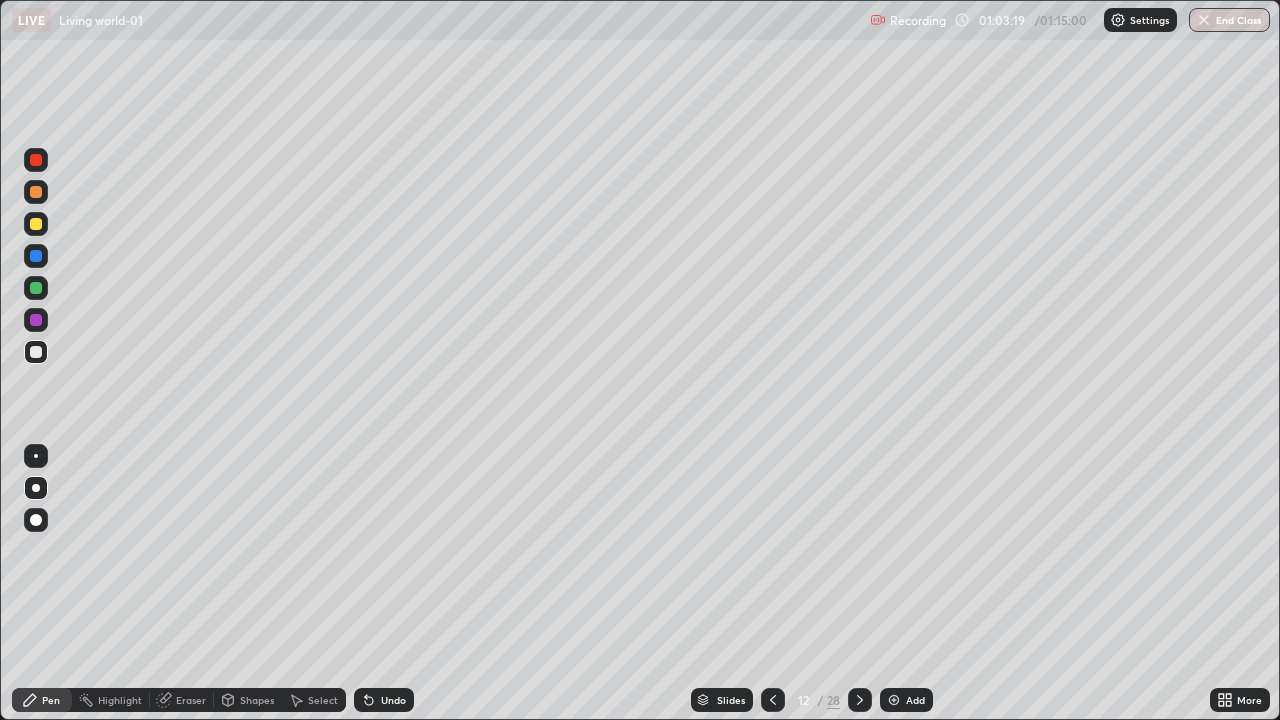 click at bounding box center (36, 288) 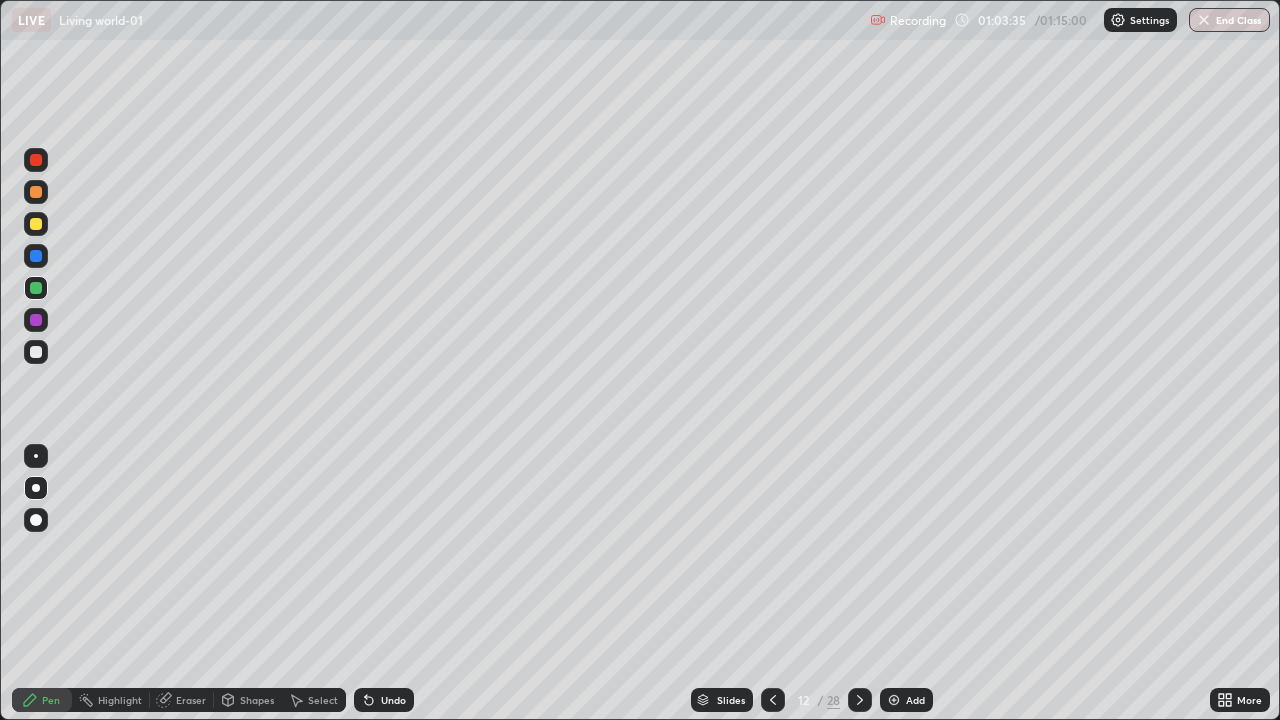 click at bounding box center [36, 352] 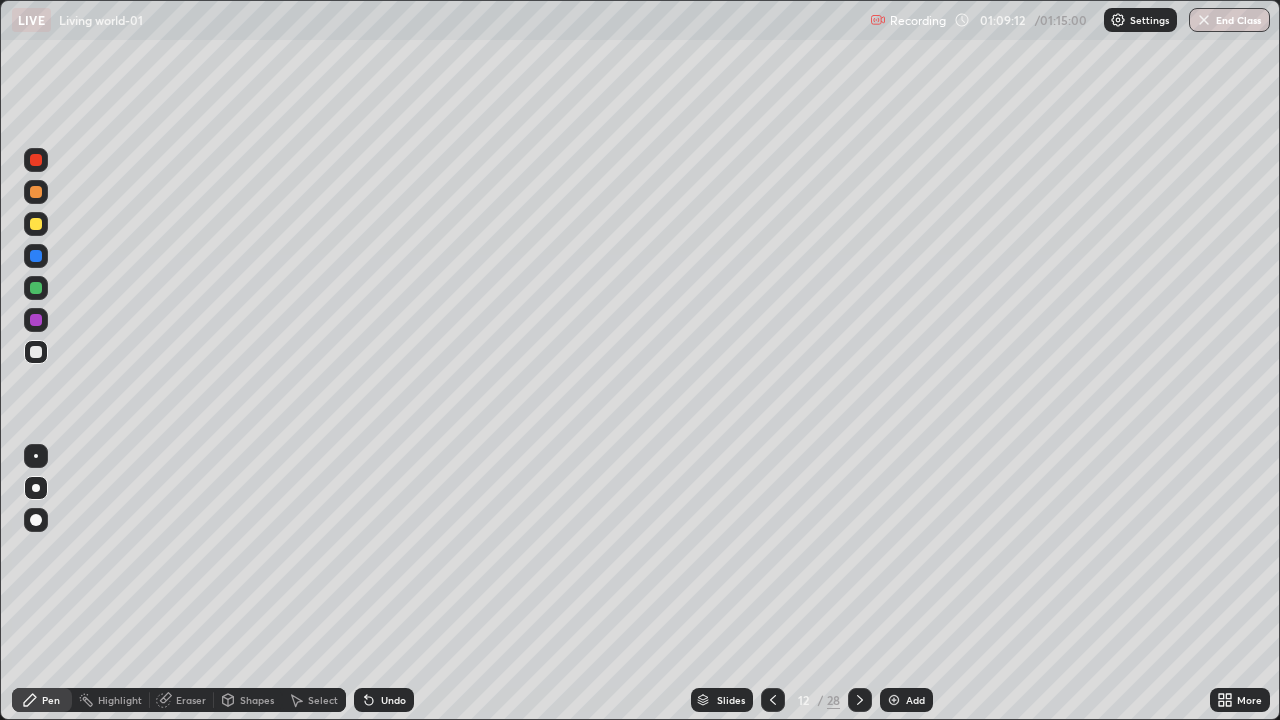 click at bounding box center [894, 700] 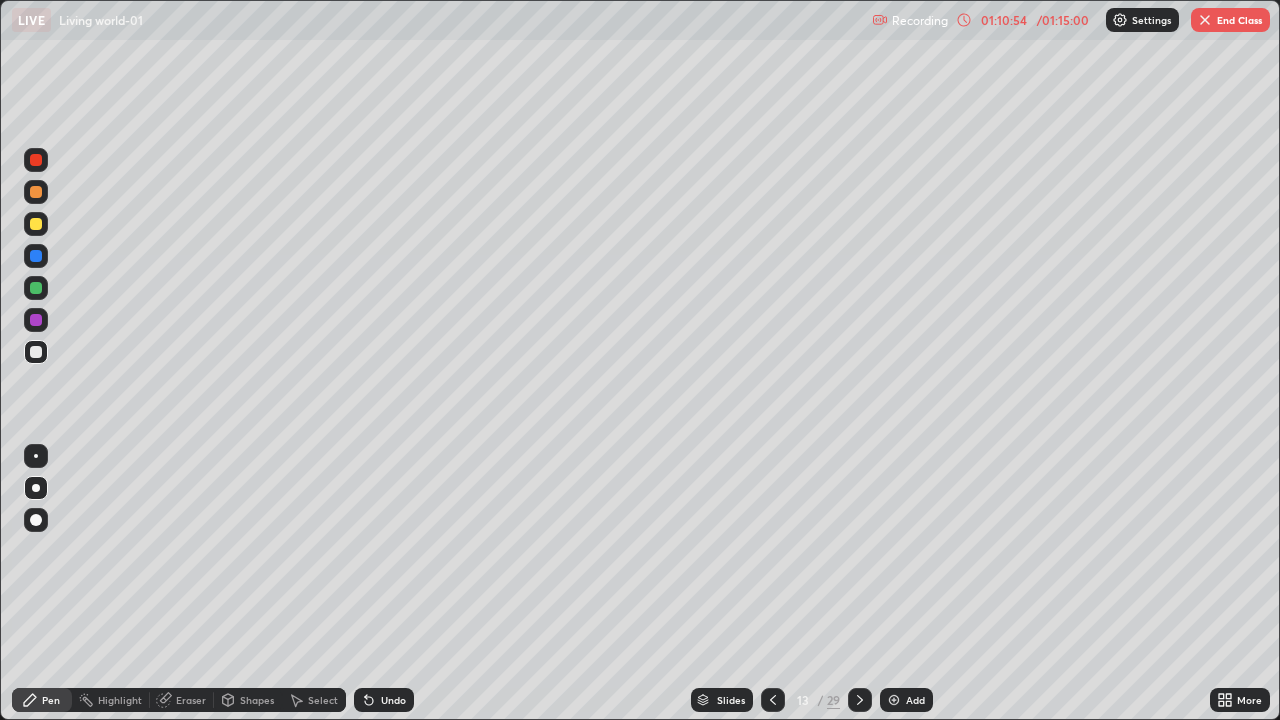 click 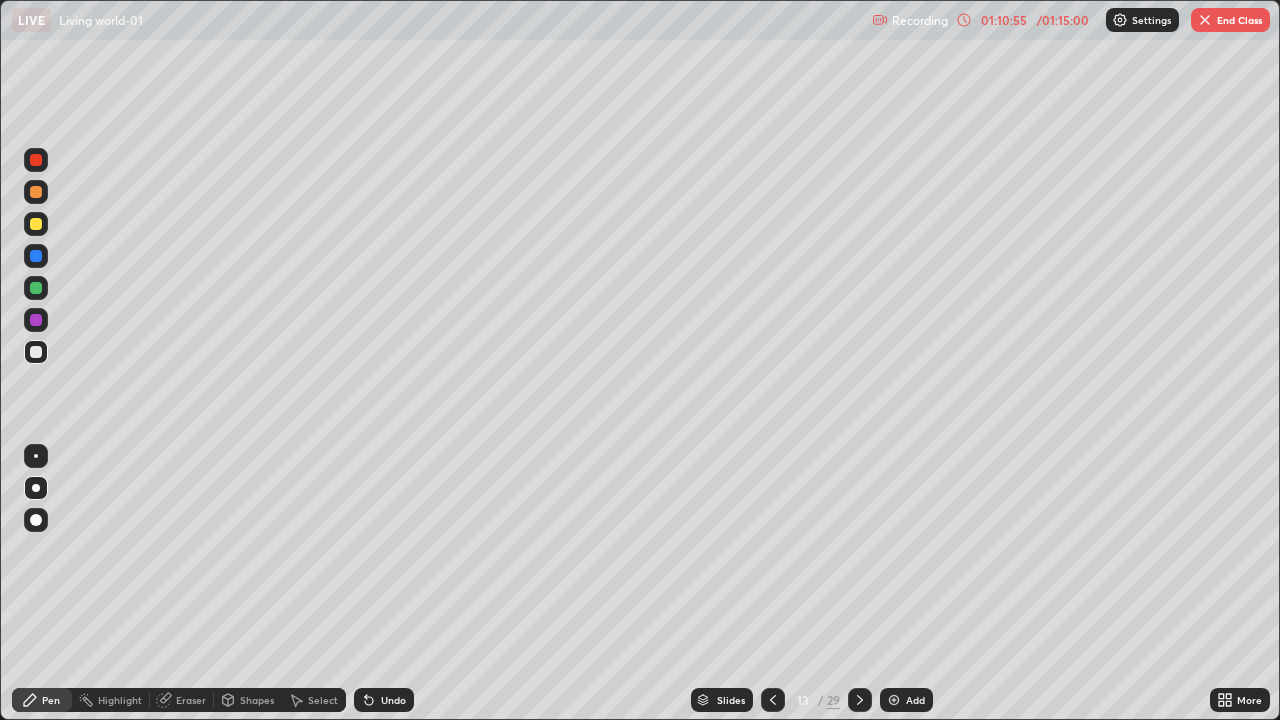 click 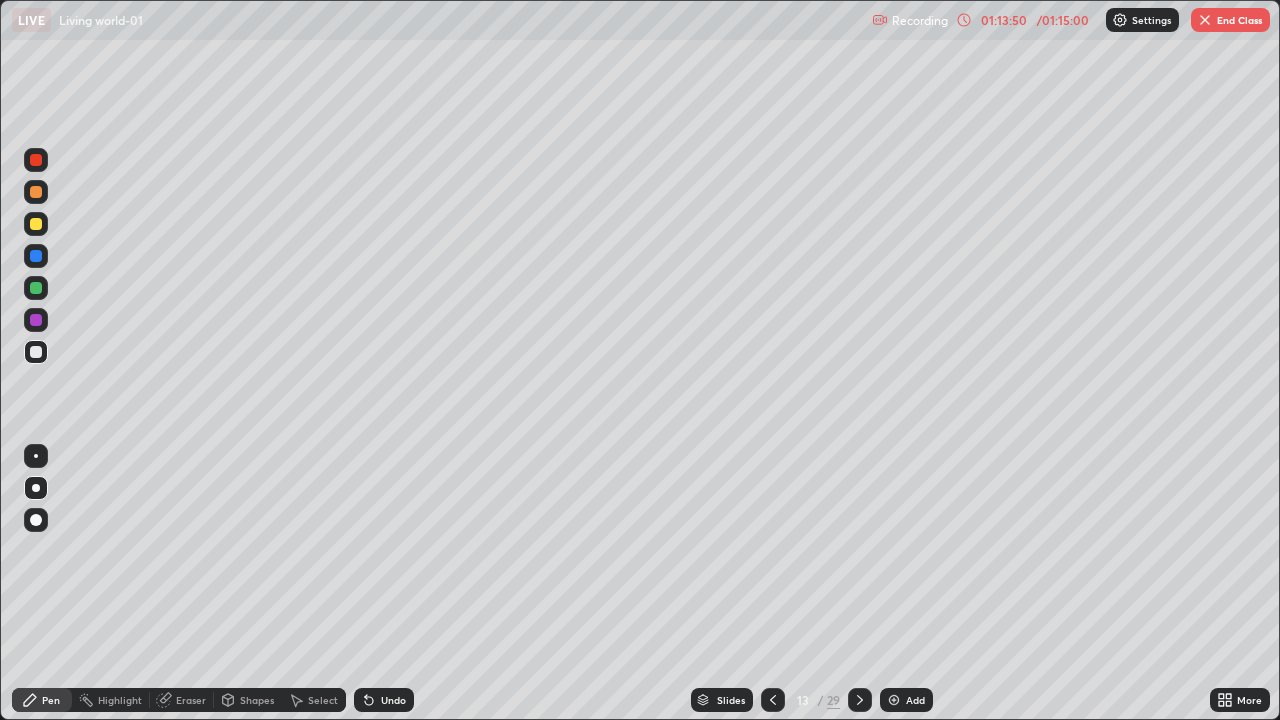 click at bounding box center [1205, 20] 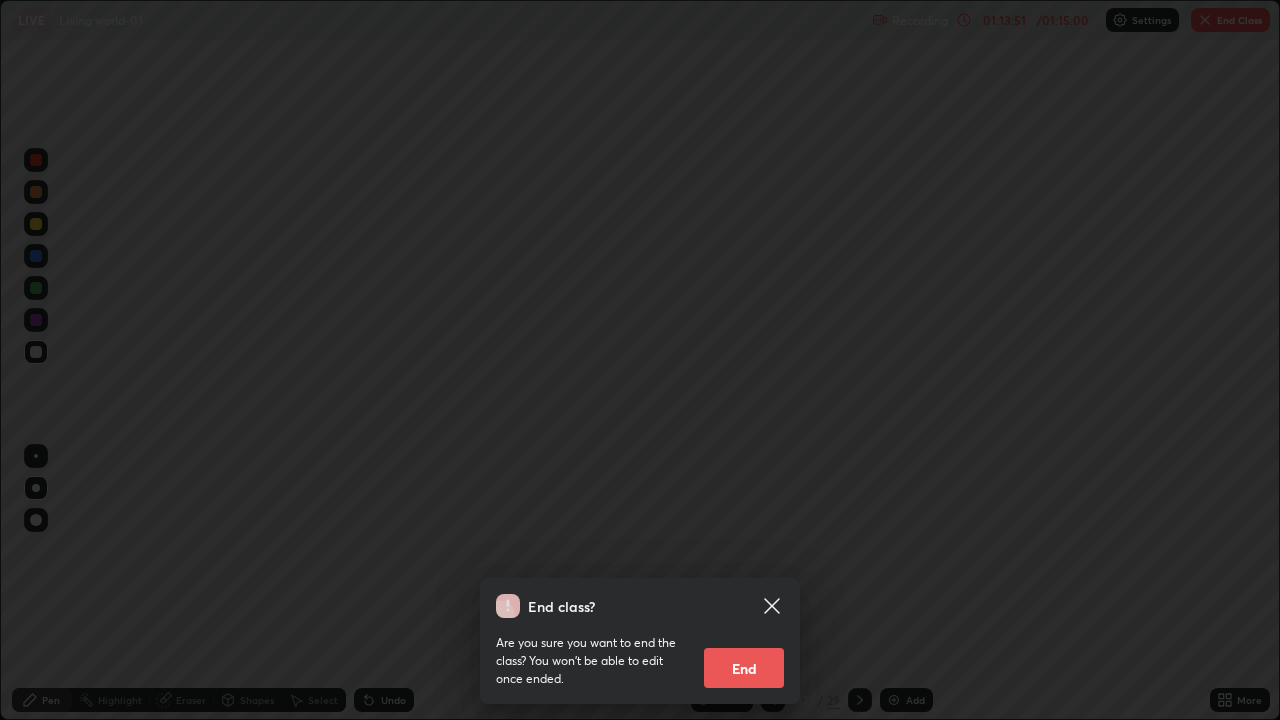 click on "End" at bounding box center (744, 668) 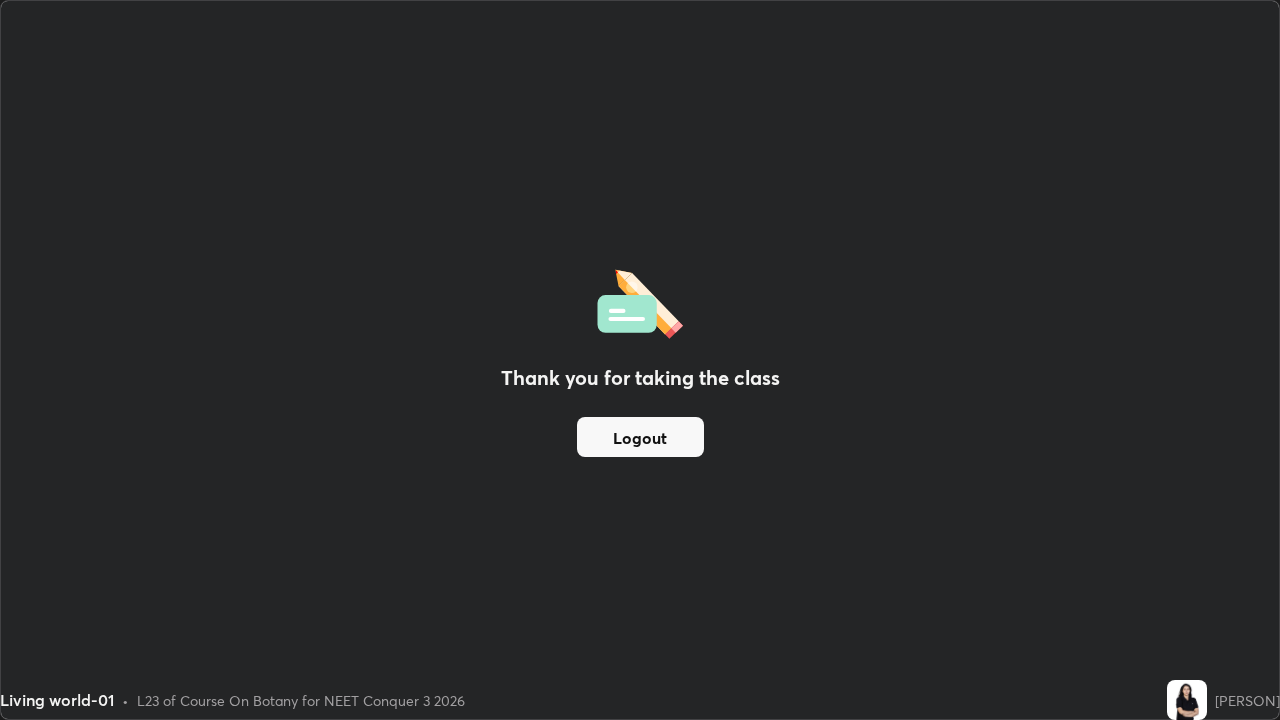 click on "Logout" at bounding box center (640, 437) 